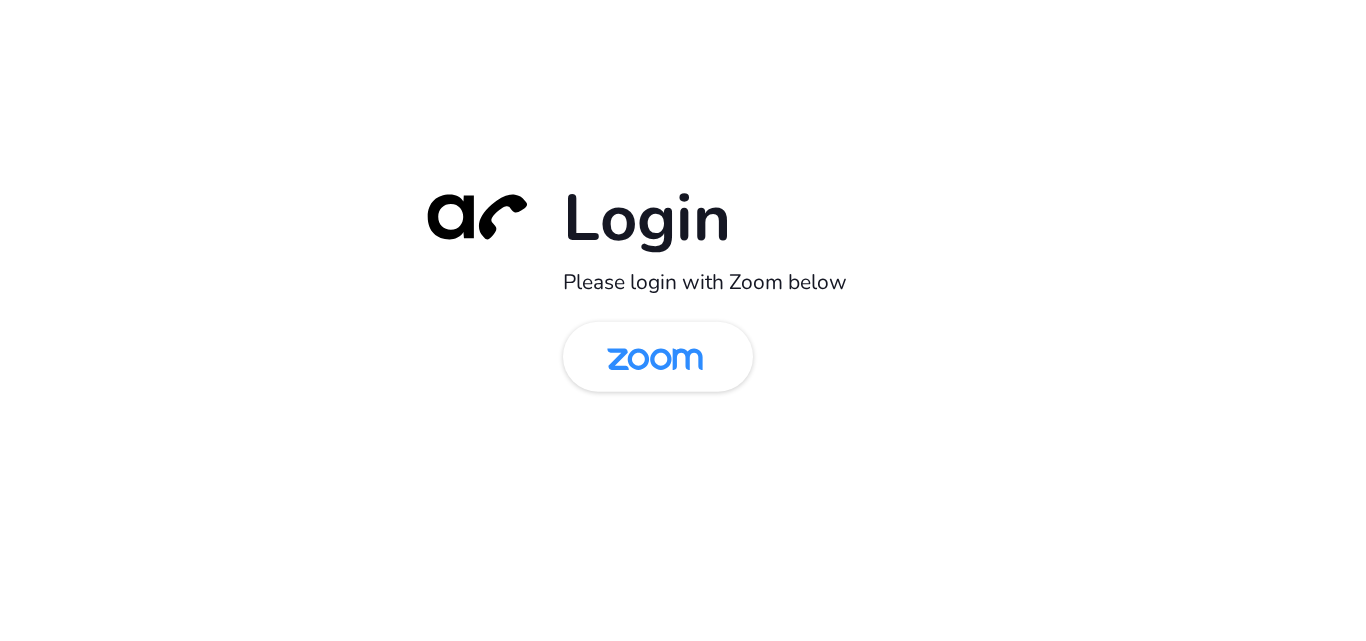 scroll, scrollTop: 0, scrollLeft: 0, axis: both 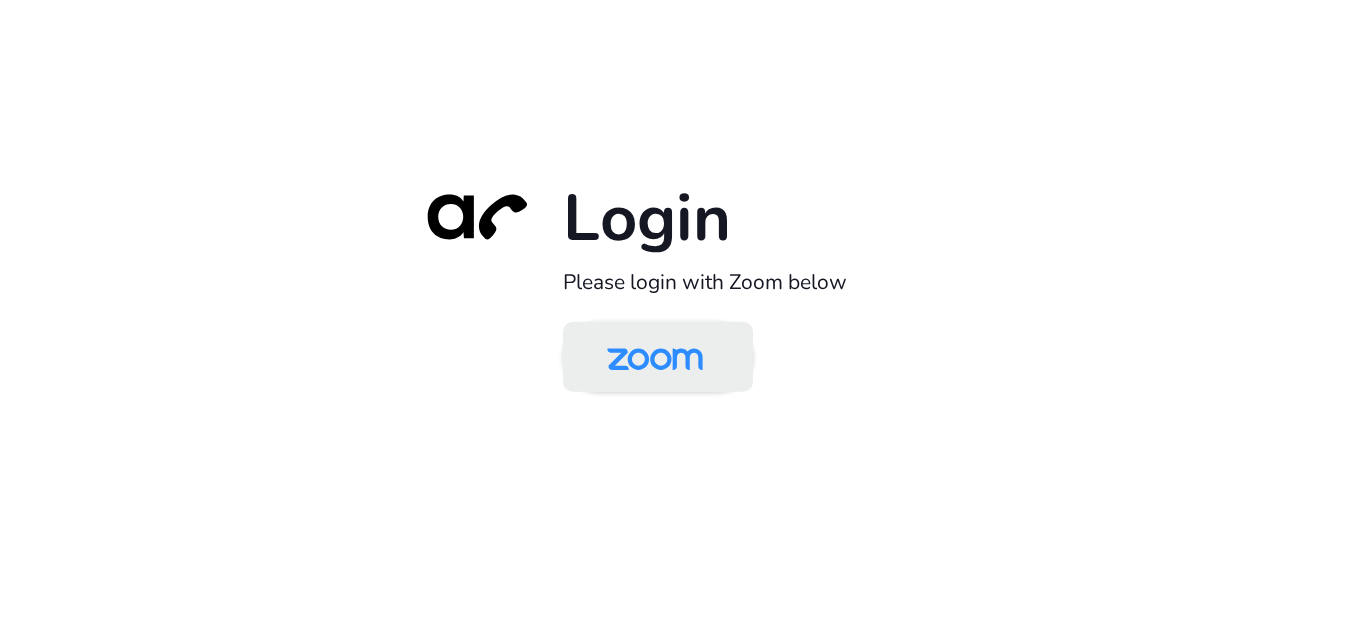 click at bounding box center (655, 358) 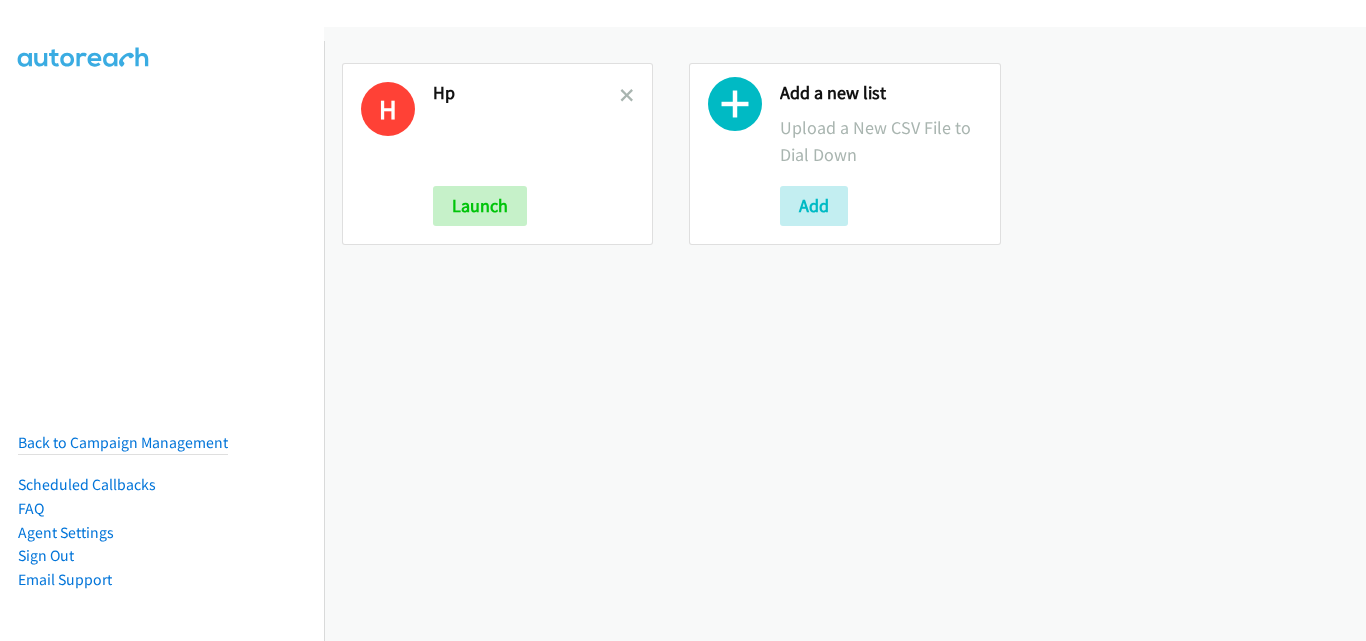 scroll, scrollTop: 0, scrollLeft: 0, axis: both 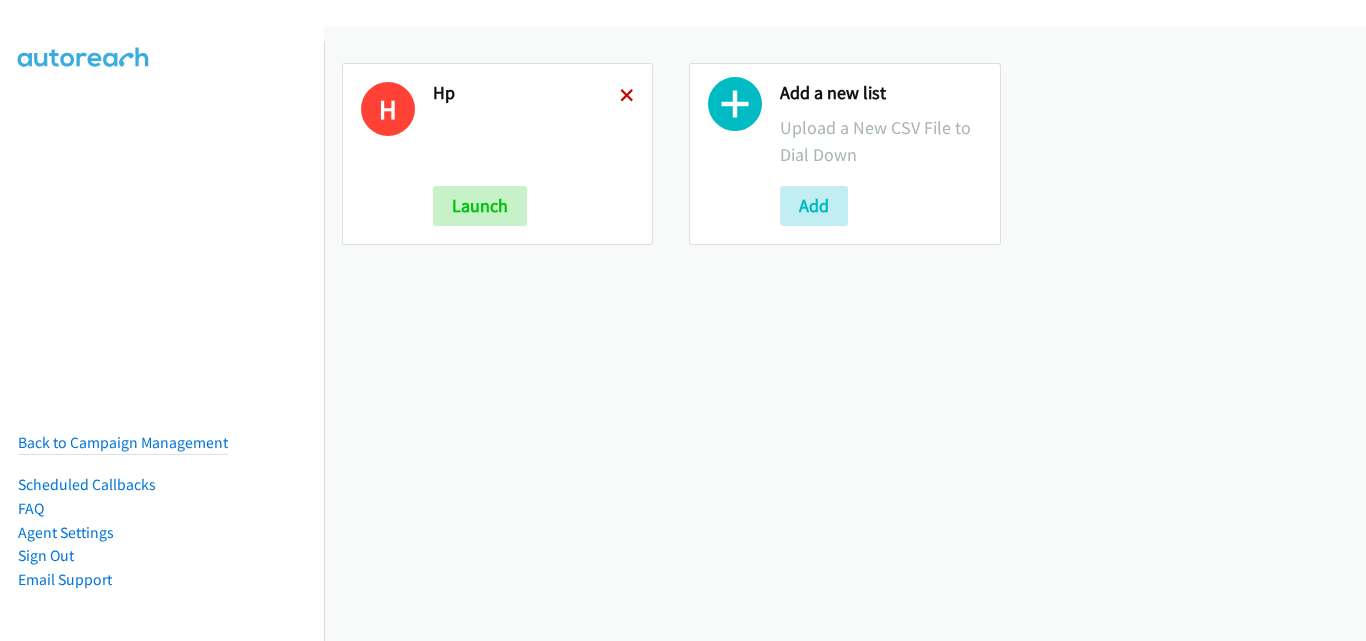 click at bounding box center (627, 97) 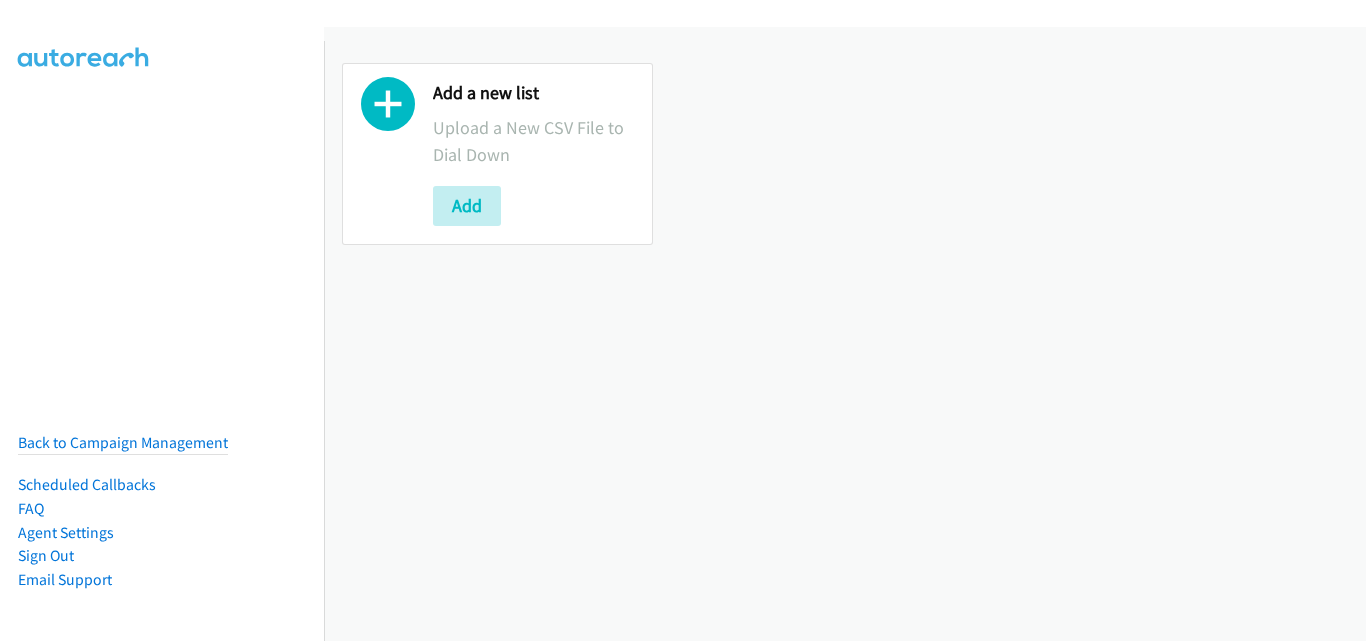 scroll, scrollTop: 0, scrollLeft: 0, axis: both 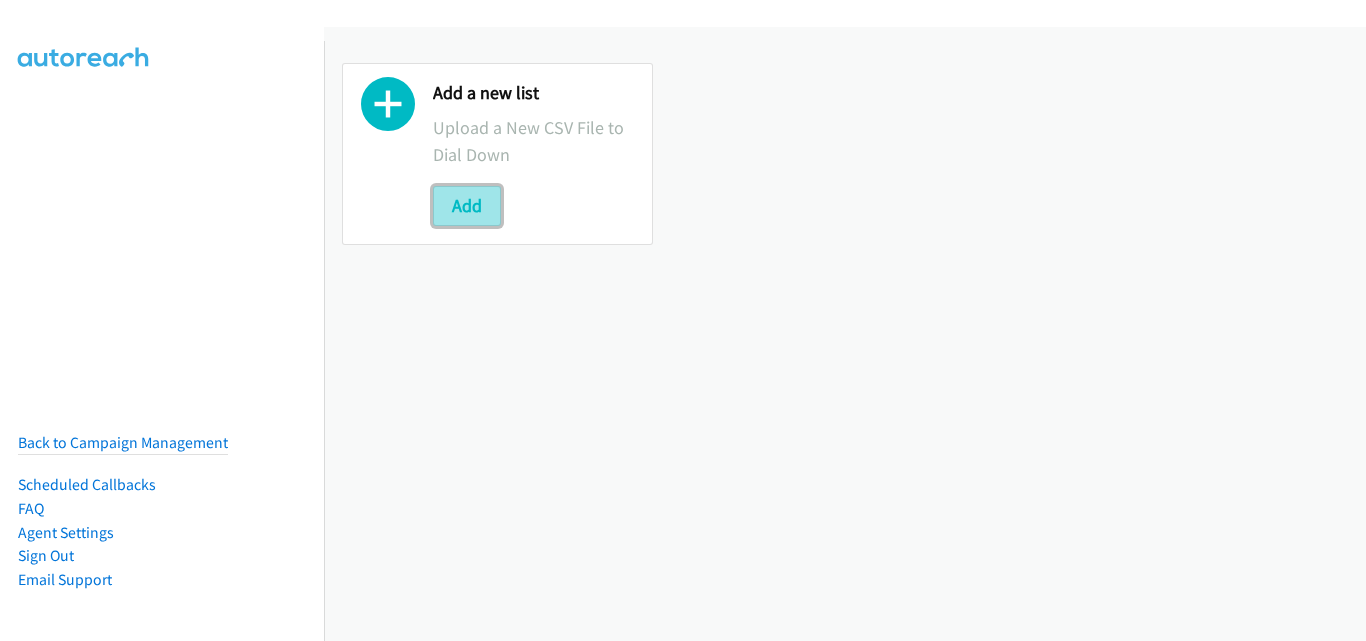 click on "Add" at bounding box center (467, 206) 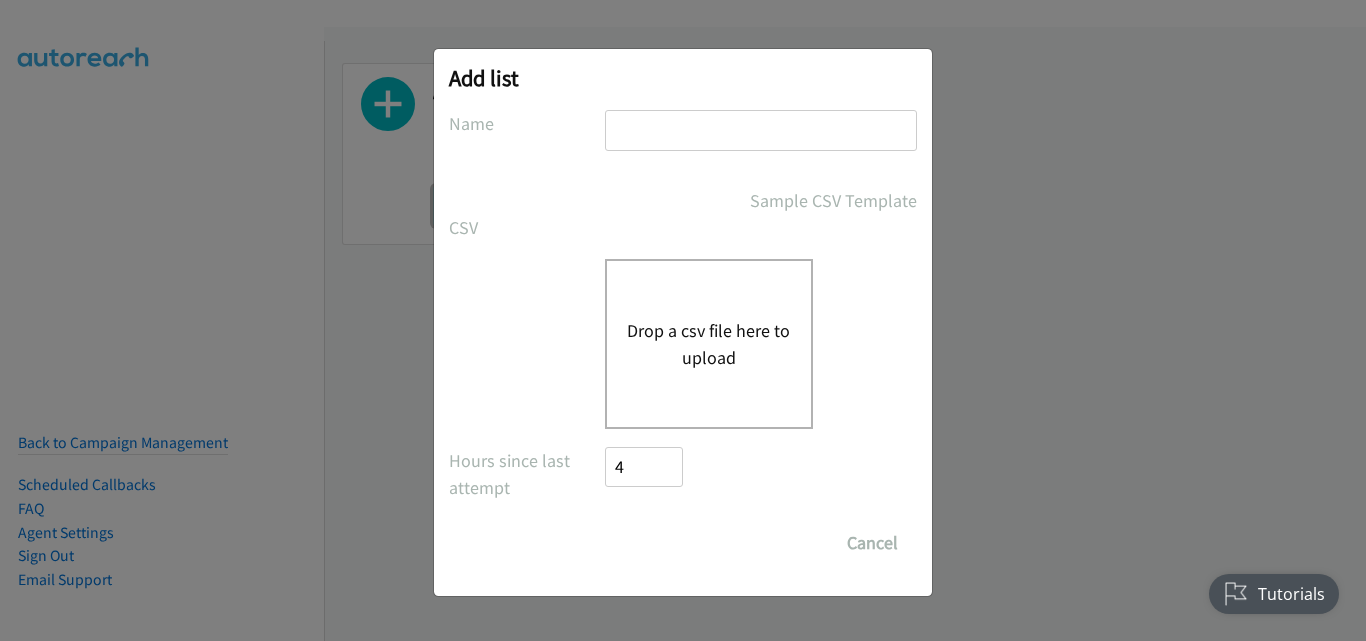 scroll, scrollTop: 0, scrollLeft: 0, axis: both 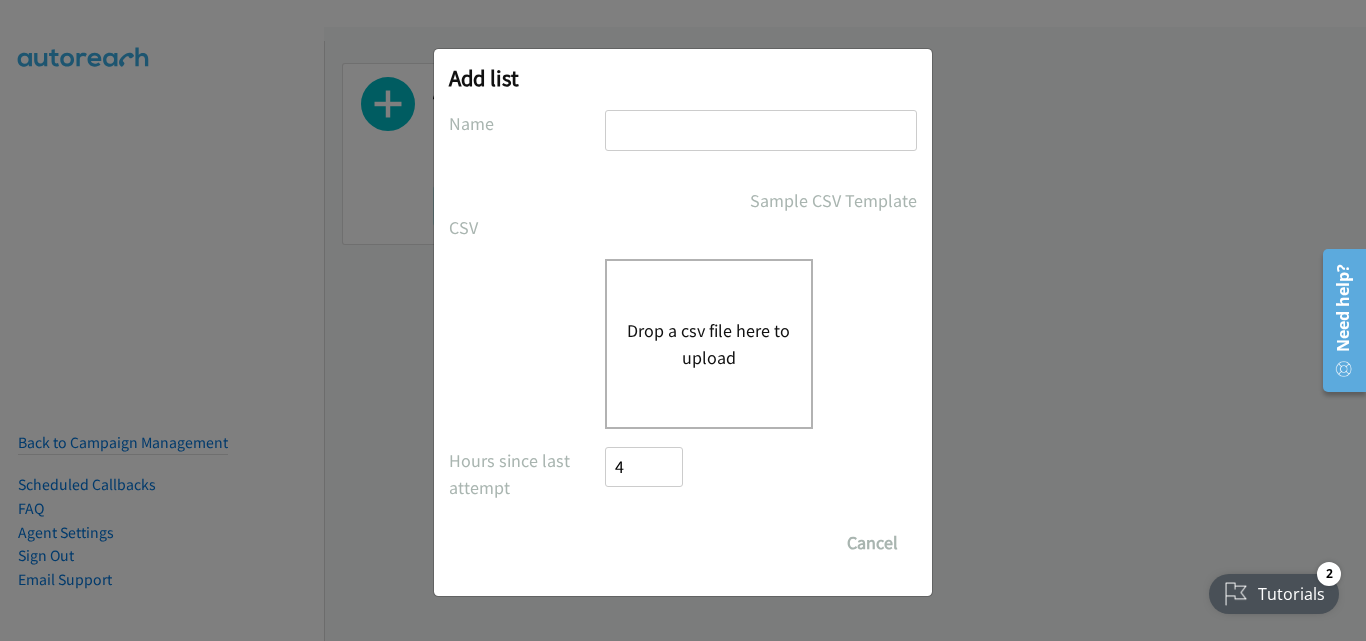 click at bounding box center (761, 130) 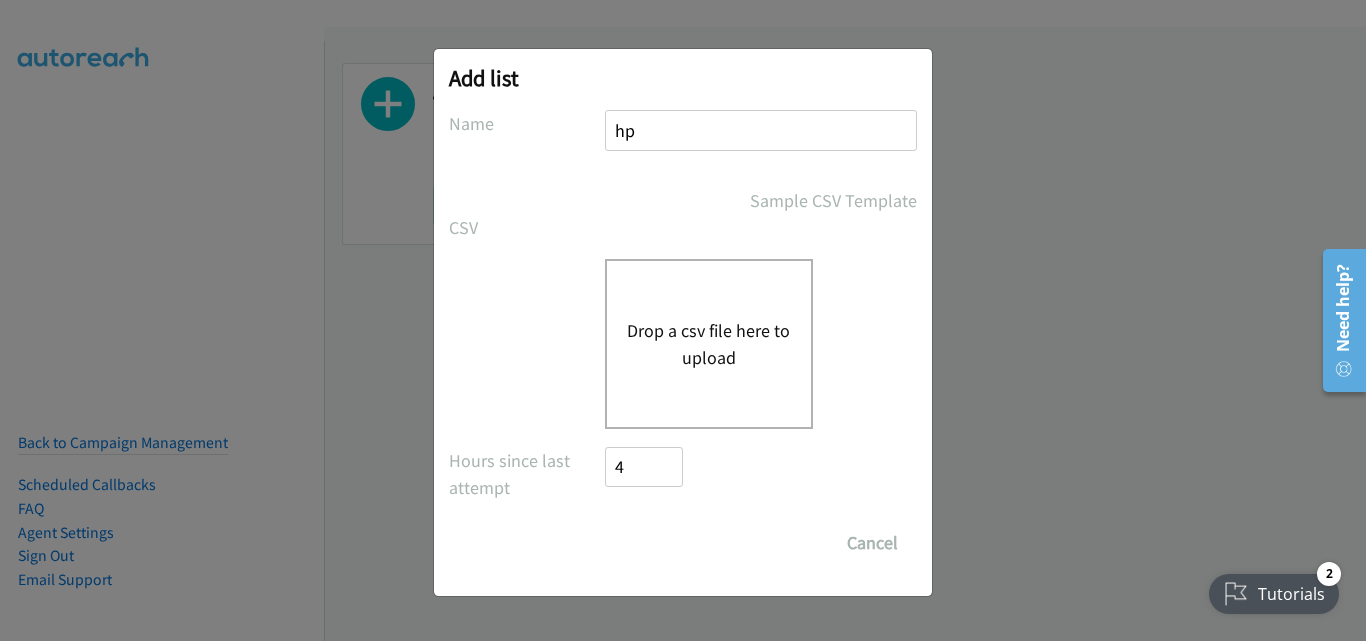 click on "Drop a csv file here to upload" at bounding box center [709, 344] 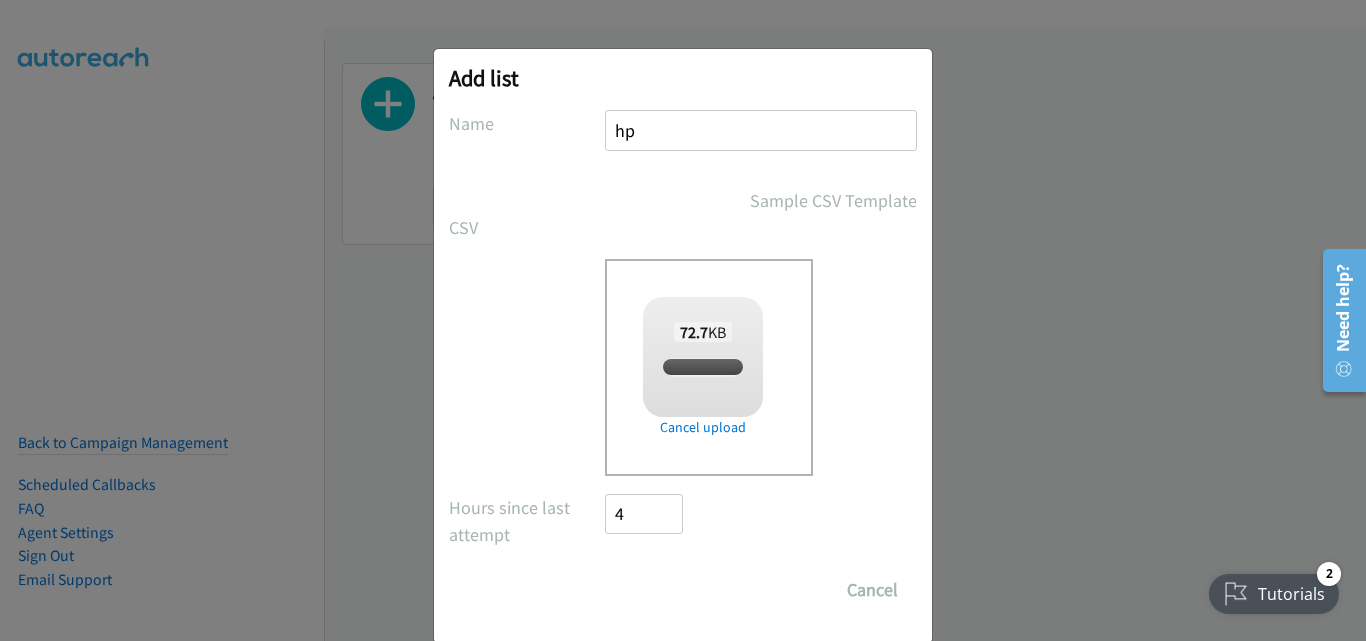 checkbox on "true" 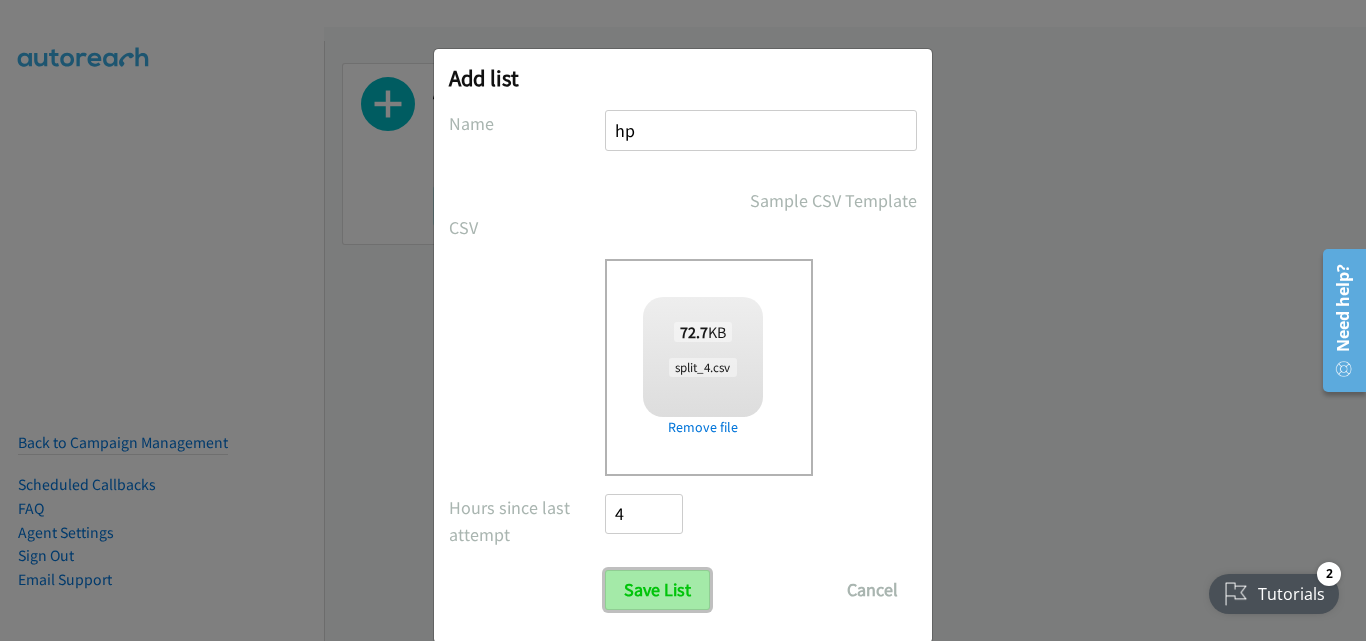 click on "Save List" at bounding box center [657, 590] 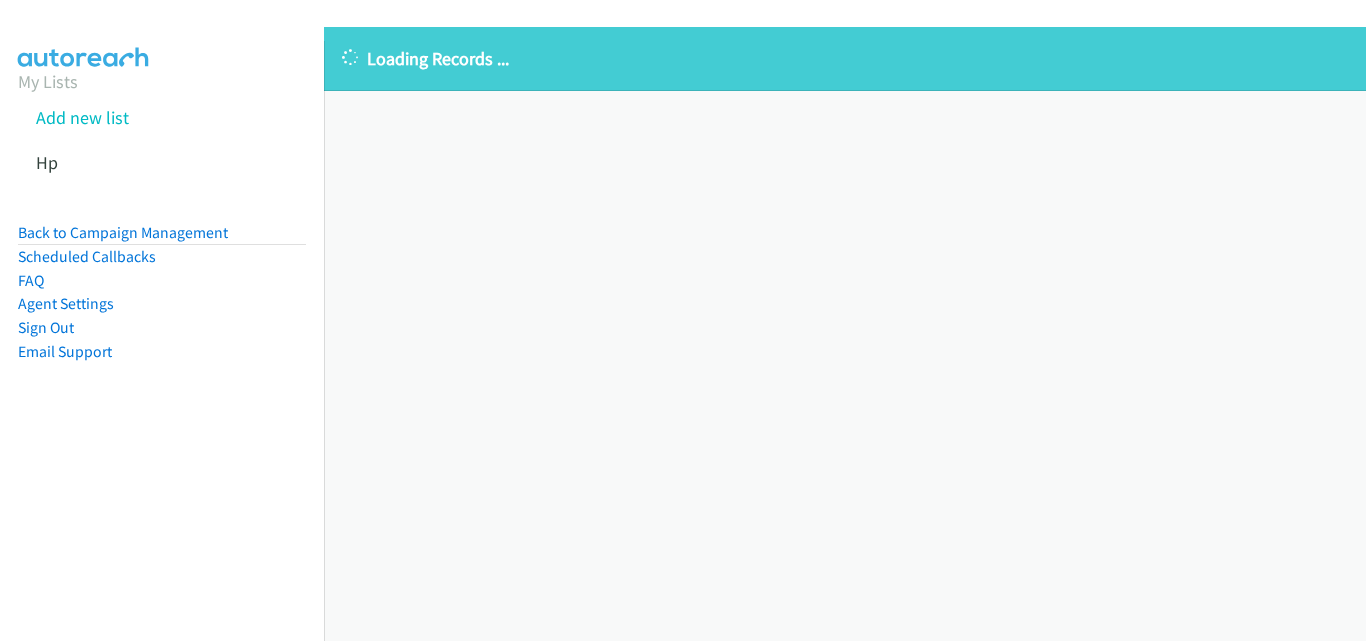 scroll, scrollTop: 0, scrollLeft: 0, axis: both 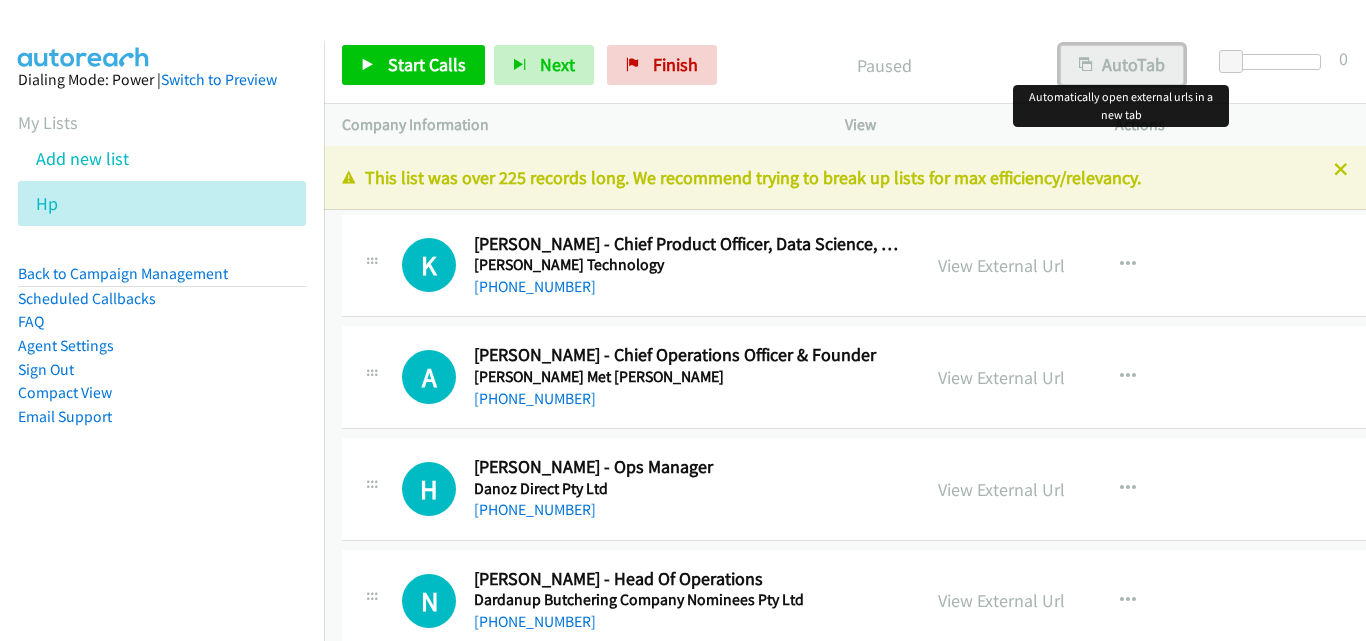 click at bounding box center [1086, 66] 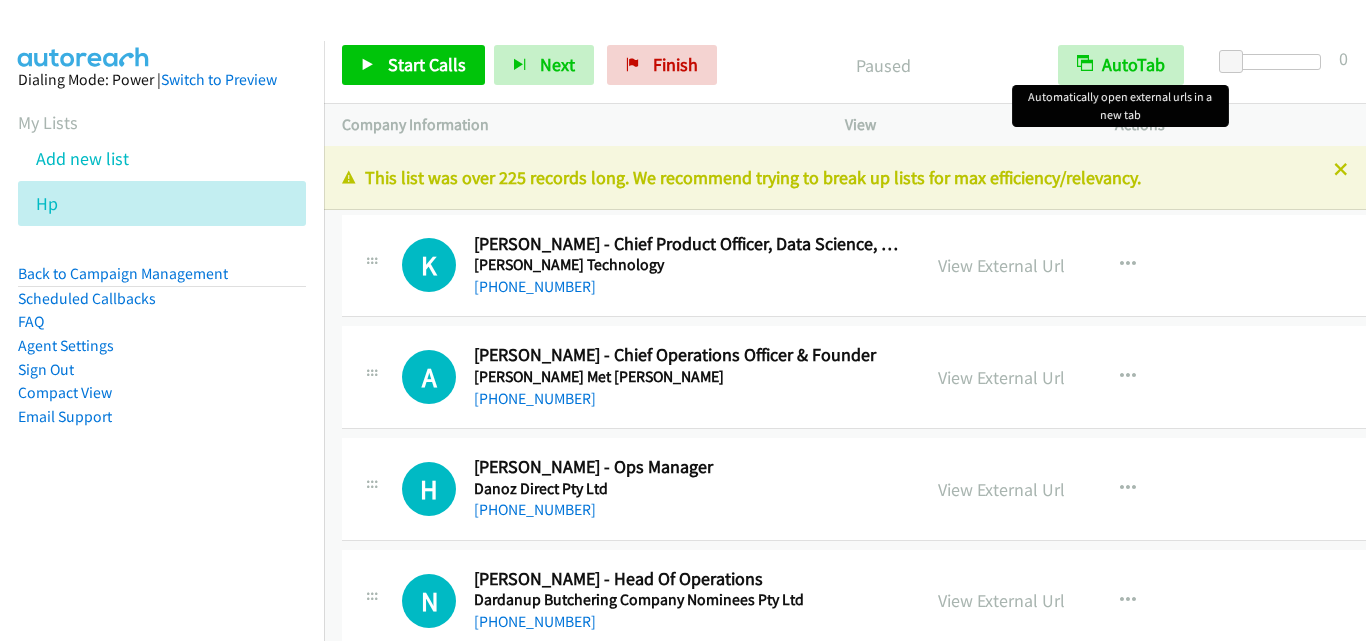 scroll, scrollTop: 0, scrollLeft: 0, axis: both 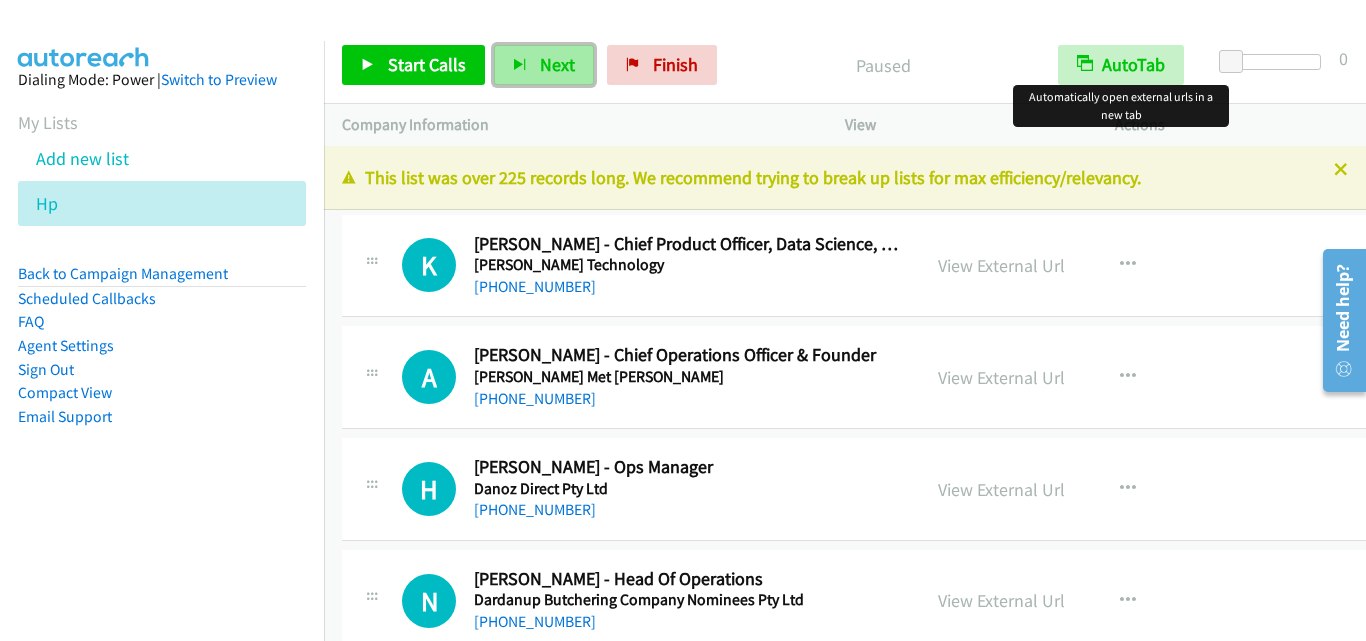 click on "Next" at bounding box center (557, 64) 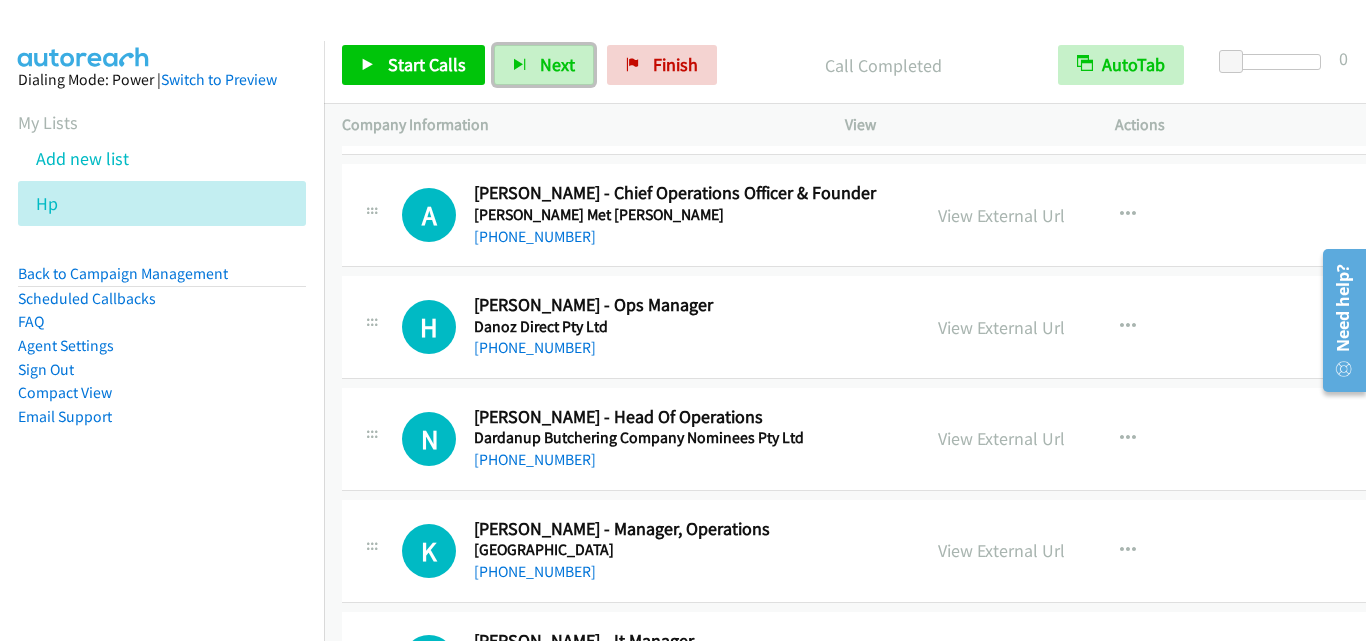 scroll, scrollTop: 300, scrollLeft: 0, axis: vertical 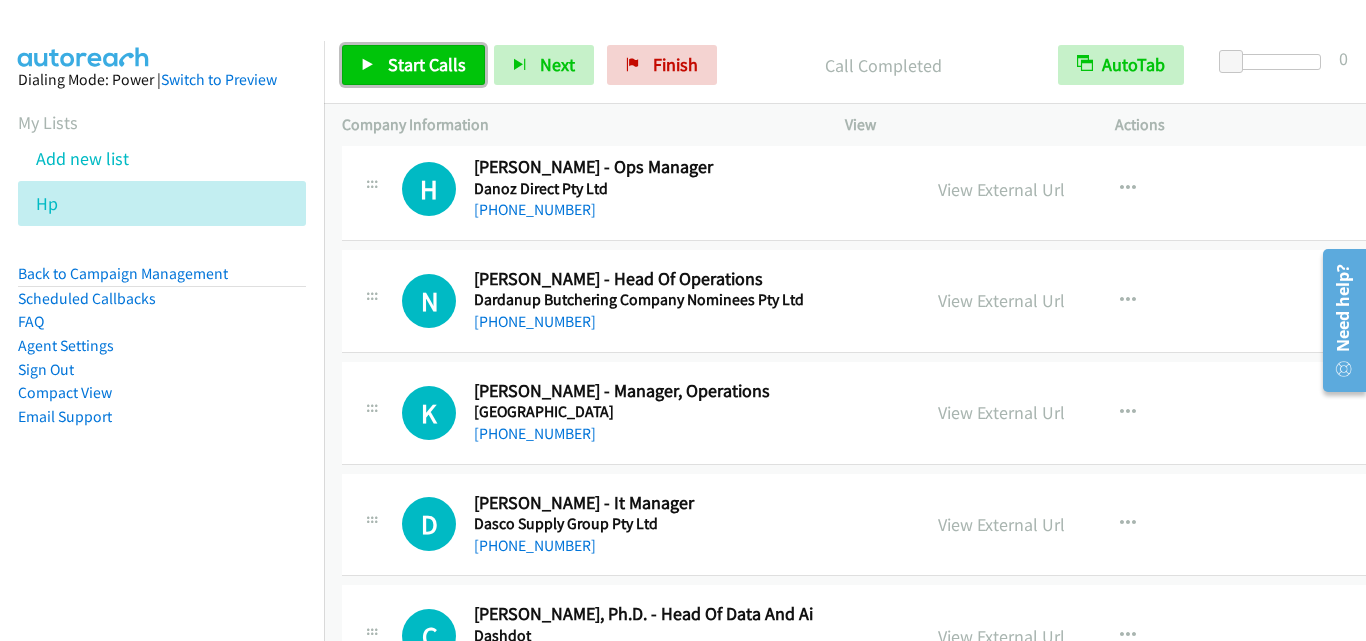 click on "Start Calls" at bounding box center [427, 64] 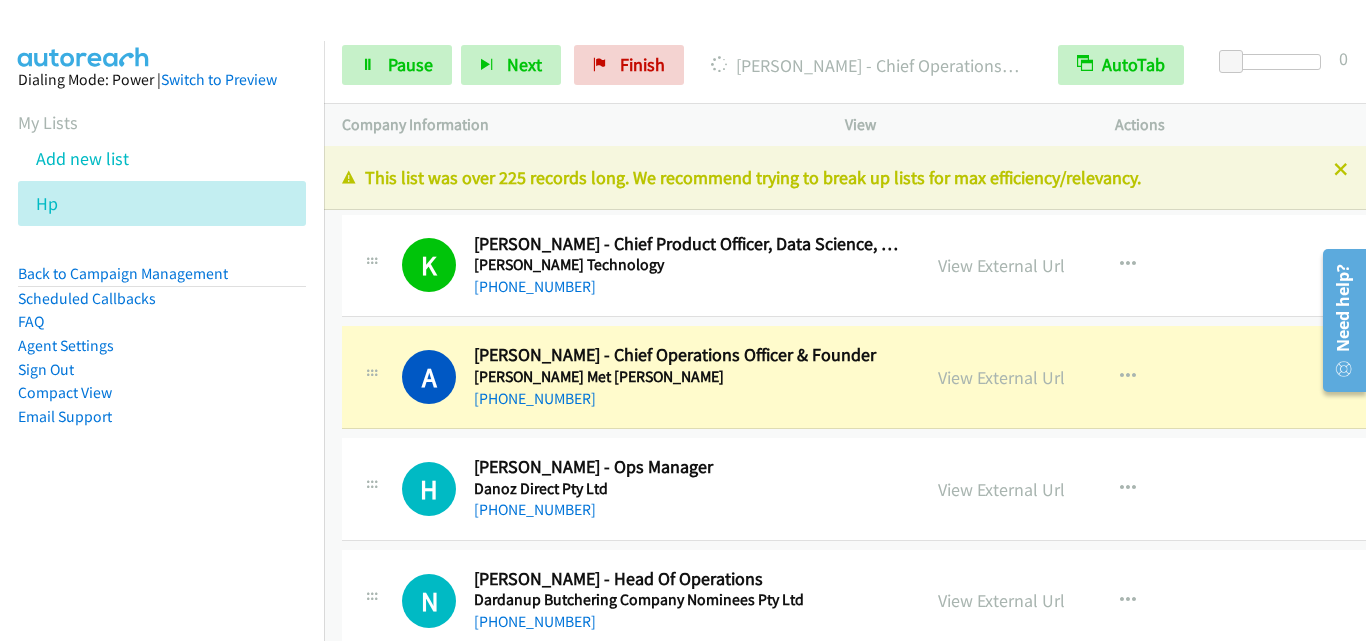scroll, scrollTop: 100, scrollLeft: 0, axis: vertical 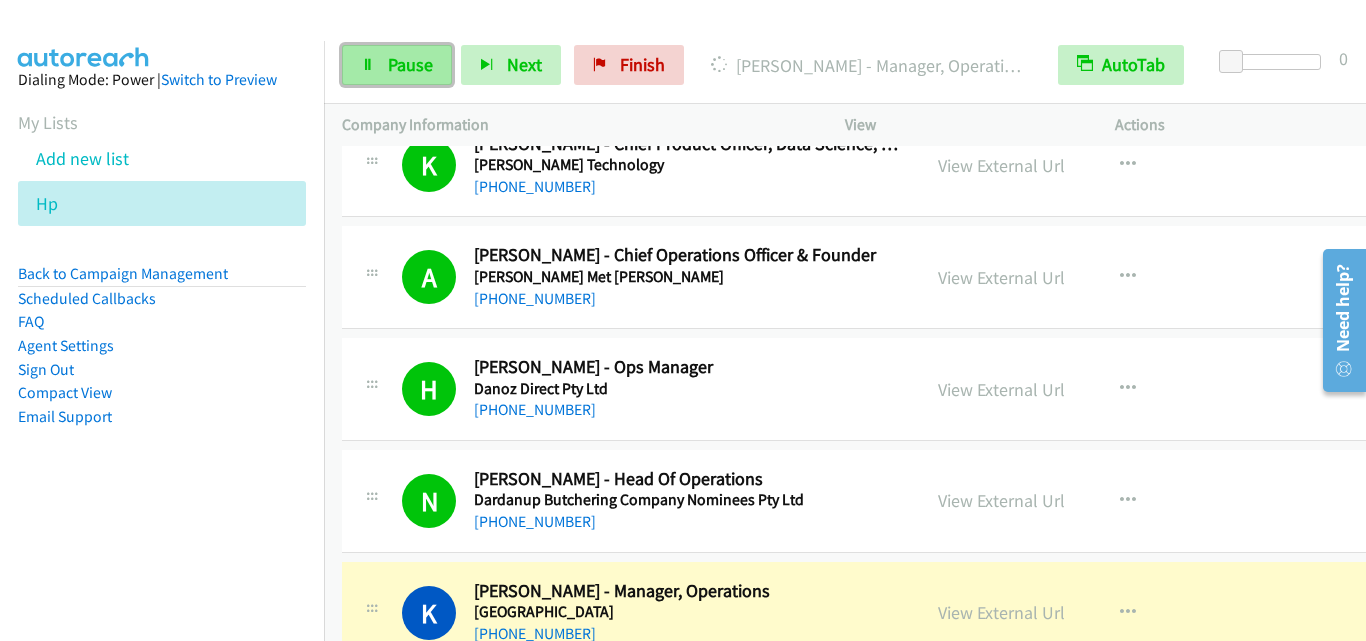 click on "Pause" at bounding box center [410, 64] 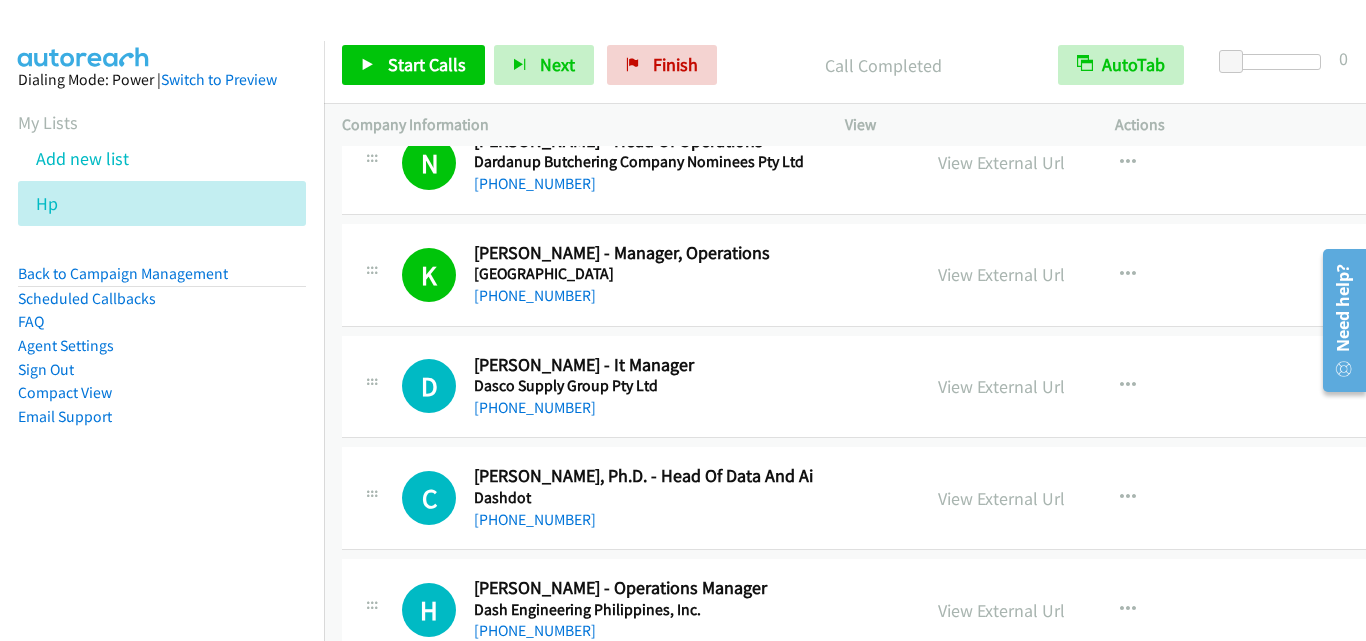 scroll, scrollTop: 400, scrollLeft: 0, axis: vertical 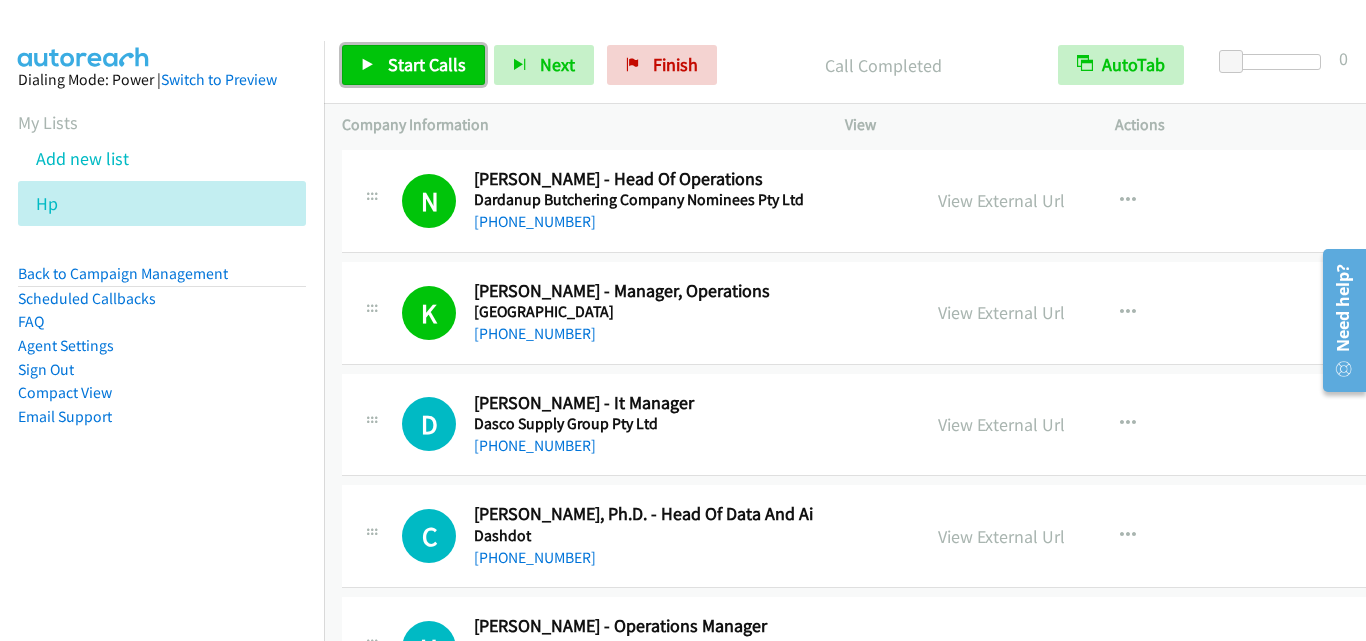 click on "Start Calls" at bounding box center [427, 64] 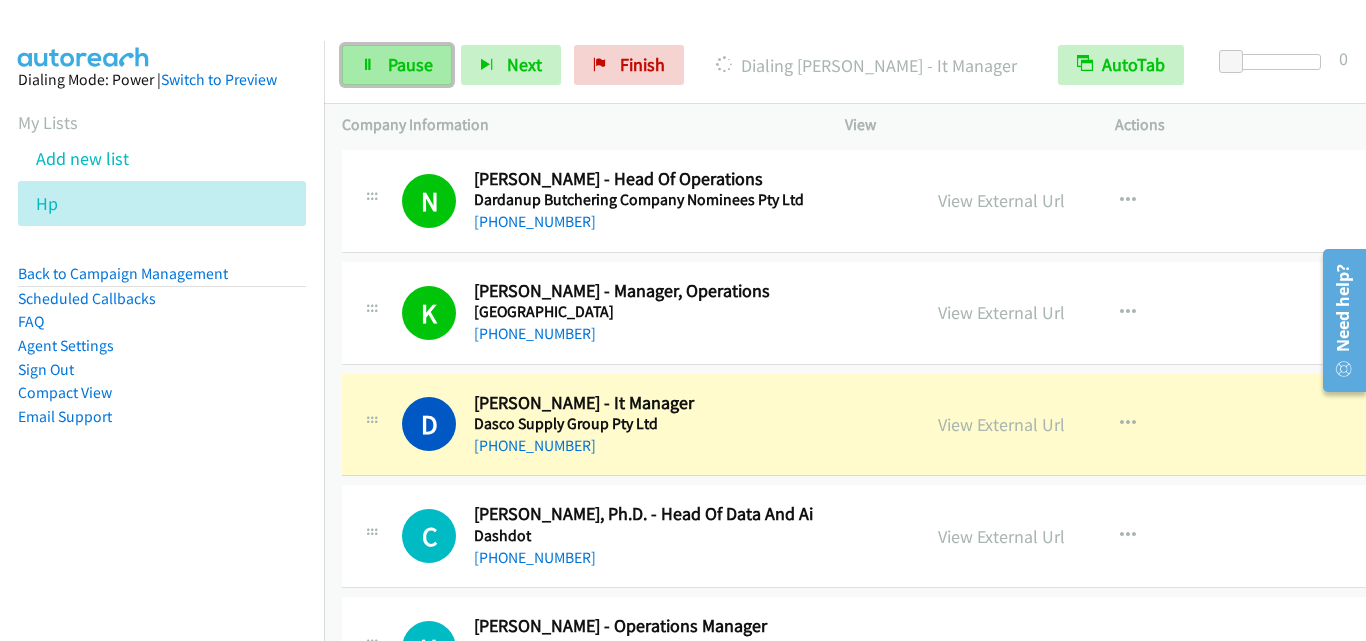 click on "Pause" at bounding box center [410, 64] 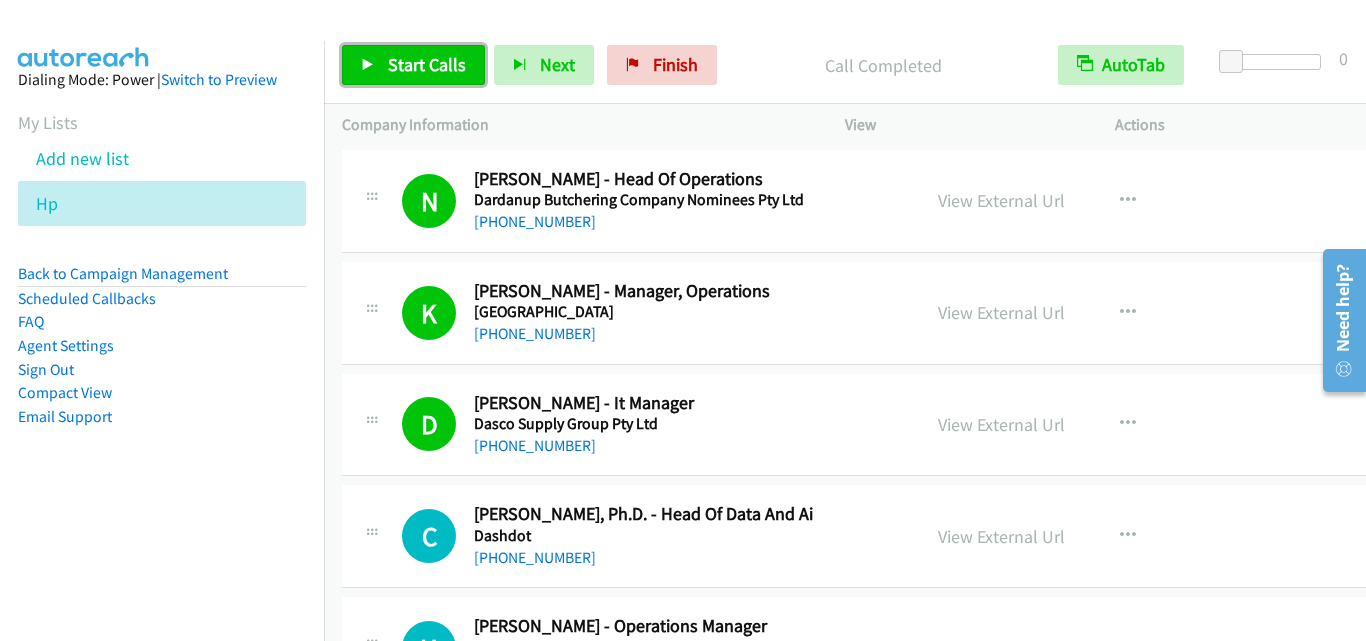 click on "Start Calls" at bounding box center (427, 64) 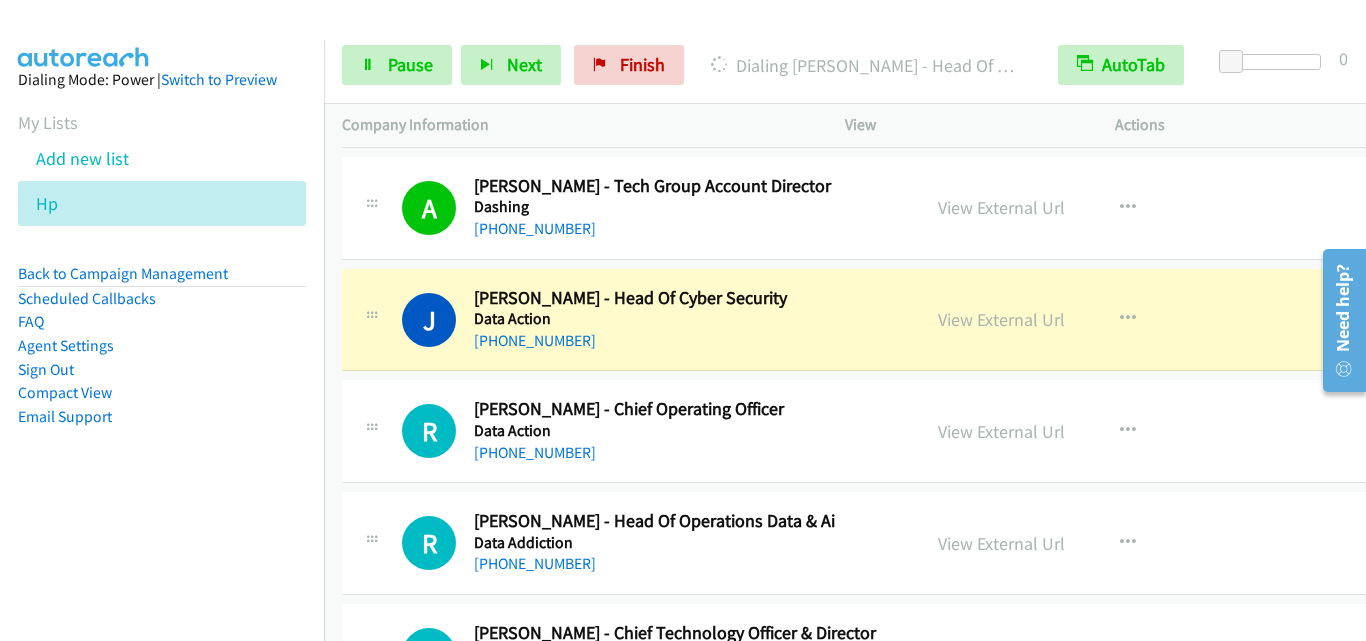 scroll, scrollTop: 1000, scrollLeft: 0, axis: vertical 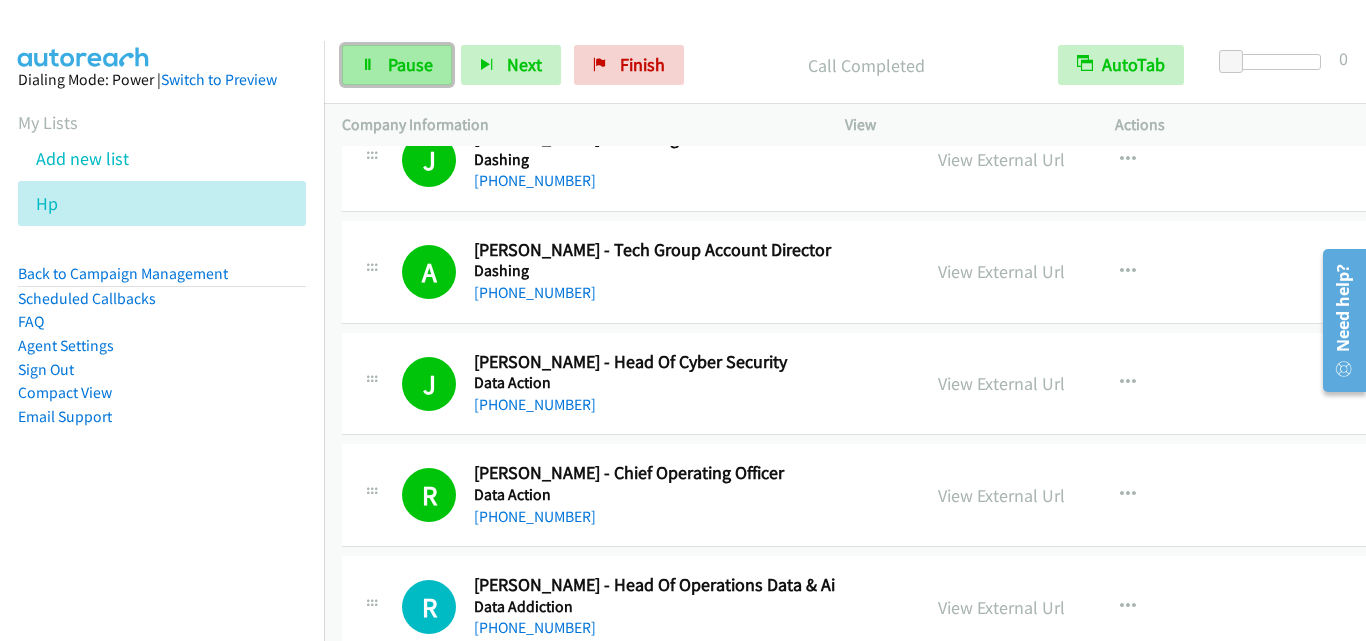 click on "Pause" at bounding box center [410, 64] 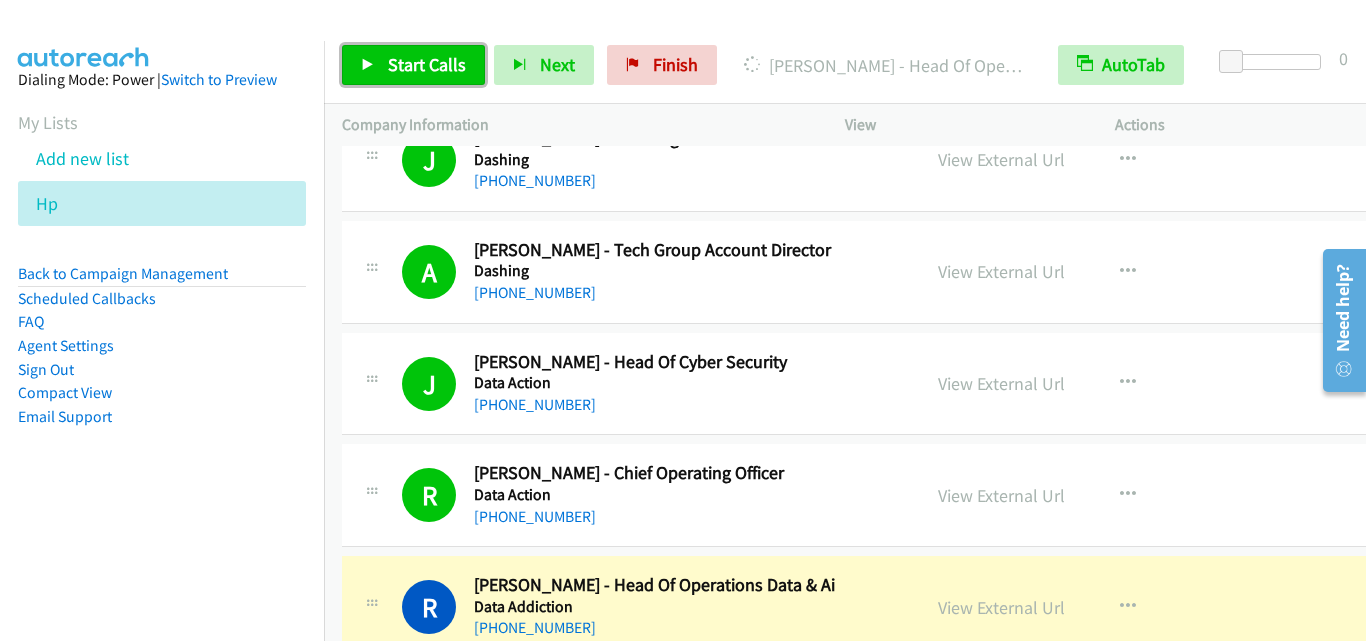 scroll, scrollTop: 1100, scrollLeft: 0, axis: vertical 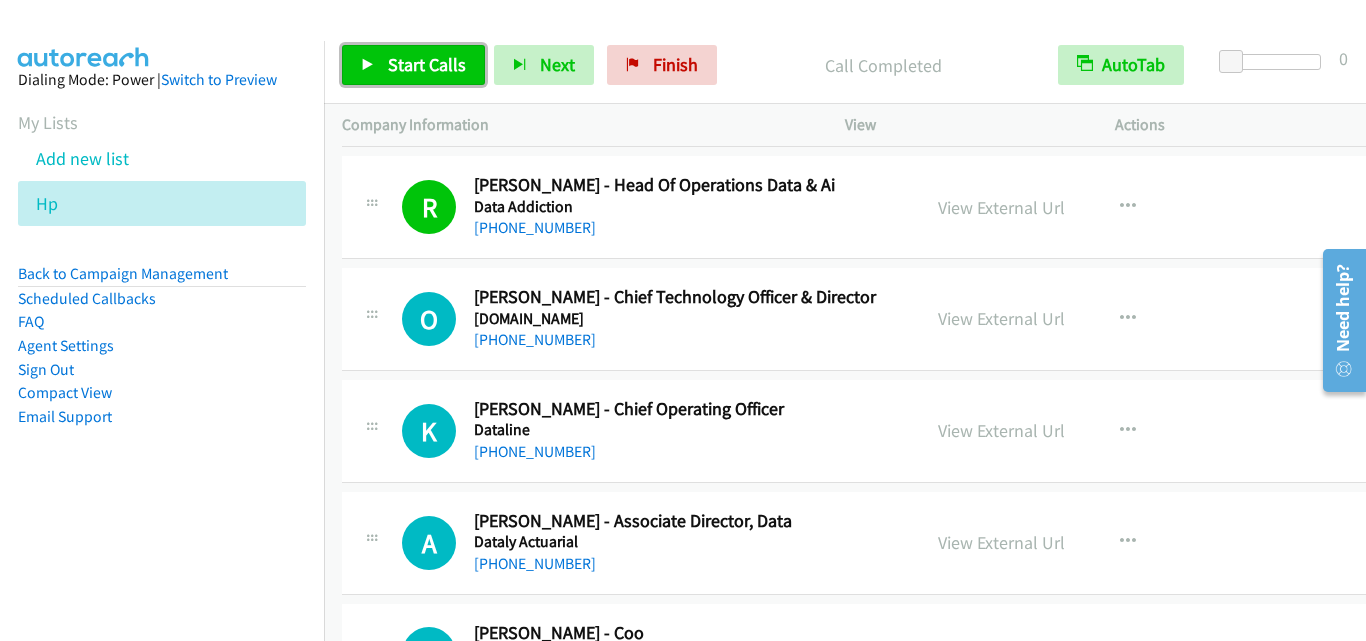 click on "Start Calls" at bounding box center [427, 64] 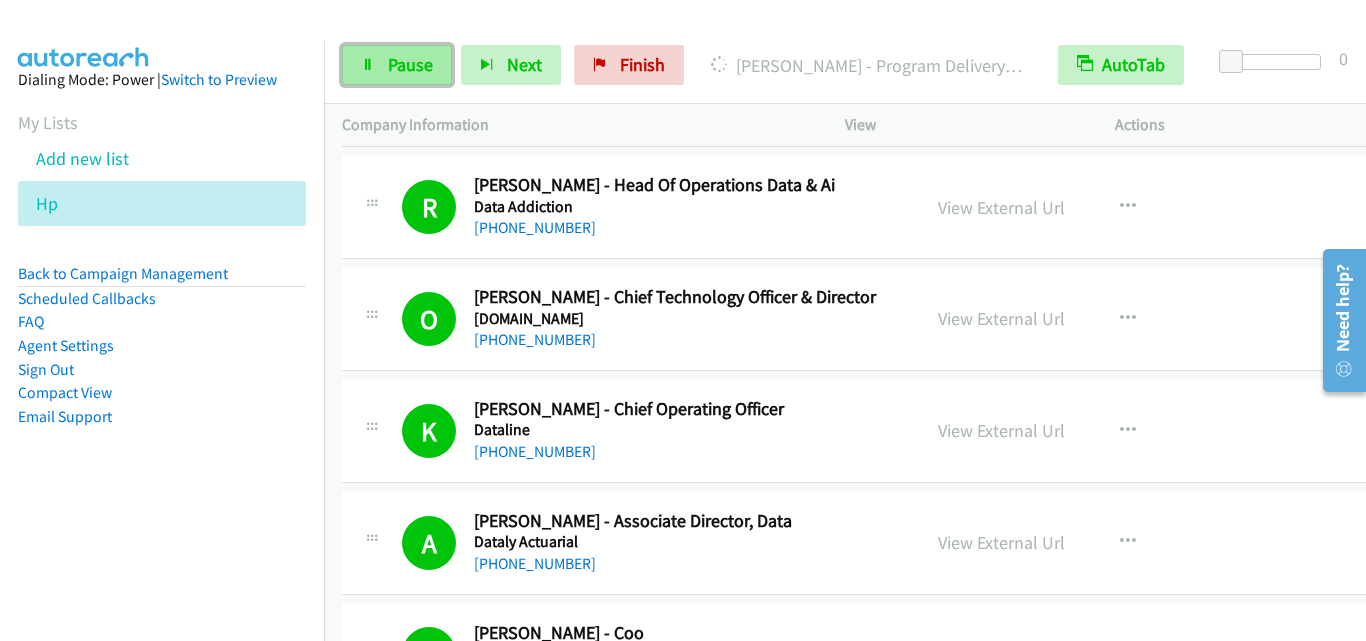 click on "Pause" at bounding box center (397, 65) 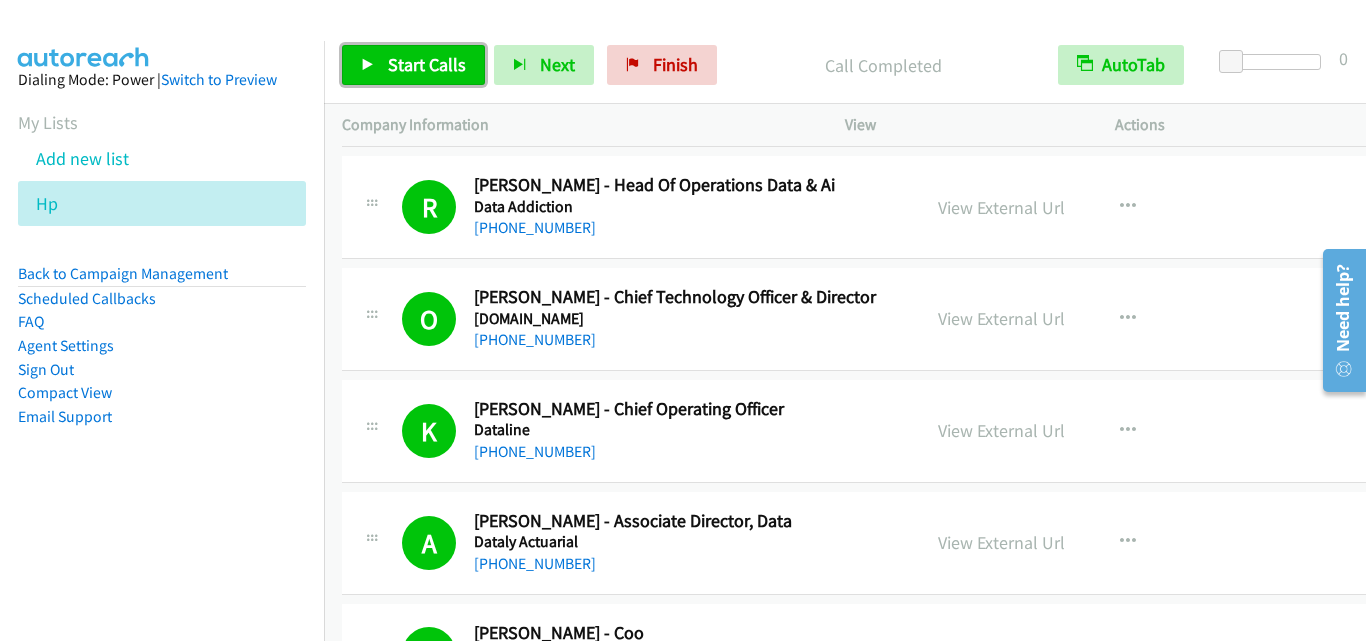 click on "Start Calls" at bounding box center [427, 64] 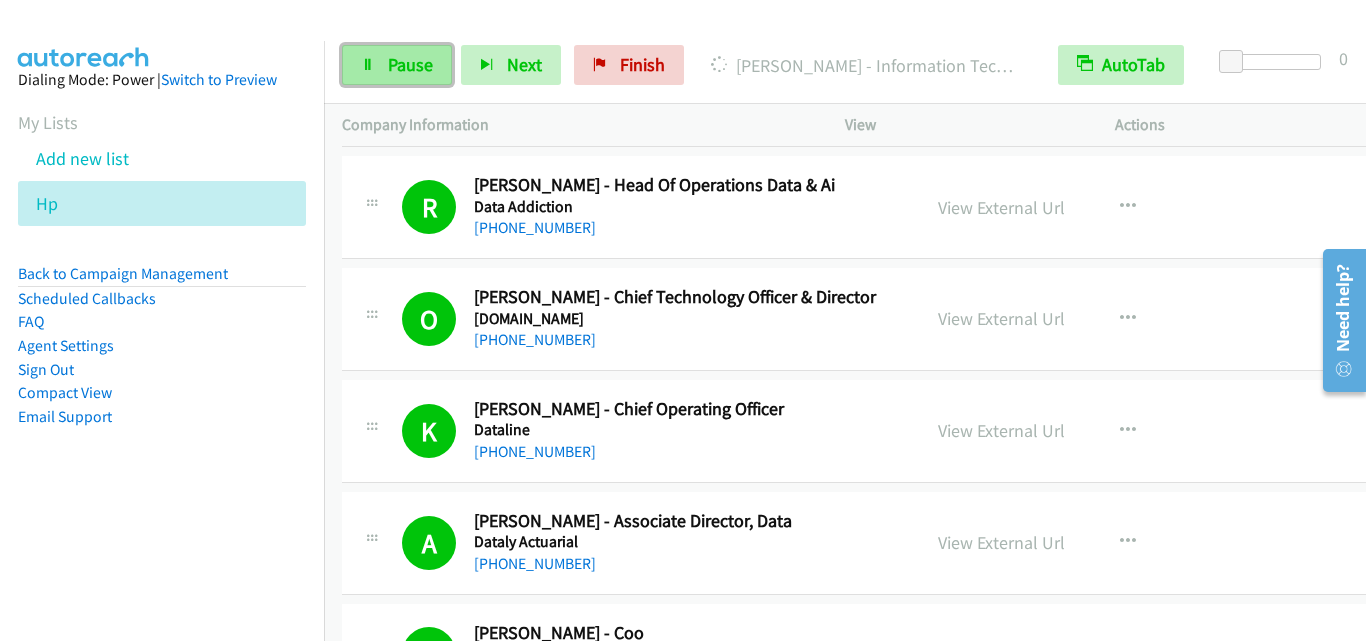 click on "Pause" at bounding box center (410, 64) 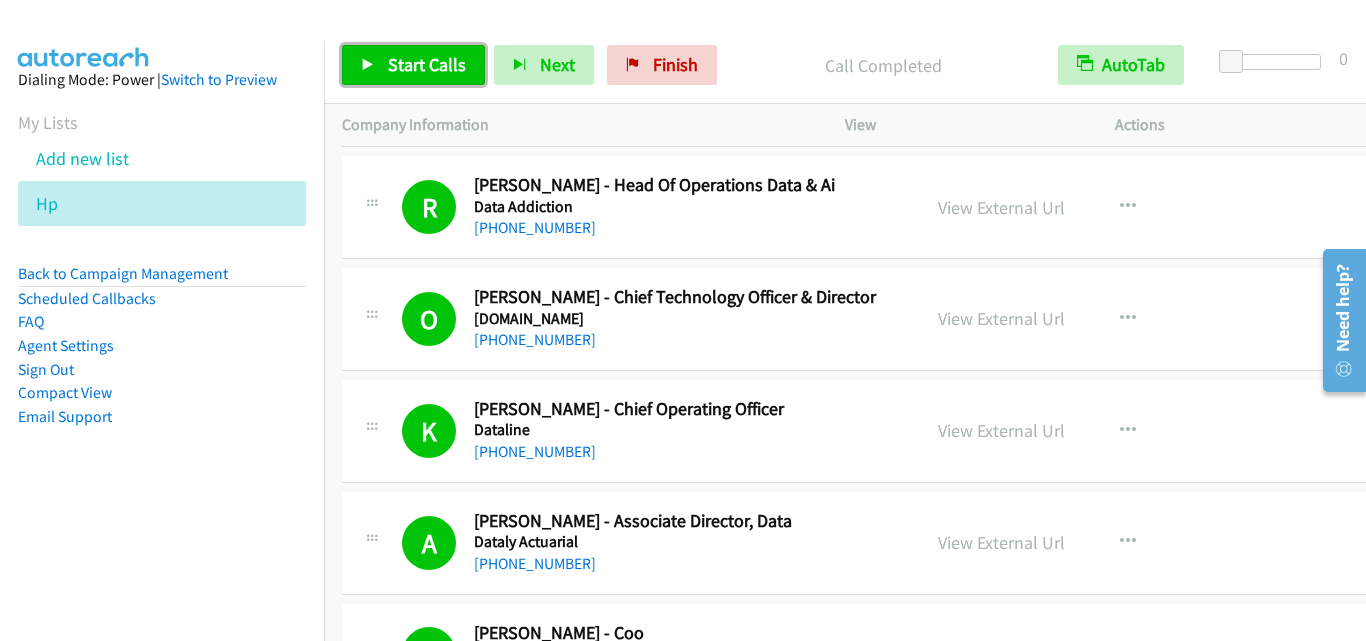 click on "Start Calls" at bounding box center (427, 64) 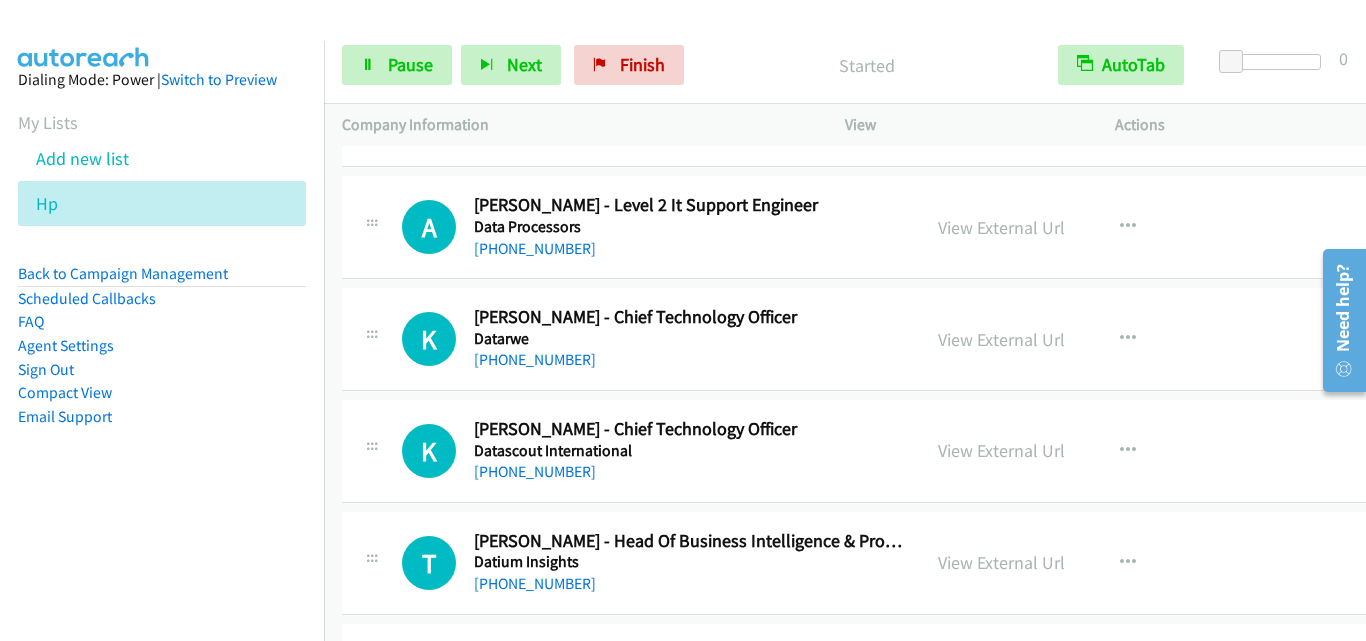 scroll, scrollTop: 2400, scrollLeft: 0, axis: vertical 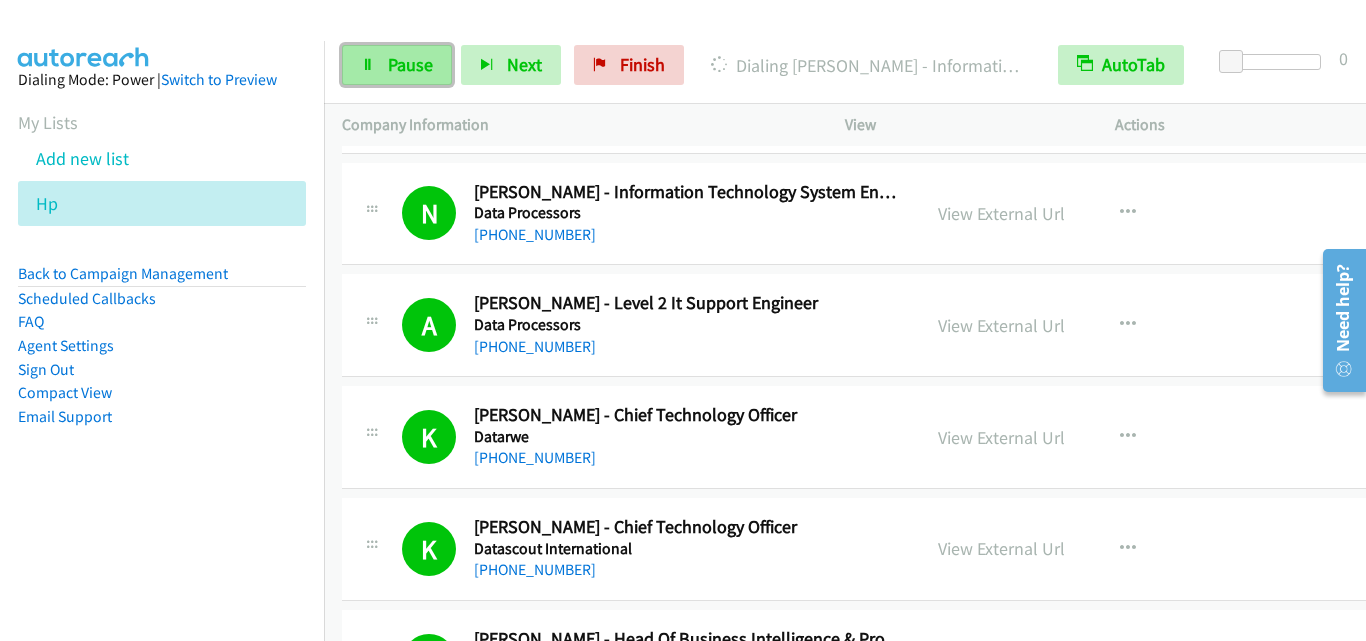 click on "Pause" at bounding box center (410, 64) 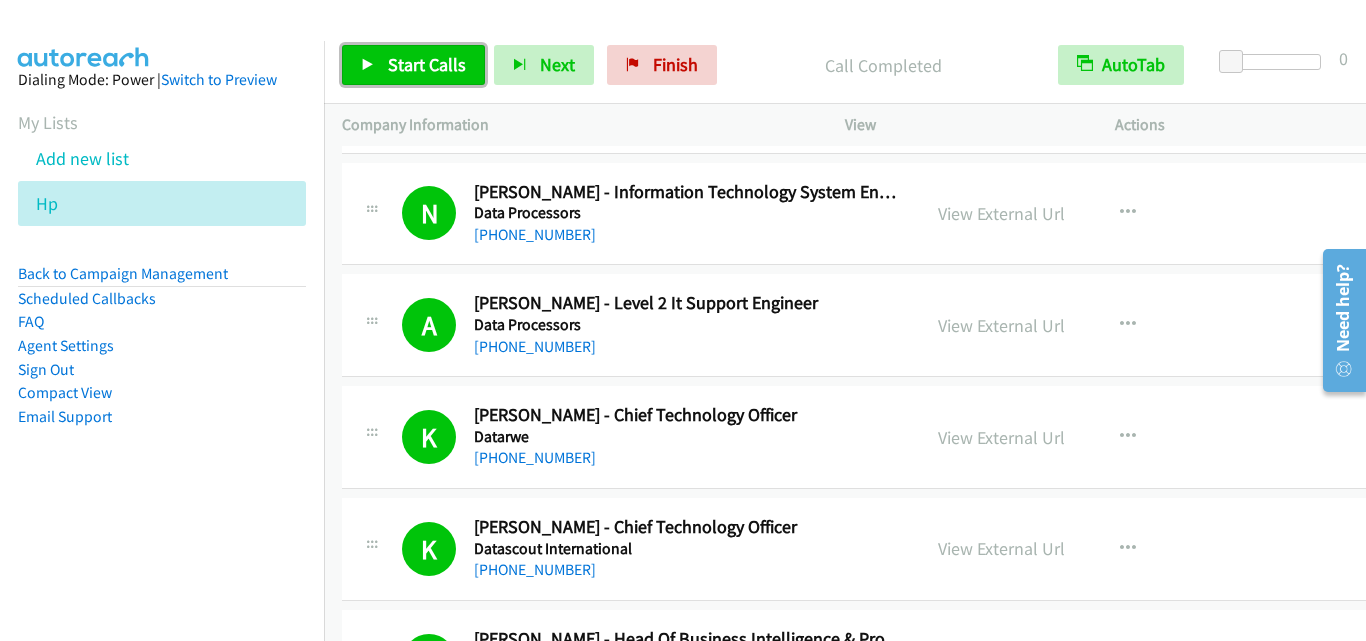 click on "Start Calls" at bounding box center (427, 64) 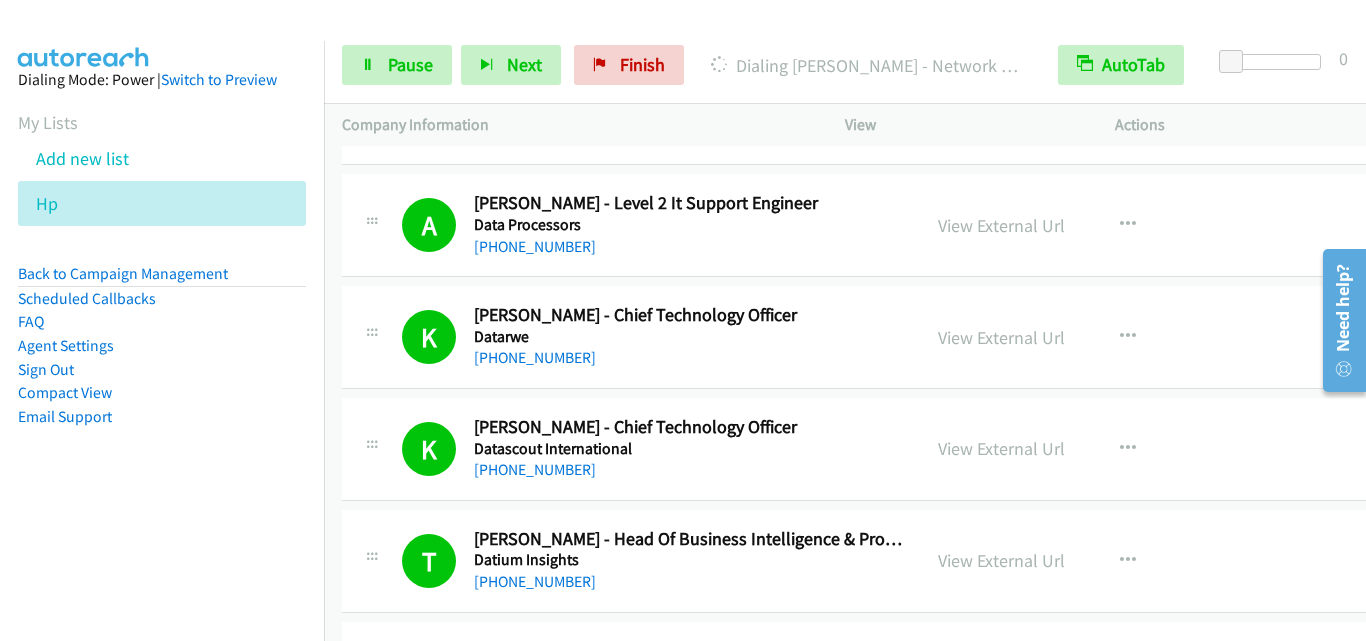 scroll, scrollTop: 3400, scrollLeft: 0, axis: vertical 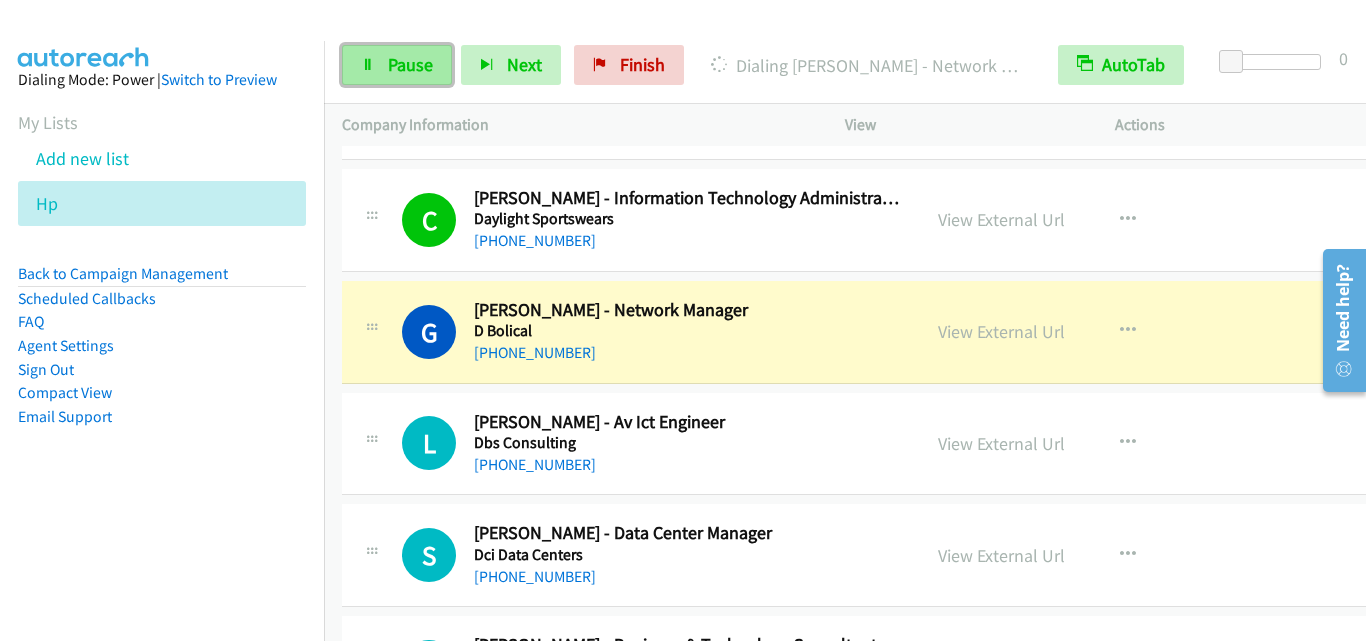 click on "Pause" at bounding box center [410, 64] 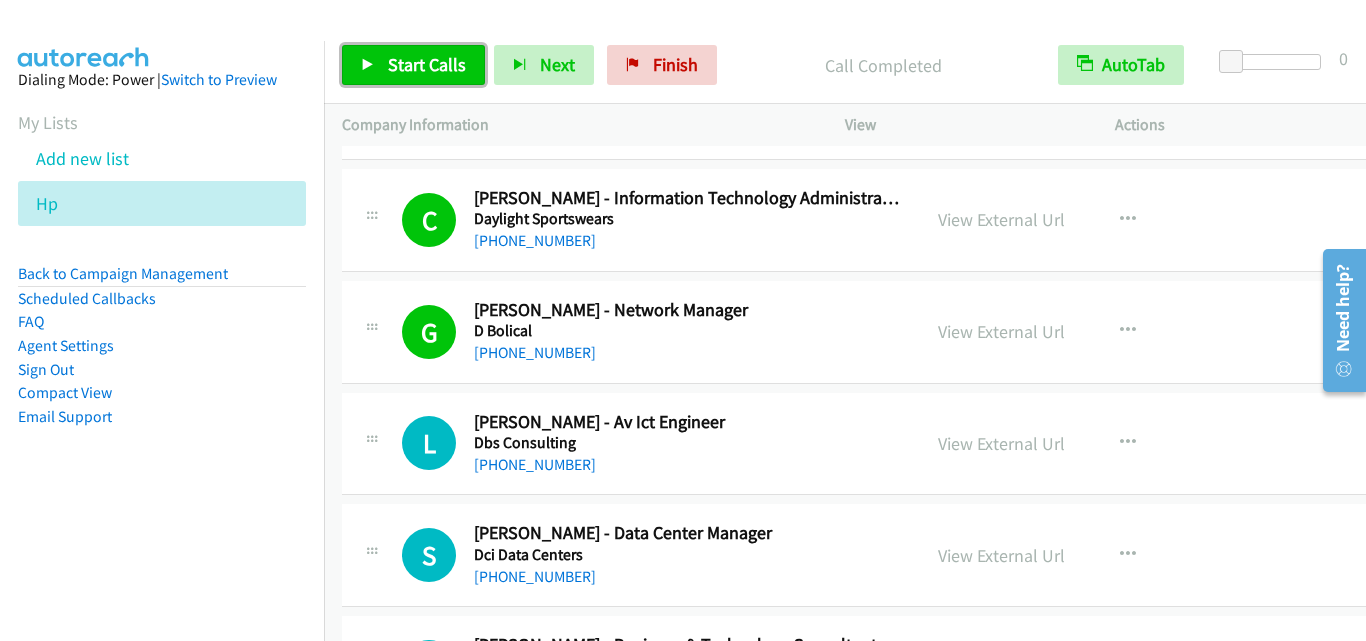 click on "Start Calls" at bounding box center [427, 64] 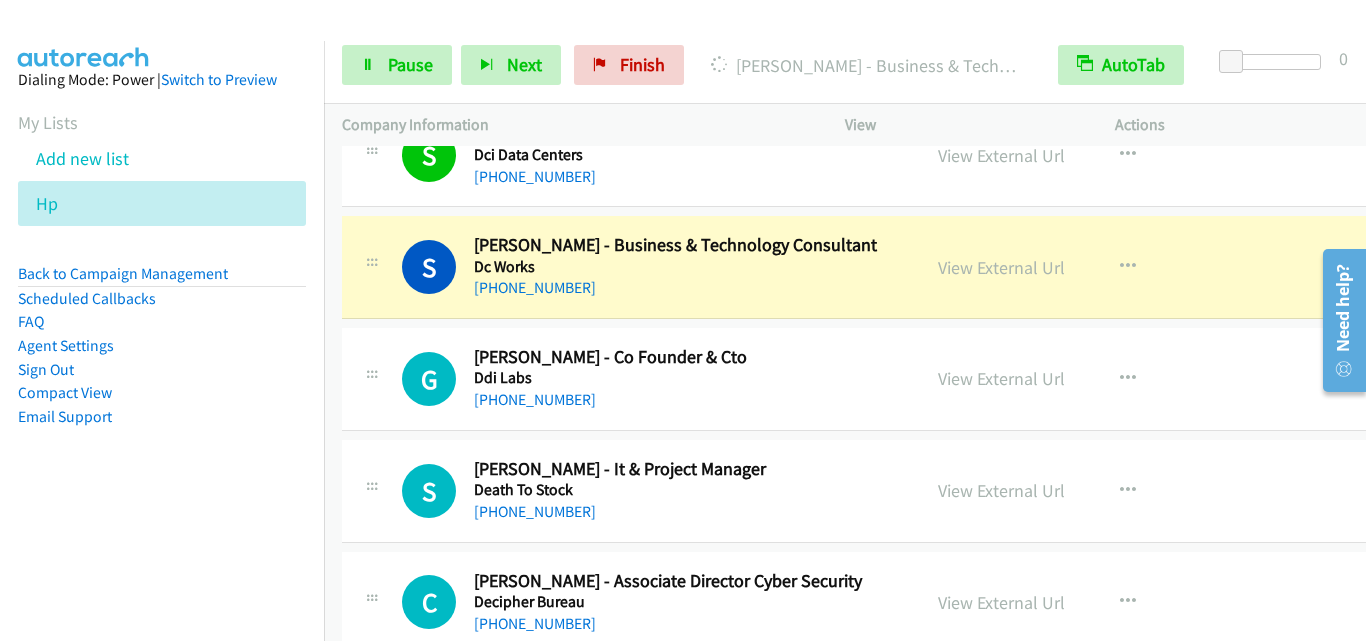 scroll, scrollTop: 3700, scrollLeft: 0, axis: vertical 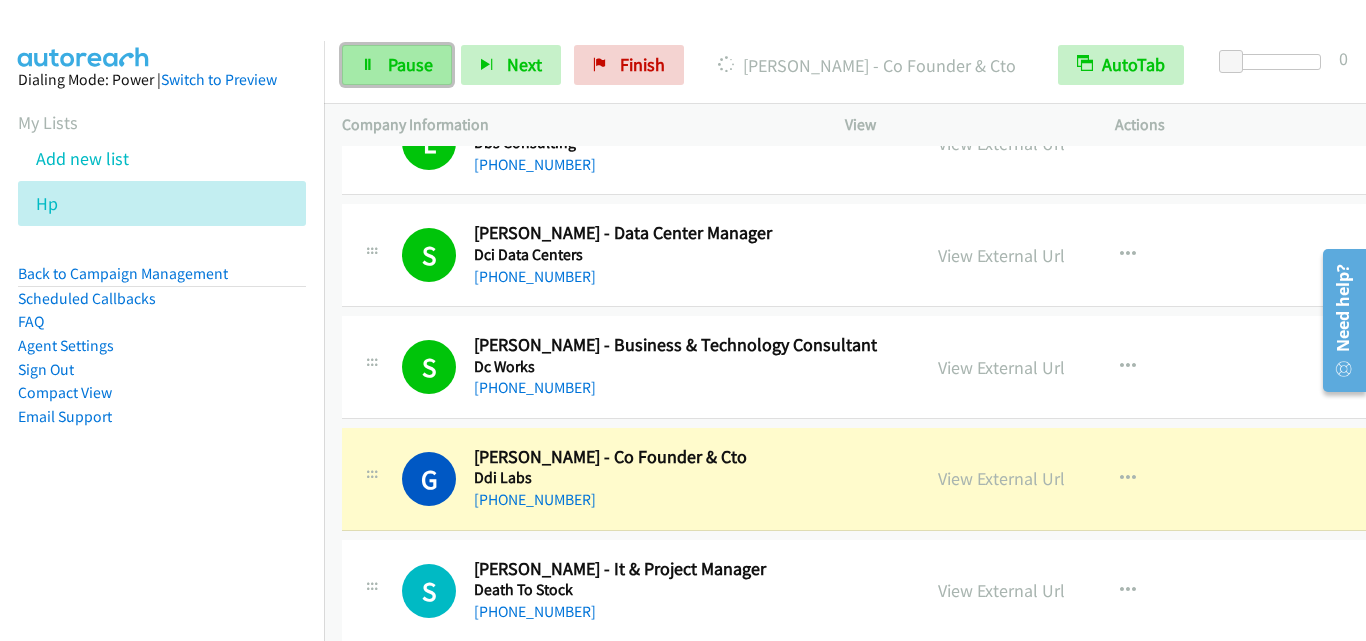 click on "Pause" at bounding box center (410, 64) 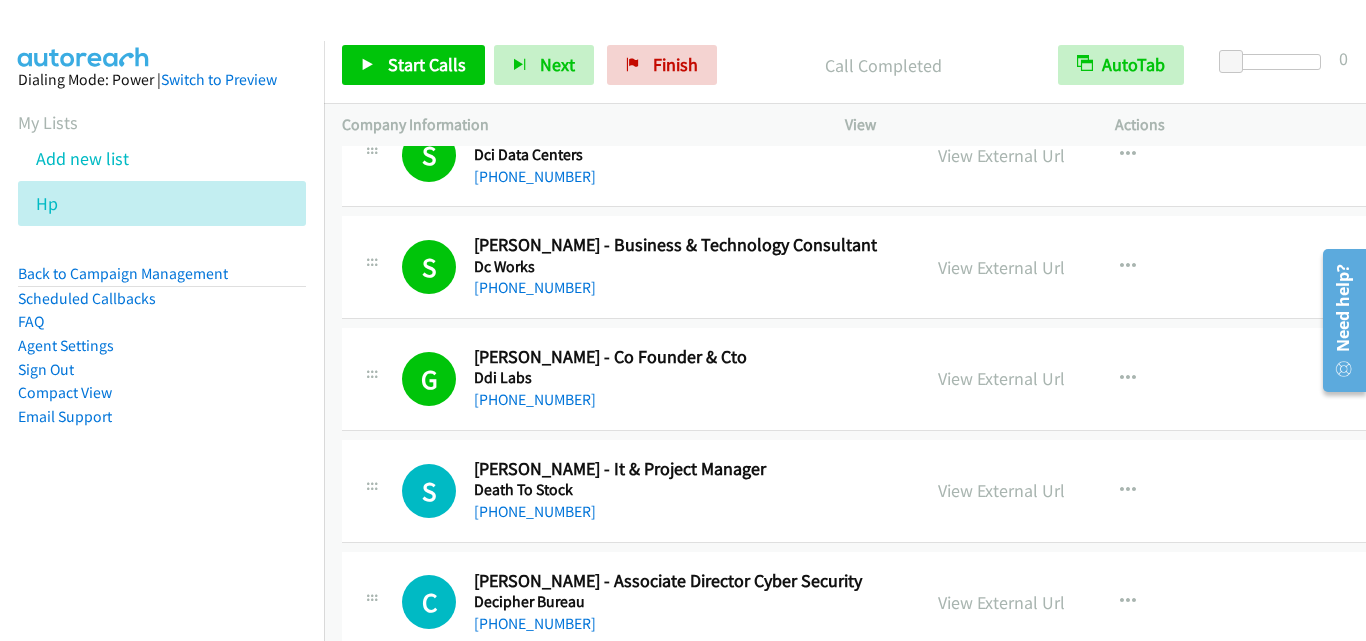 scroll, scrollTop: 3900, scrollLeft: 0, axis: vertical 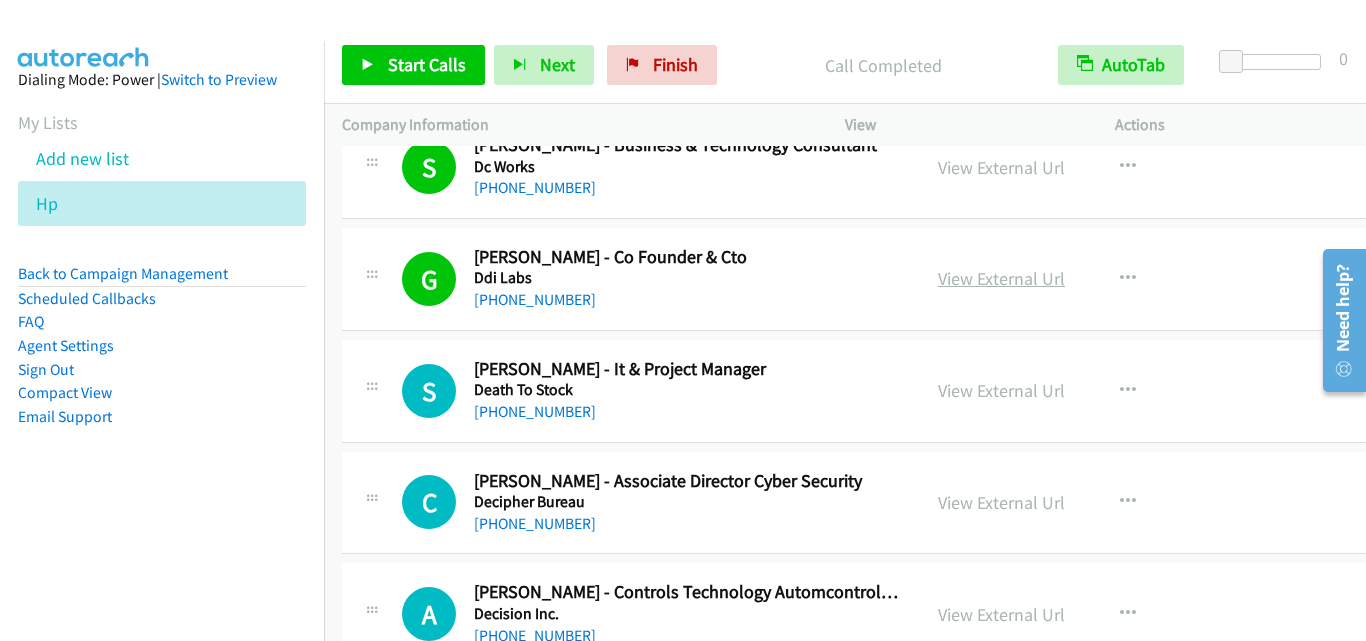 click on "View External Url" at bounding box center (1001, 278) 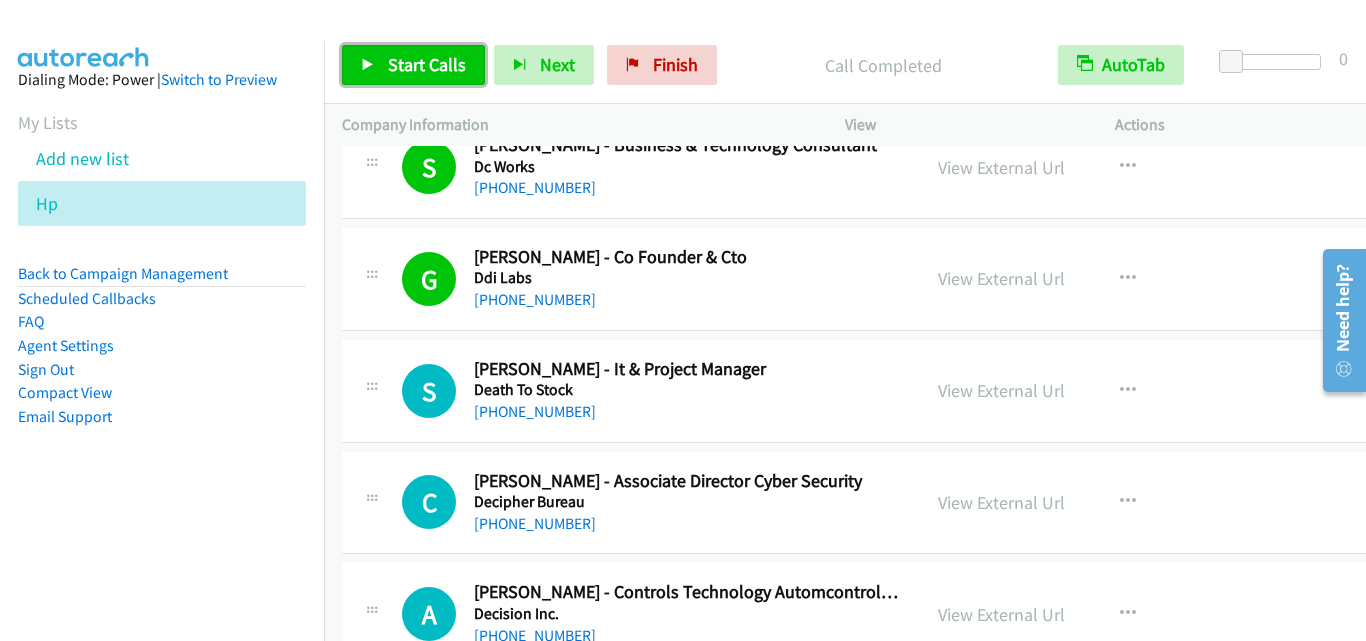 click on "Start Calls" at bounding box center [427, 64] 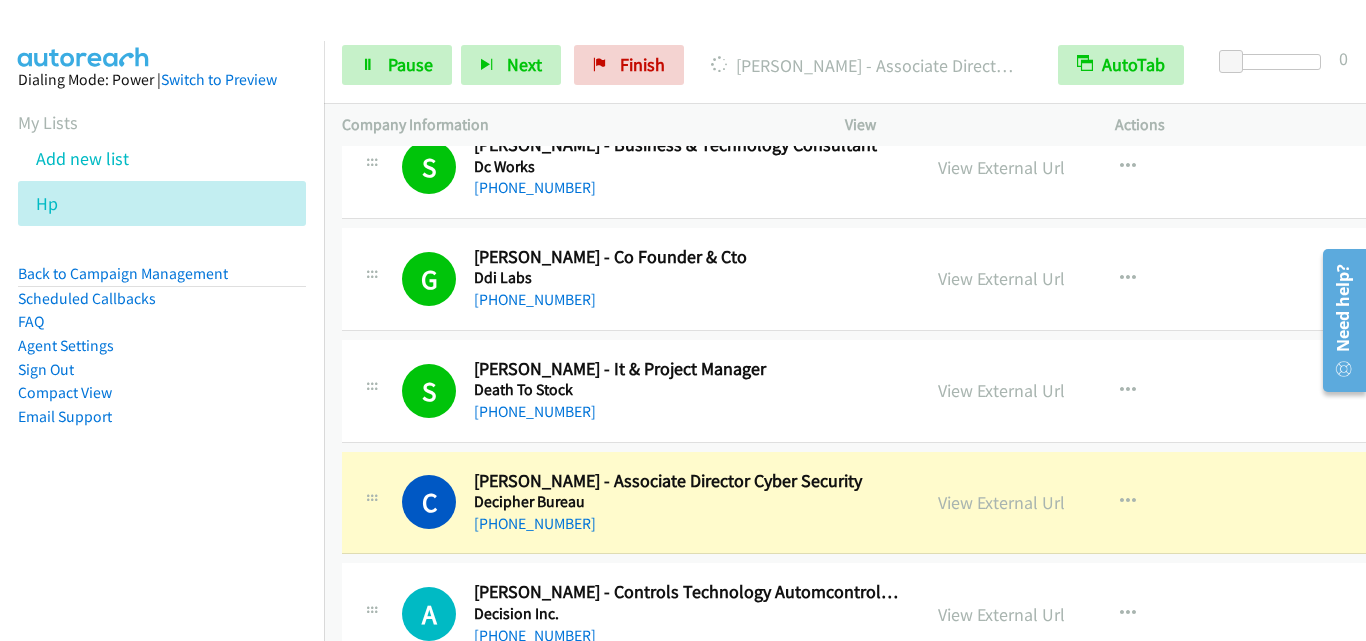 scroll, scrollTop: 4100, scrollLeft: 0, axis: vertical 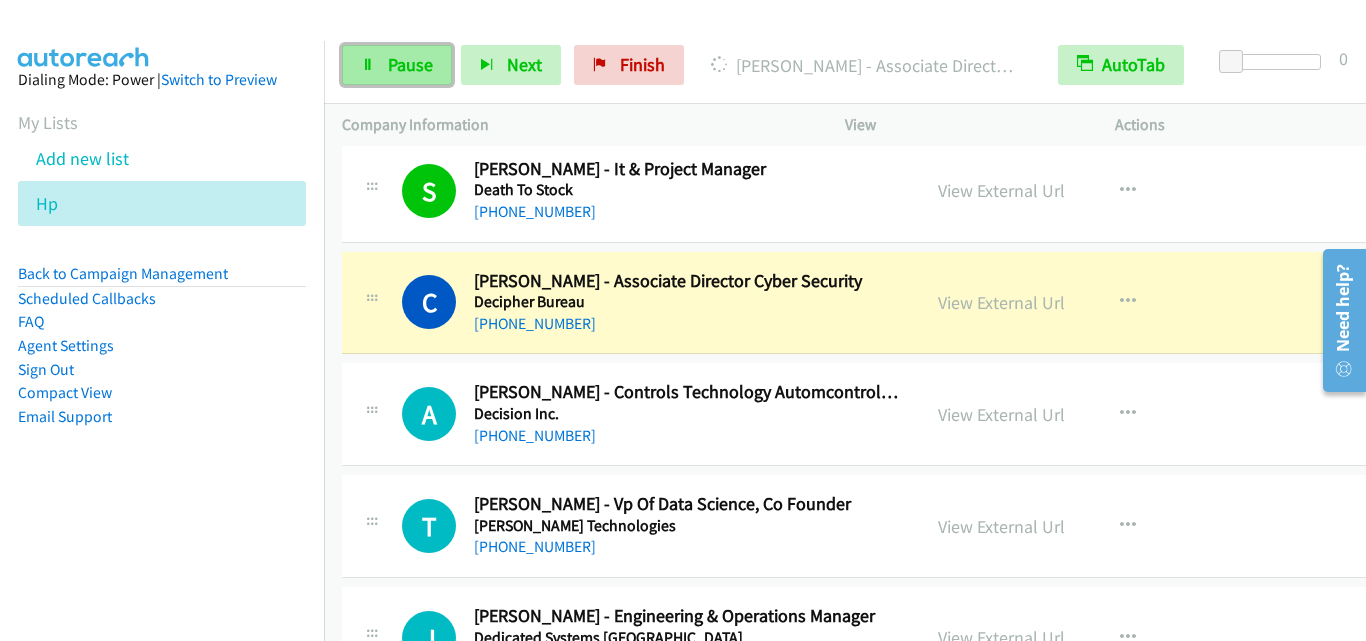 click on "Pause" at bounding box center (410, 64) 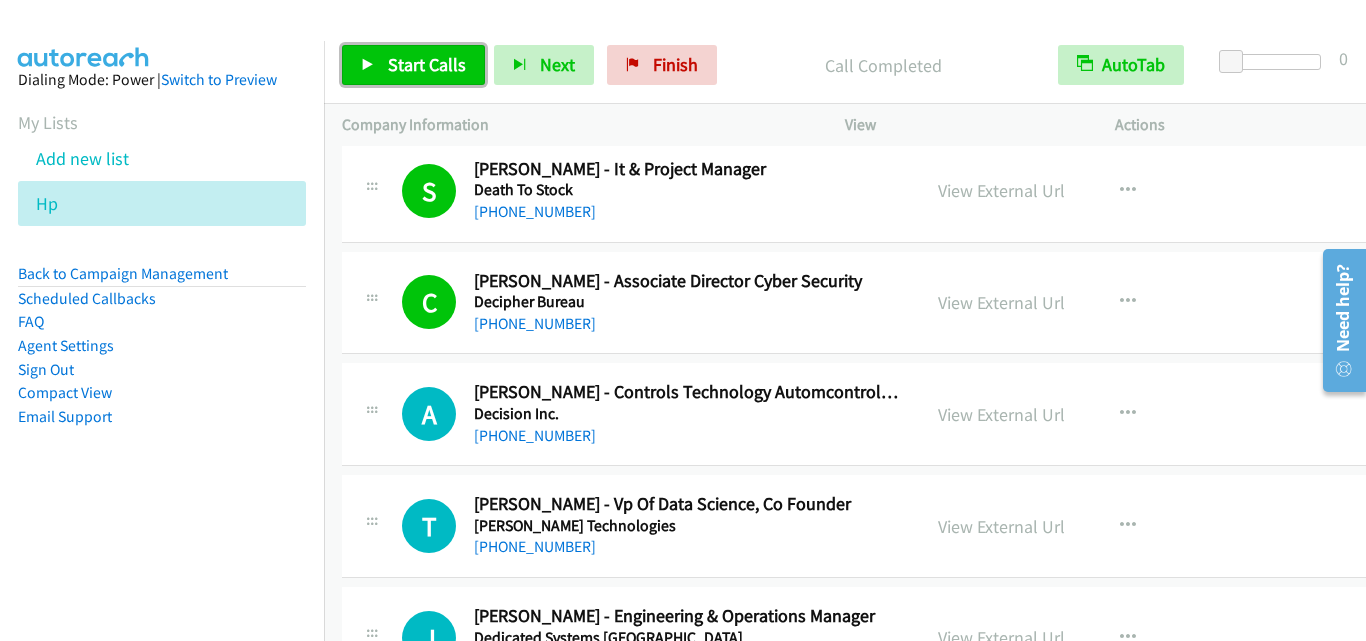 click on "Start Calls" at bounding box center [427, 64] 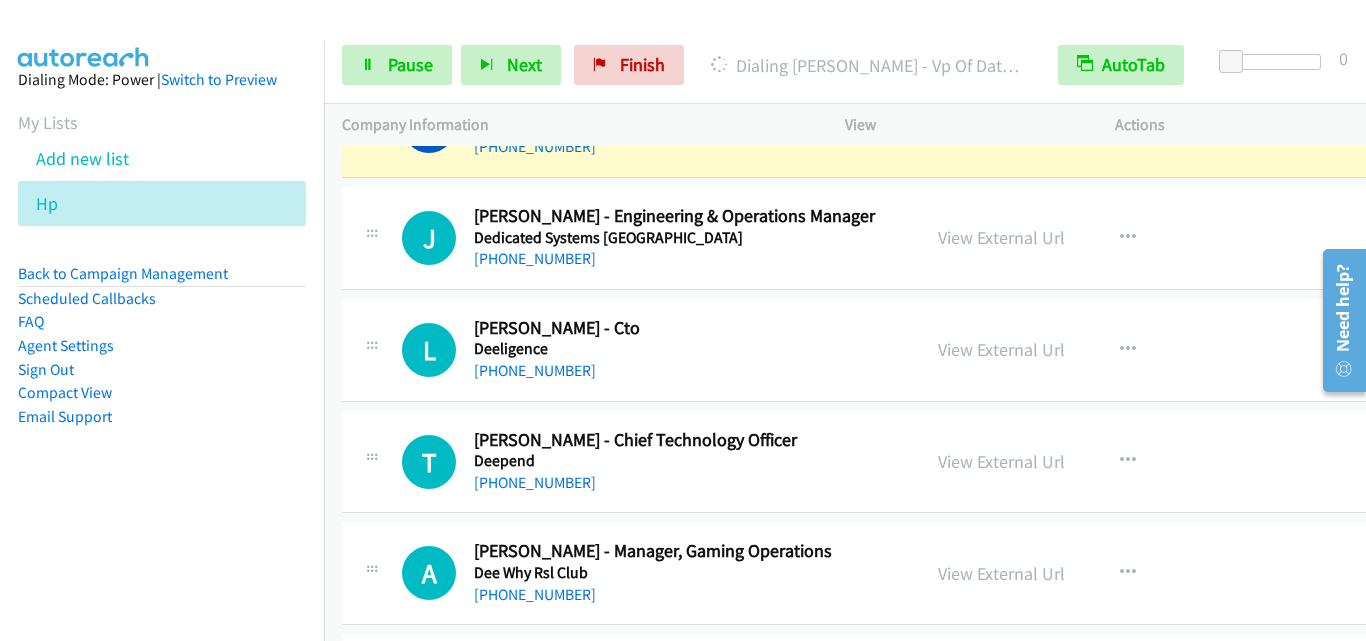 scroll, scrollTop: 4400, scrollLeft: 0, axis: vertical 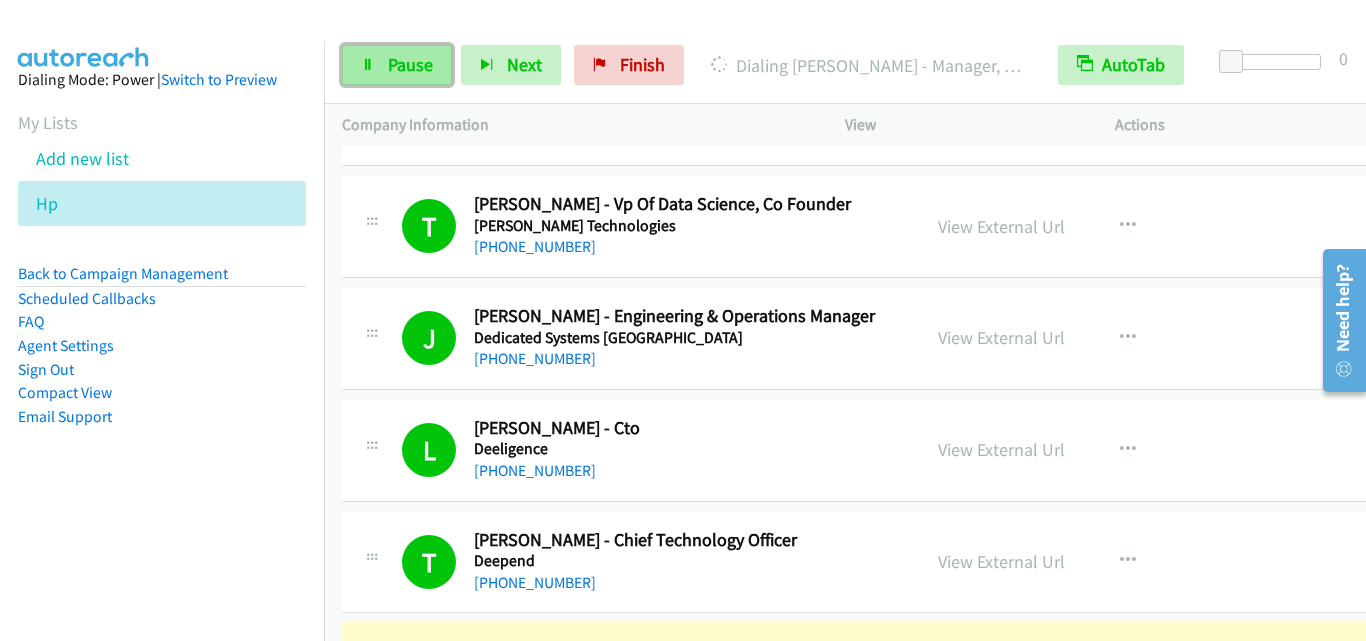 click on "Pause" at bounding box center [410, 64] 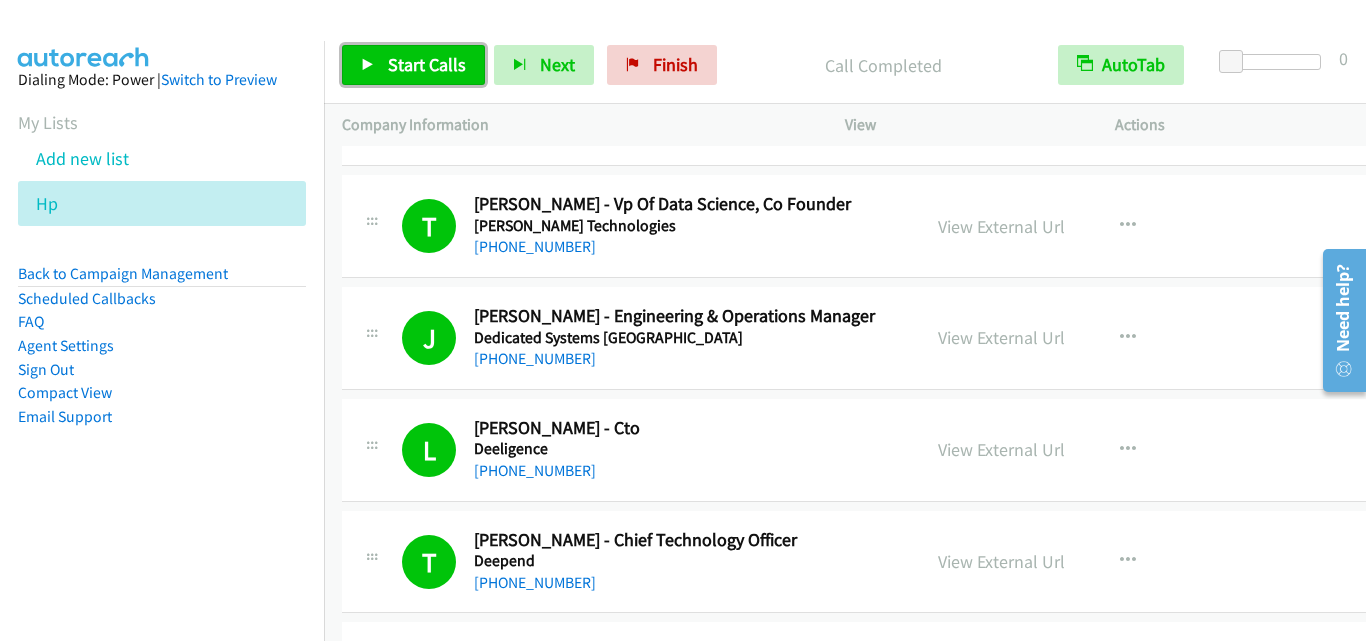 click on "Start Calls" at bounding box center (427, 64) 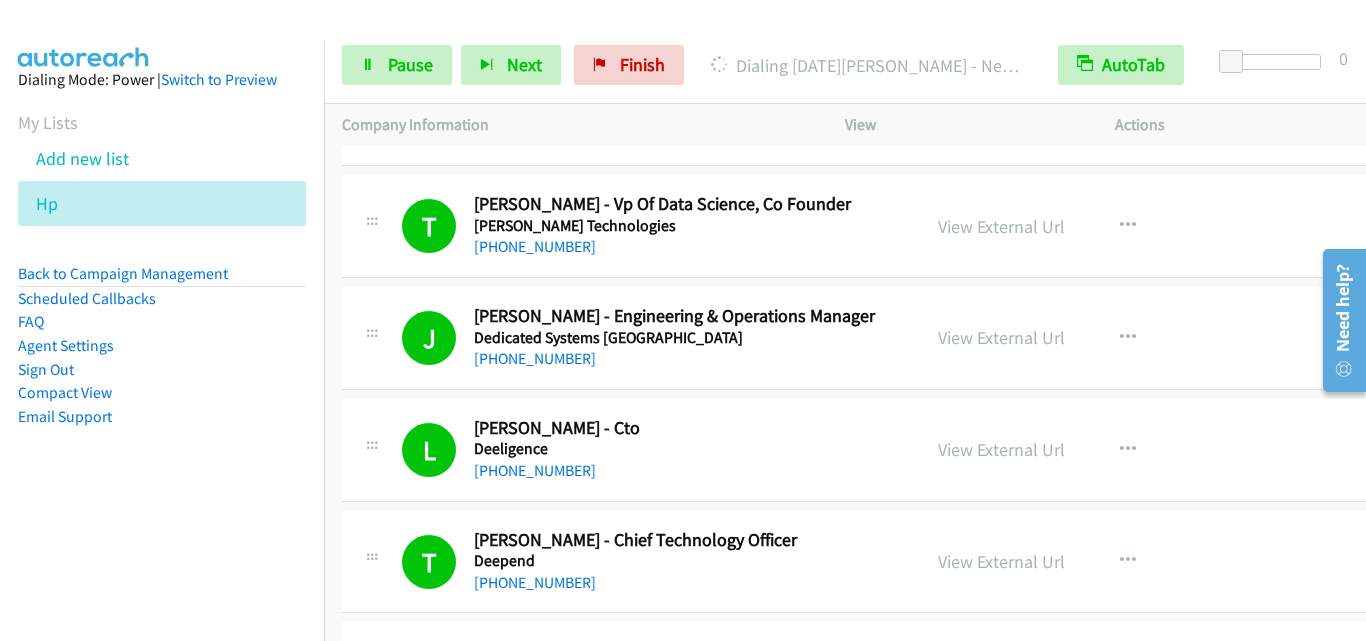 scroll, scrollTop: 5092, scrollLeft: 0, axis: vertical 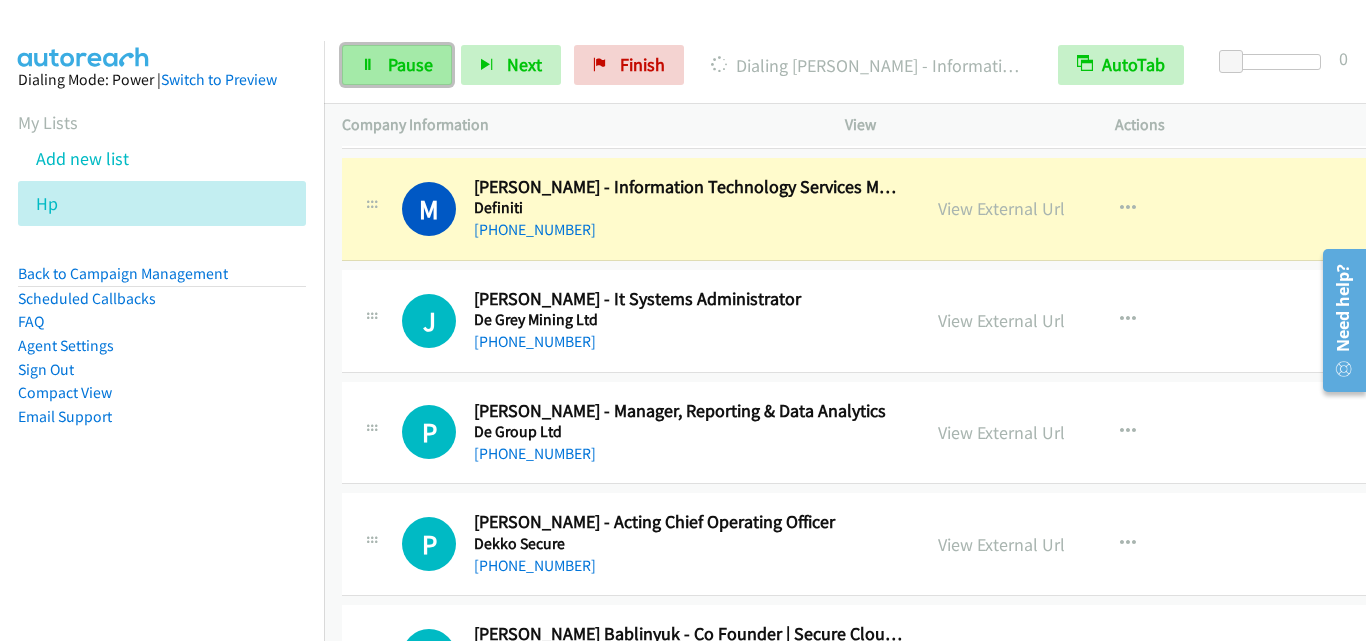 click on "Pause" at bounding box center (397, 65) 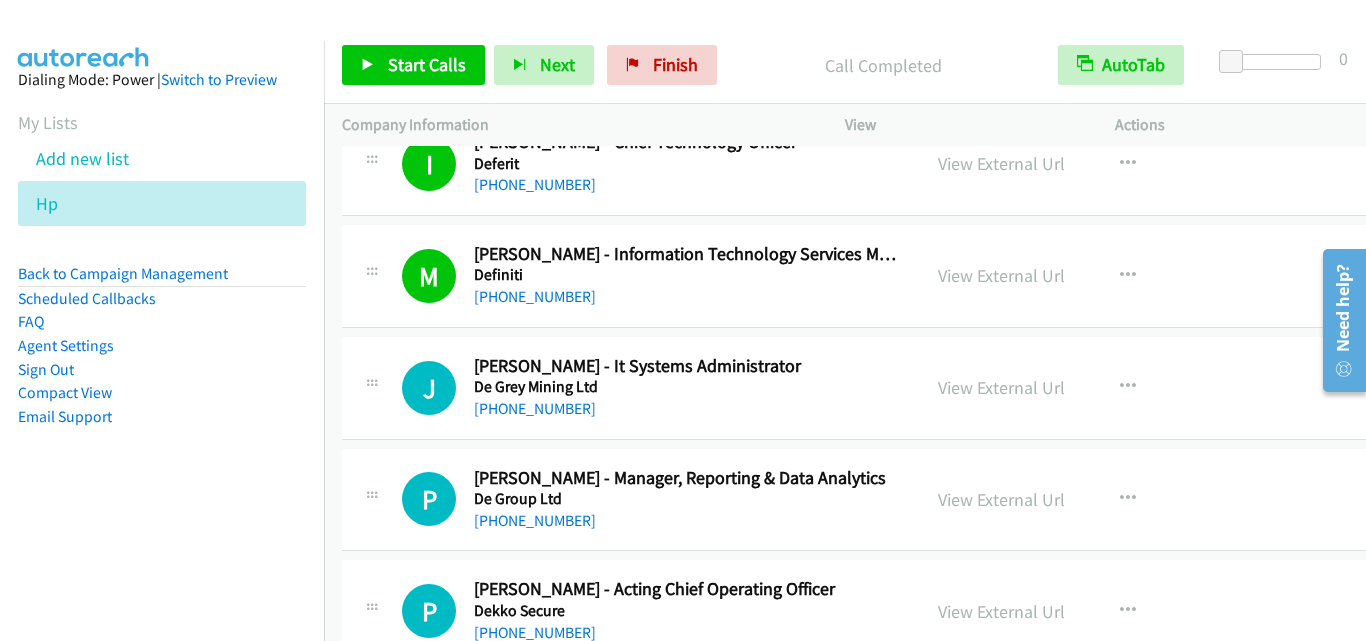 scroll, scrollTop: 5100, scrollLeft: 0, axis: vertical 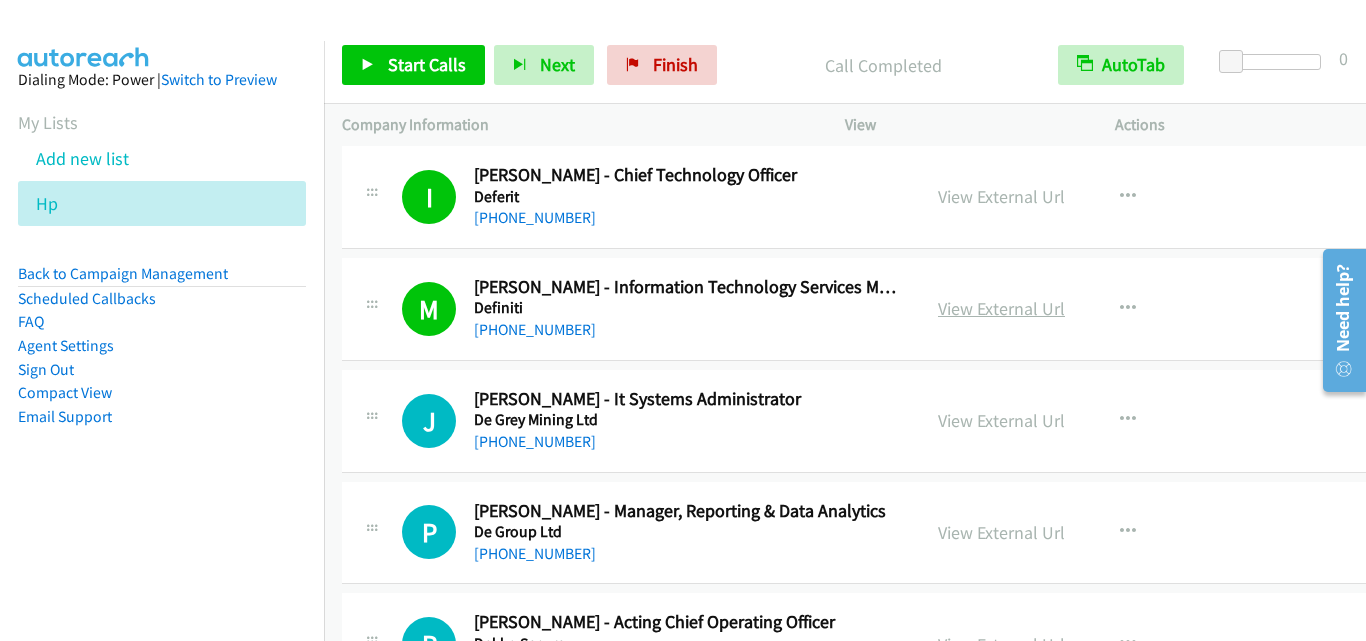 click on "View External Url" at bounding box center [1001, 308] 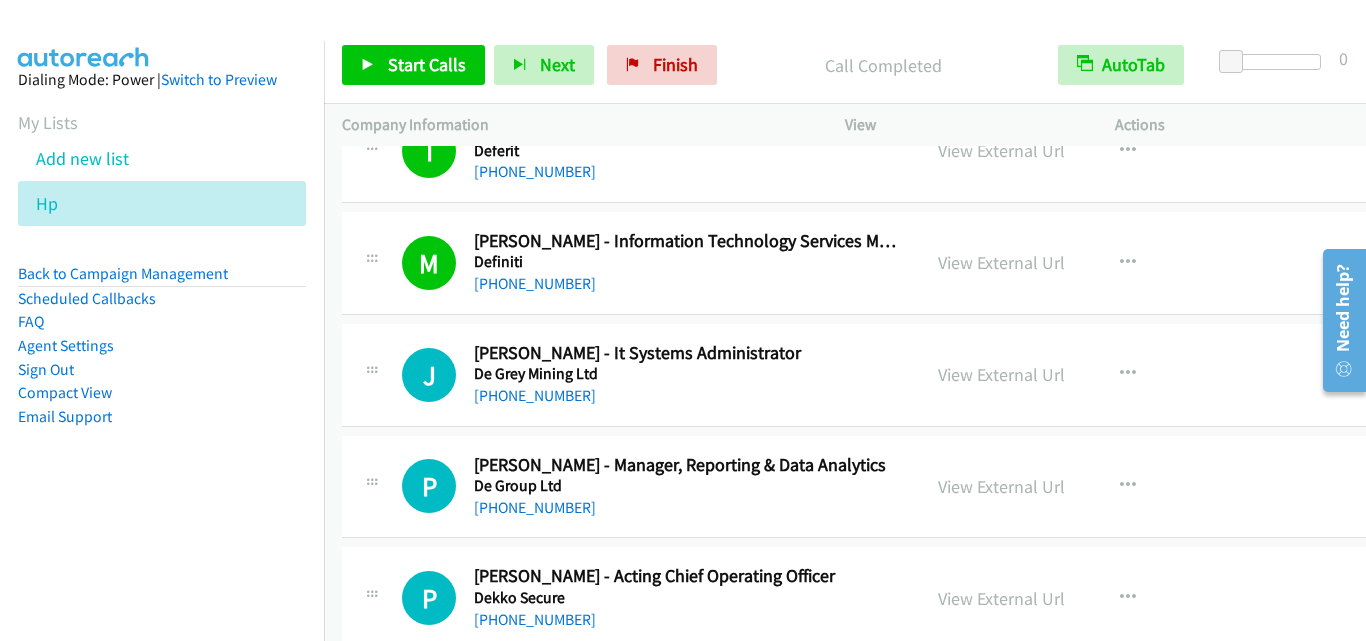 scroll, scrollTop: 5100, scrollLeft: 0, axis: vertical 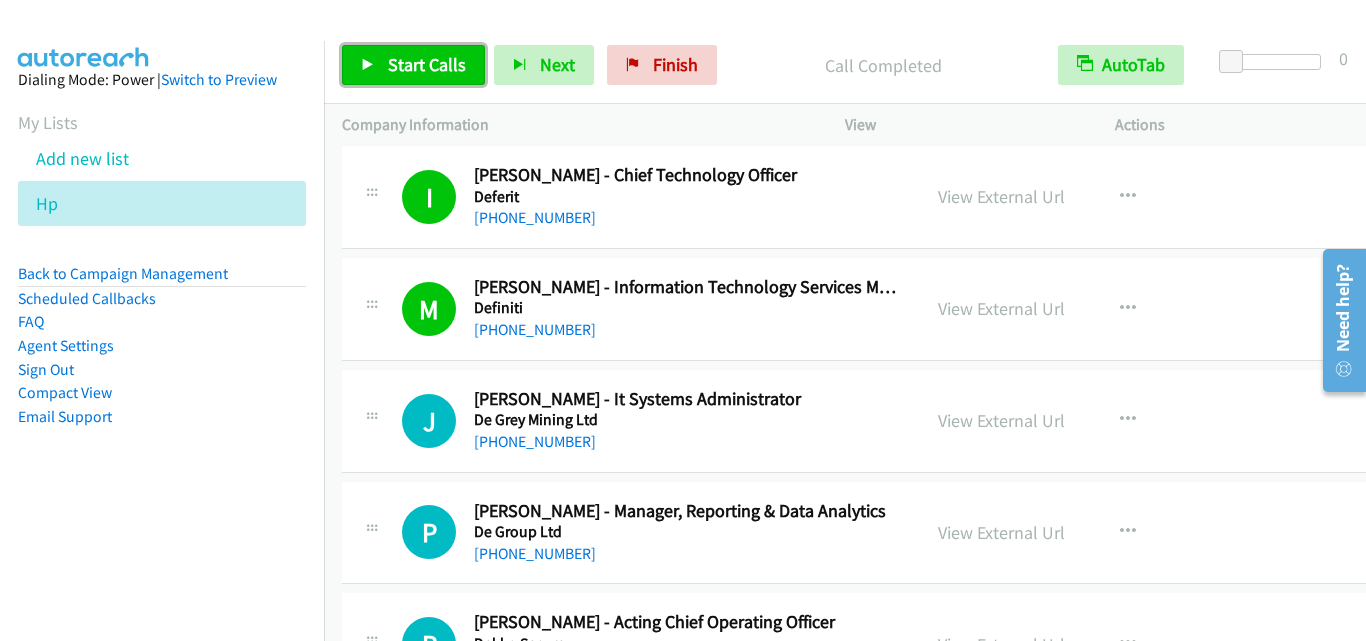 click on "Start Calls" at bounding box center [427, 64] 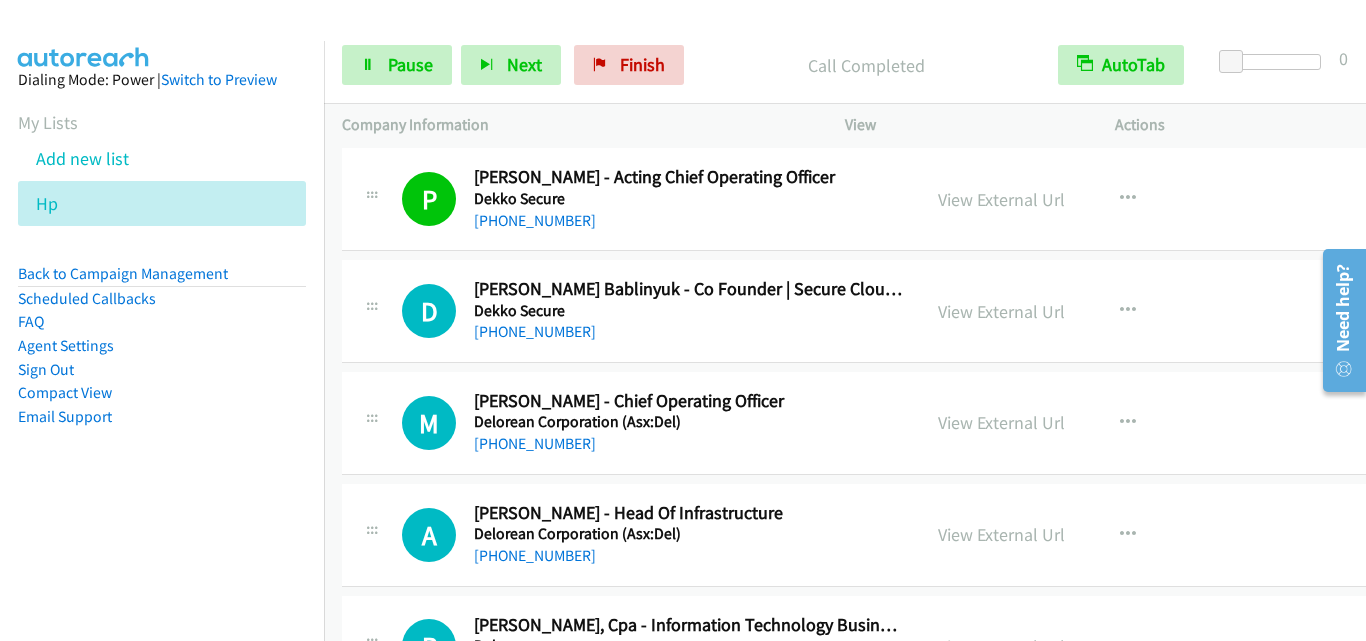 scroll, scrollTop: 5600, scrollLeft: 0, axis: vertical 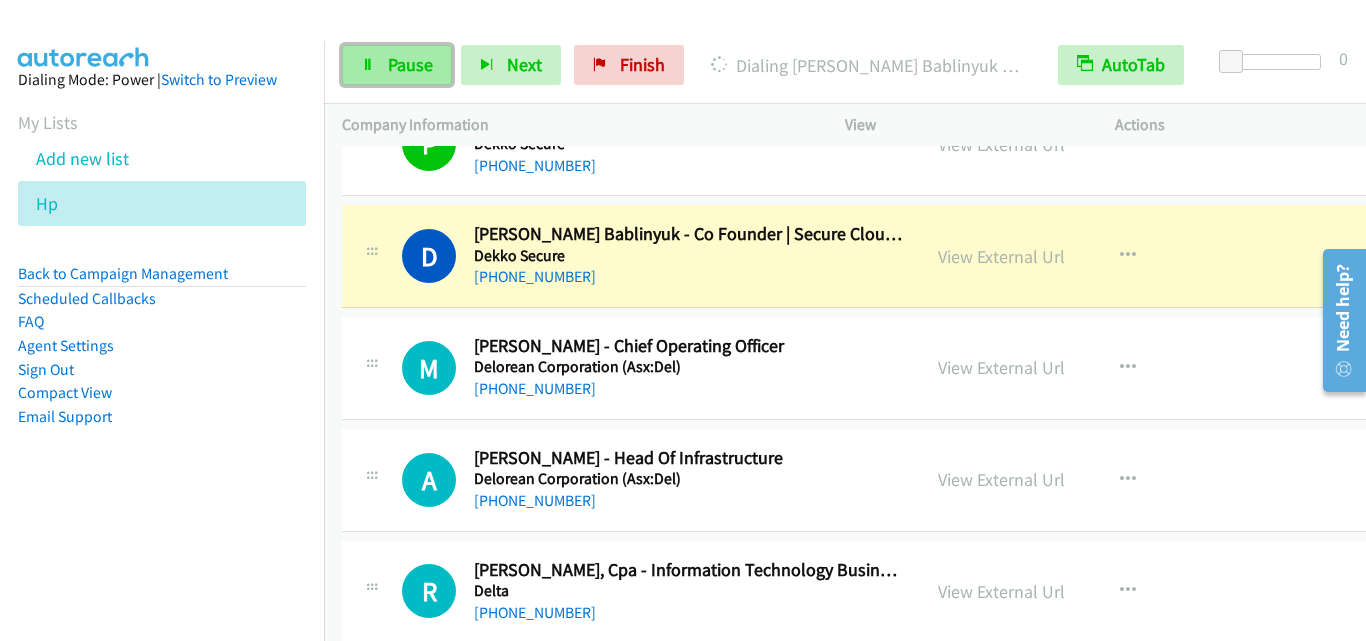 click on "Pause" at bounding box center [397, 65] 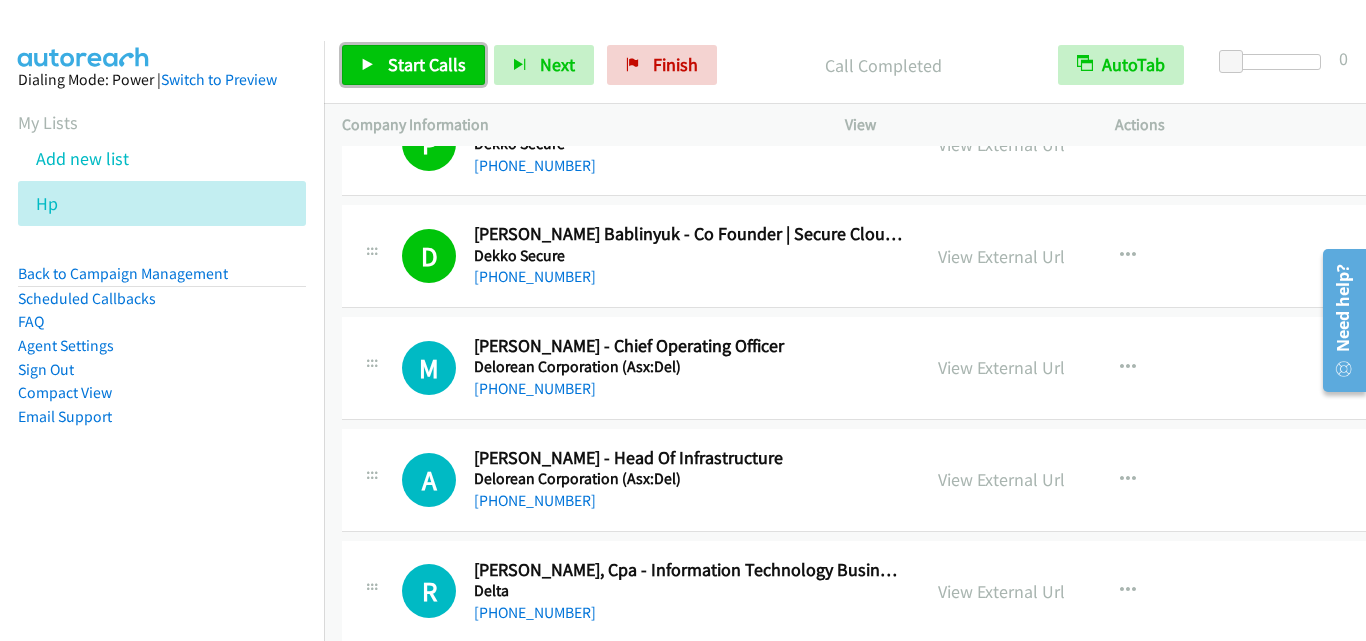 click on "Start Calls" at bounding box center (427, 64) 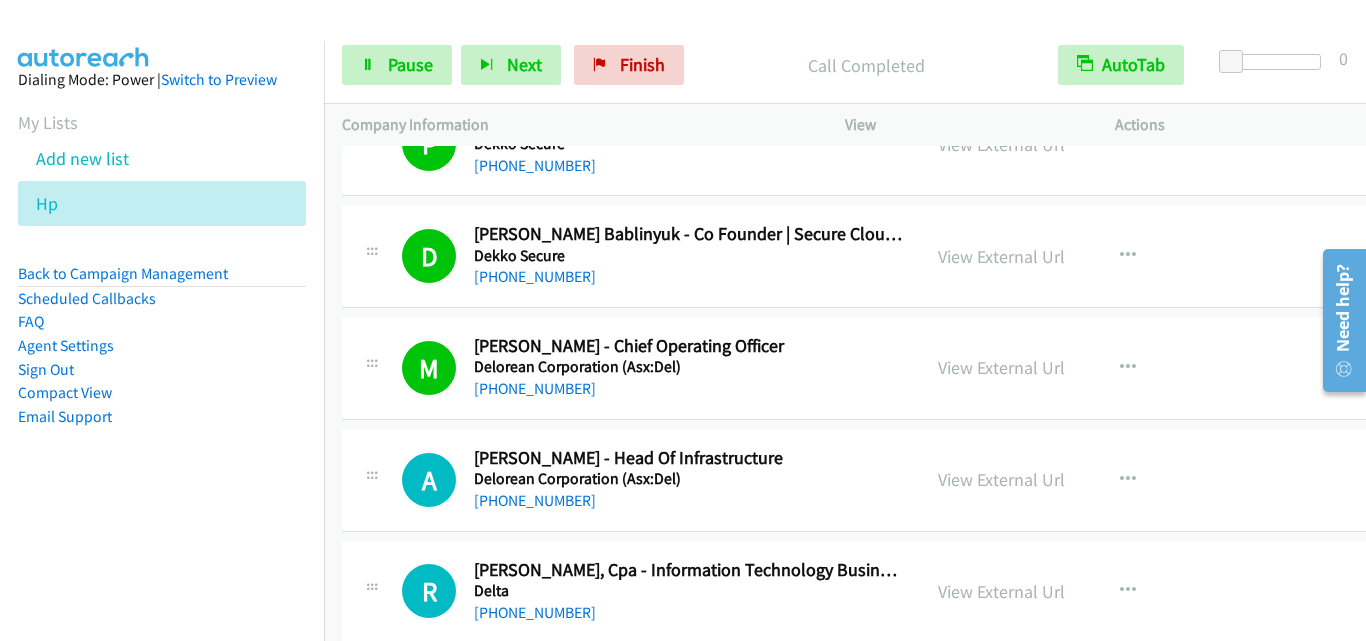 scroll, scrollTop: 5800, scrollLeft: 0, axis: vertical 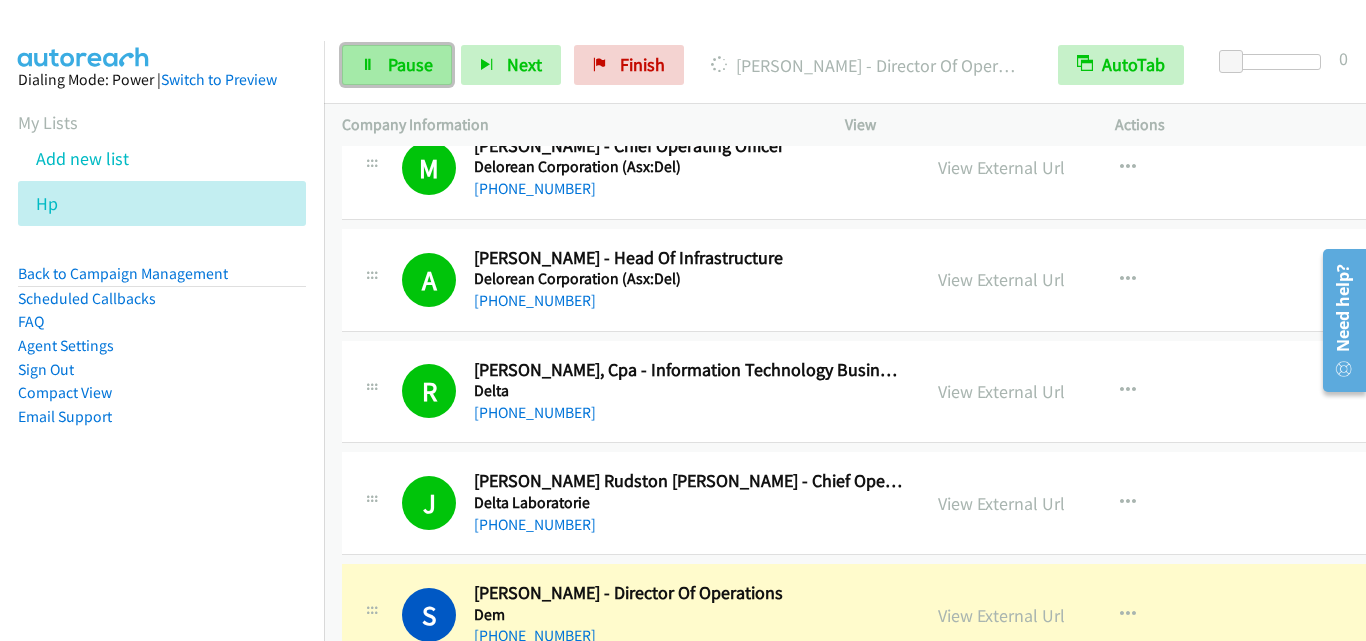 click on "Pause" at bounding box center [410, 64] 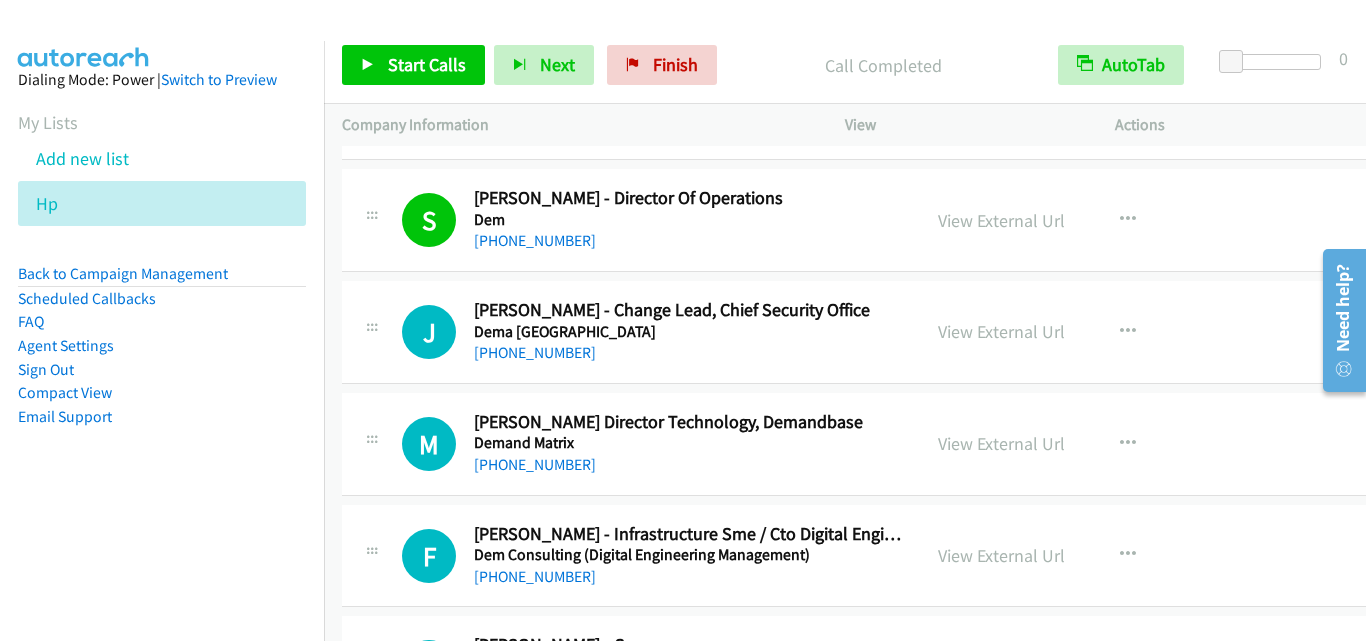 scroll, scrollTop: 6200, scrollLeft: 0, axis: vertical 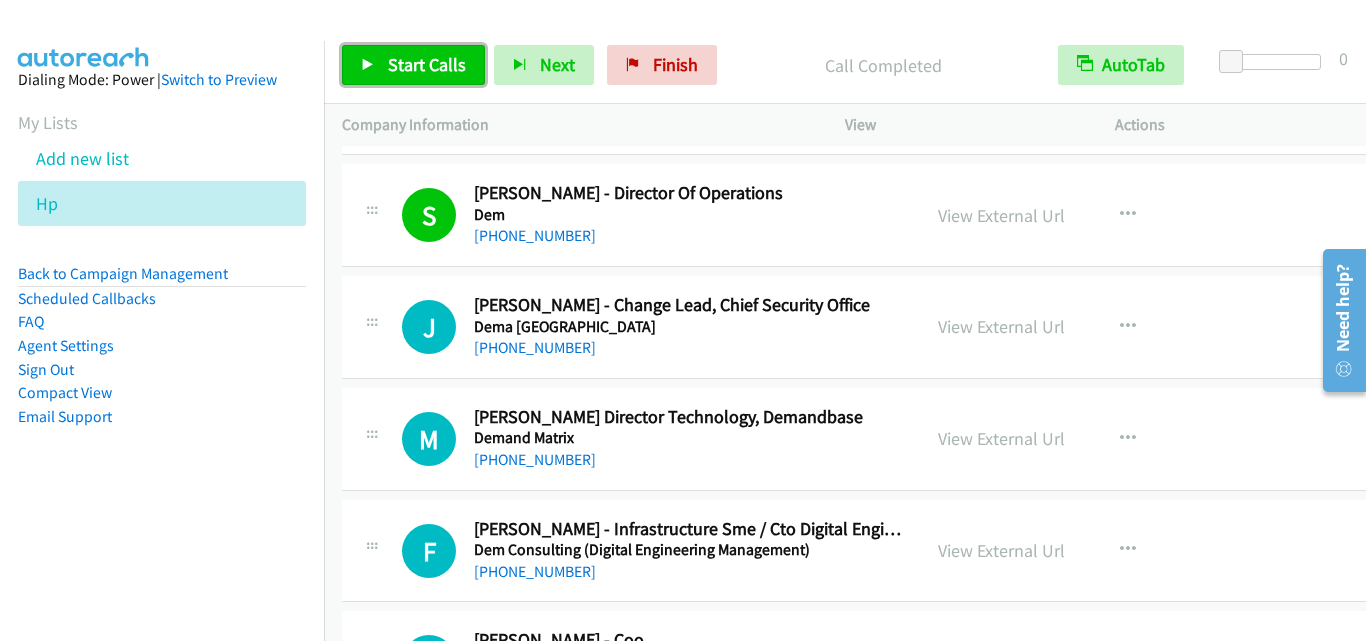 click on "Start Calls" at bounding box center [427, 64] 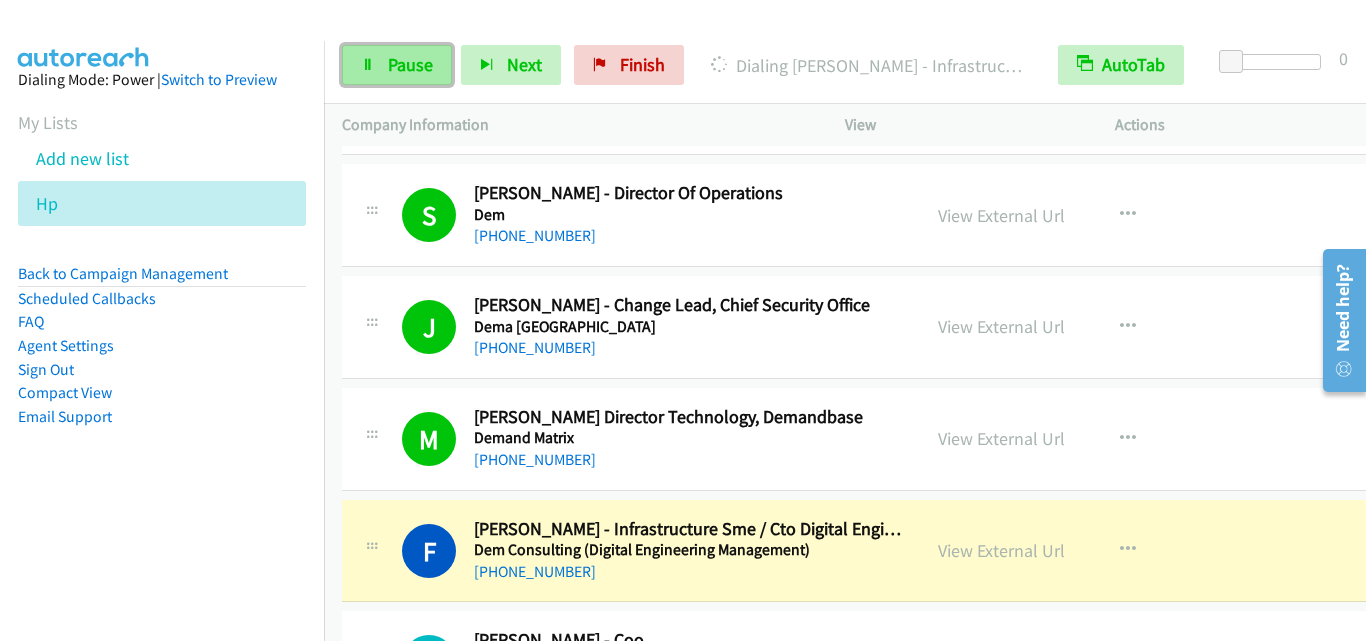 click on "Pause" at bounding box center (410, 64) 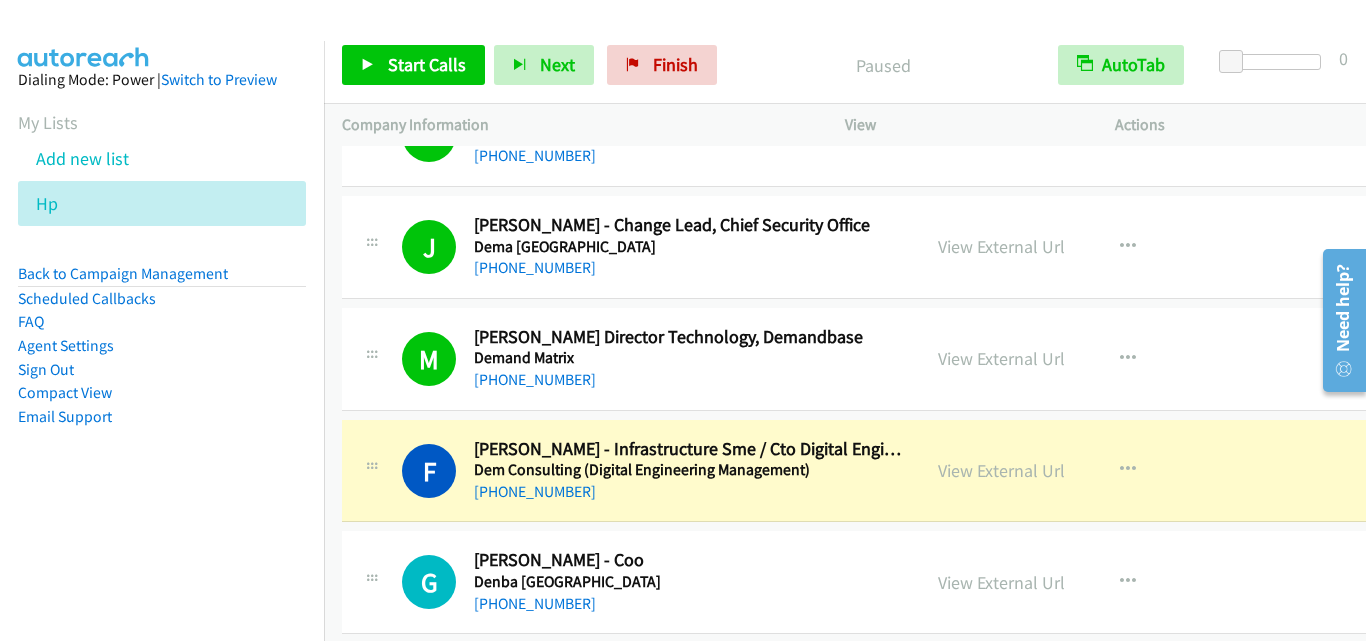 scroll, scrollTop: 6400, scrollLeft: 0, axis: vertical 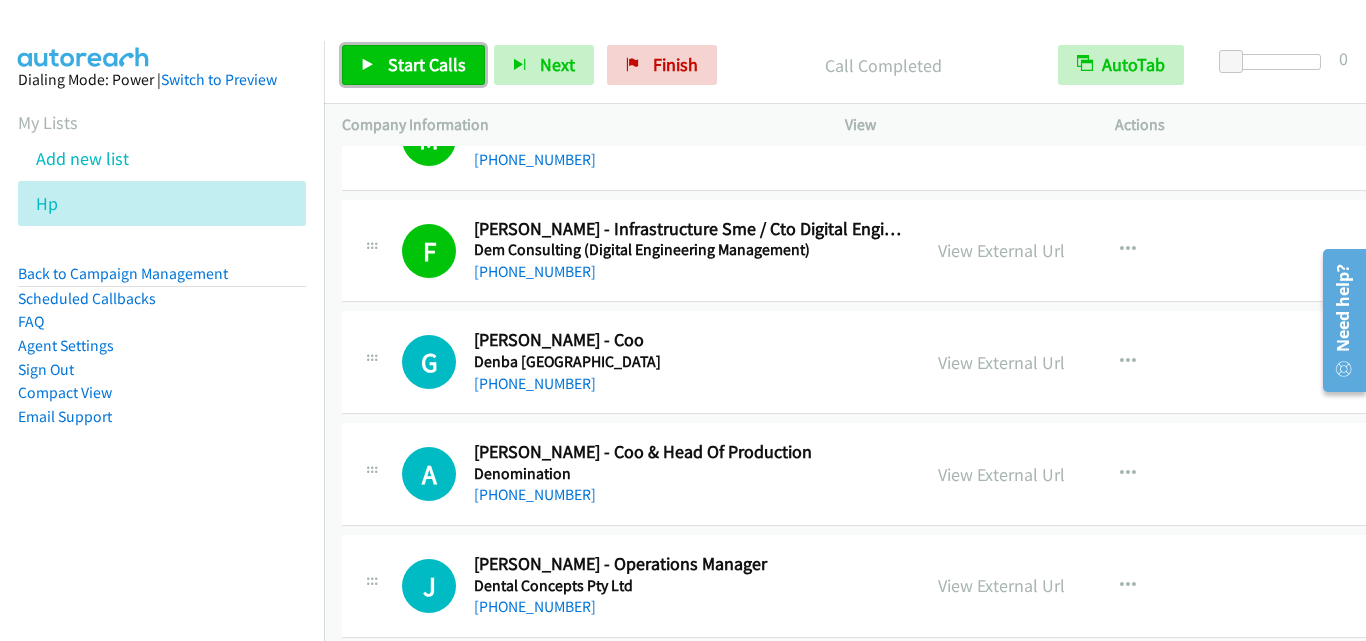 click on "Start Calls" at bounding box center (427, 64) 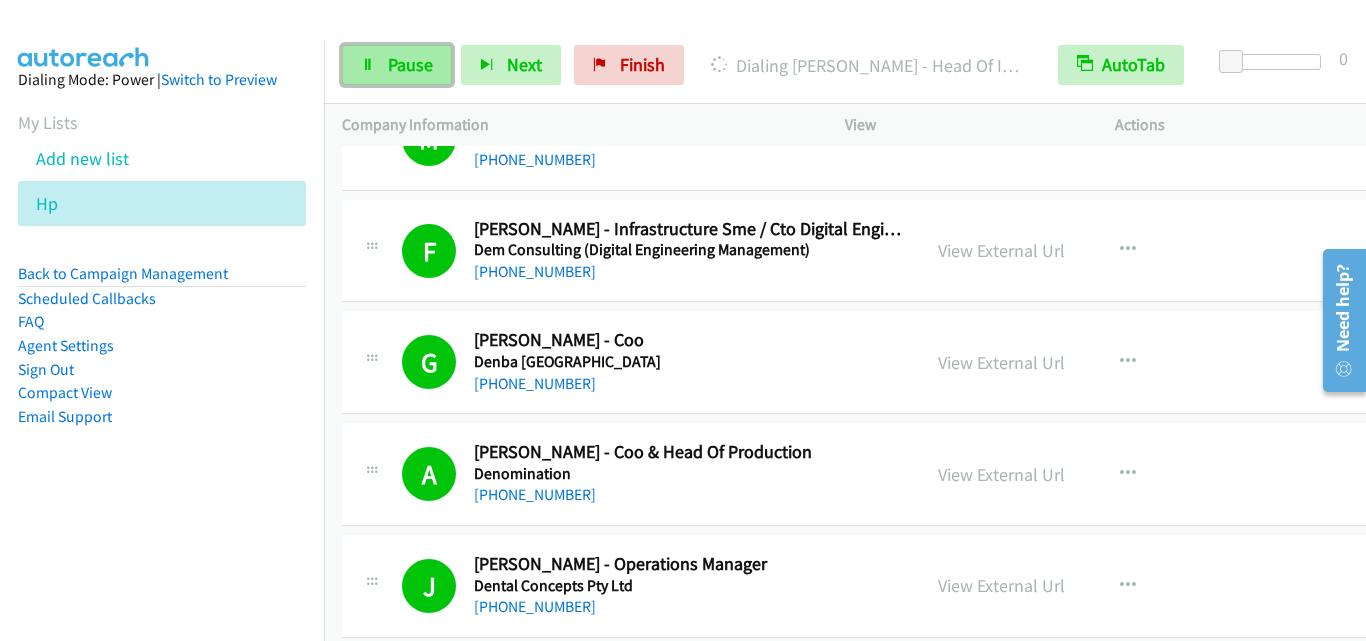 click on "Pause" at bounding box center [397, 65] 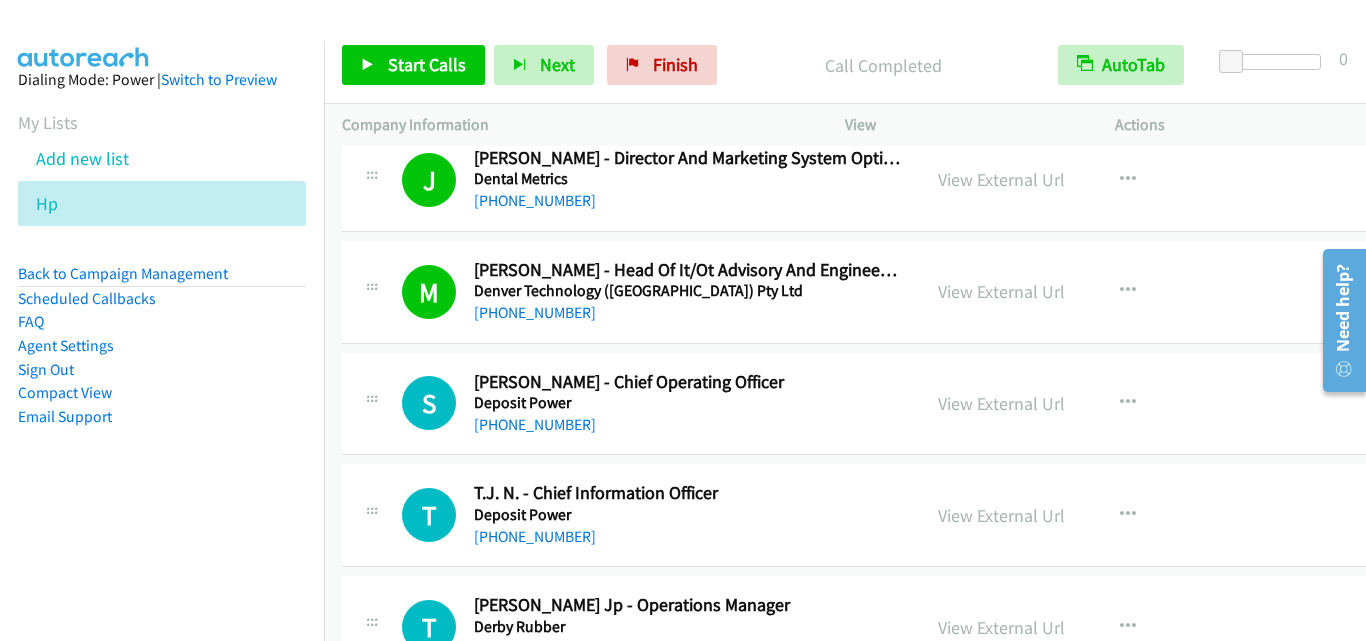 scroll, scrollTop: 7000, scrollLeft: 0, axis: vertical 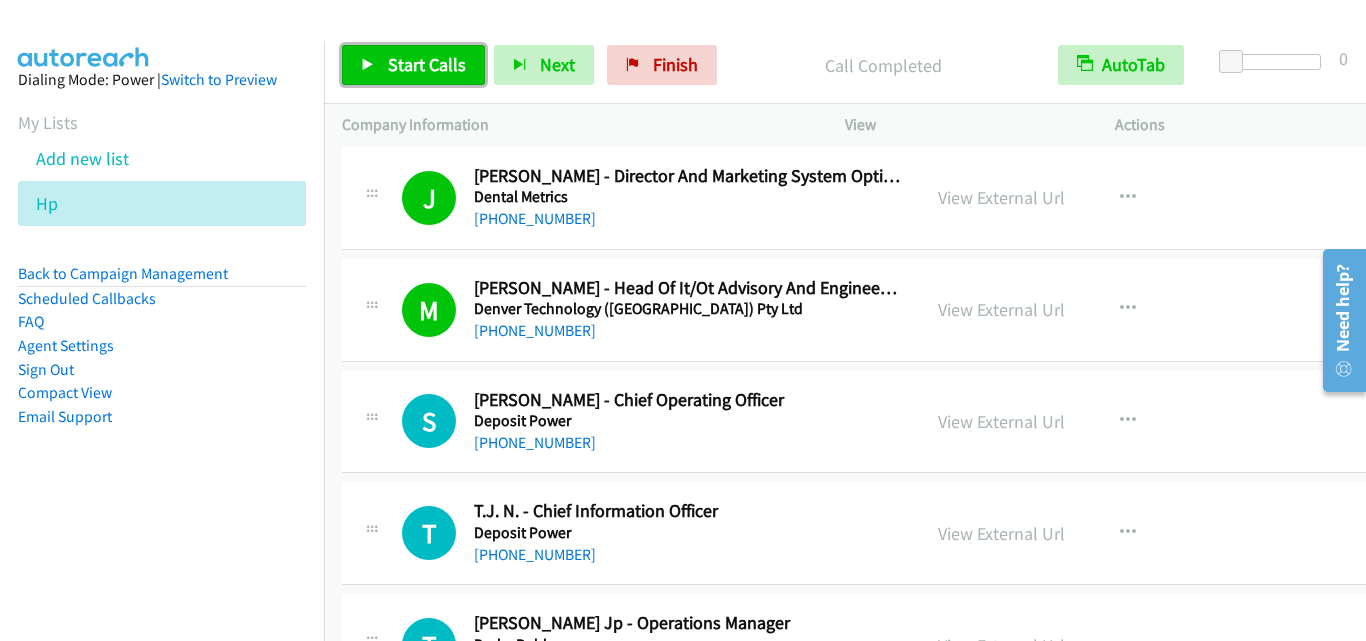 click on "Start Calls" at bounding box center [427, 64] 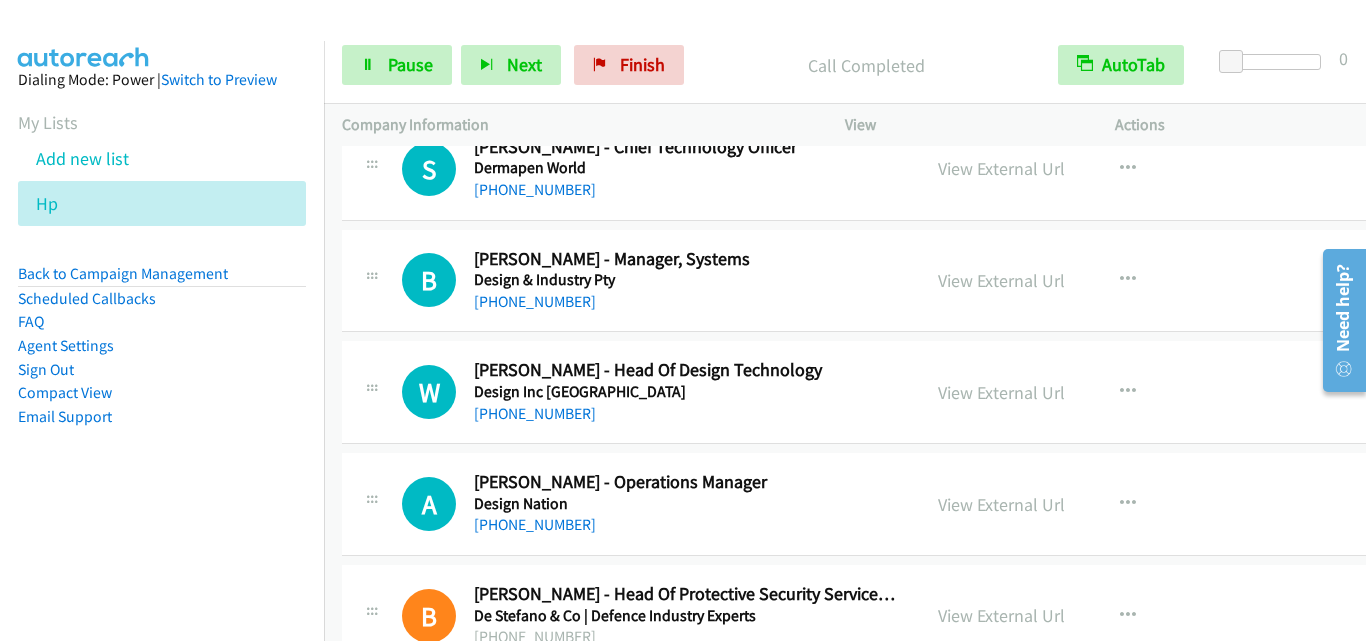 scroll, scrollTop: 7500, scrollLeft: 0, axis: vertical 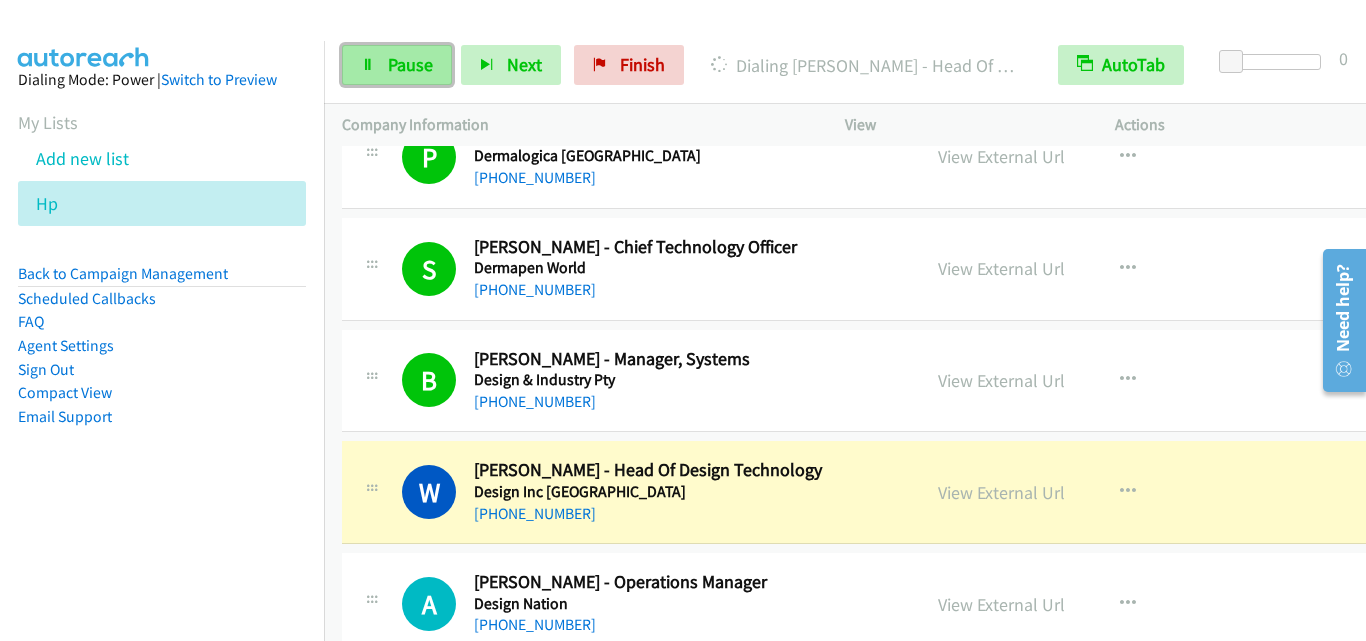click on "Pause" at bounding box center [410, 64] 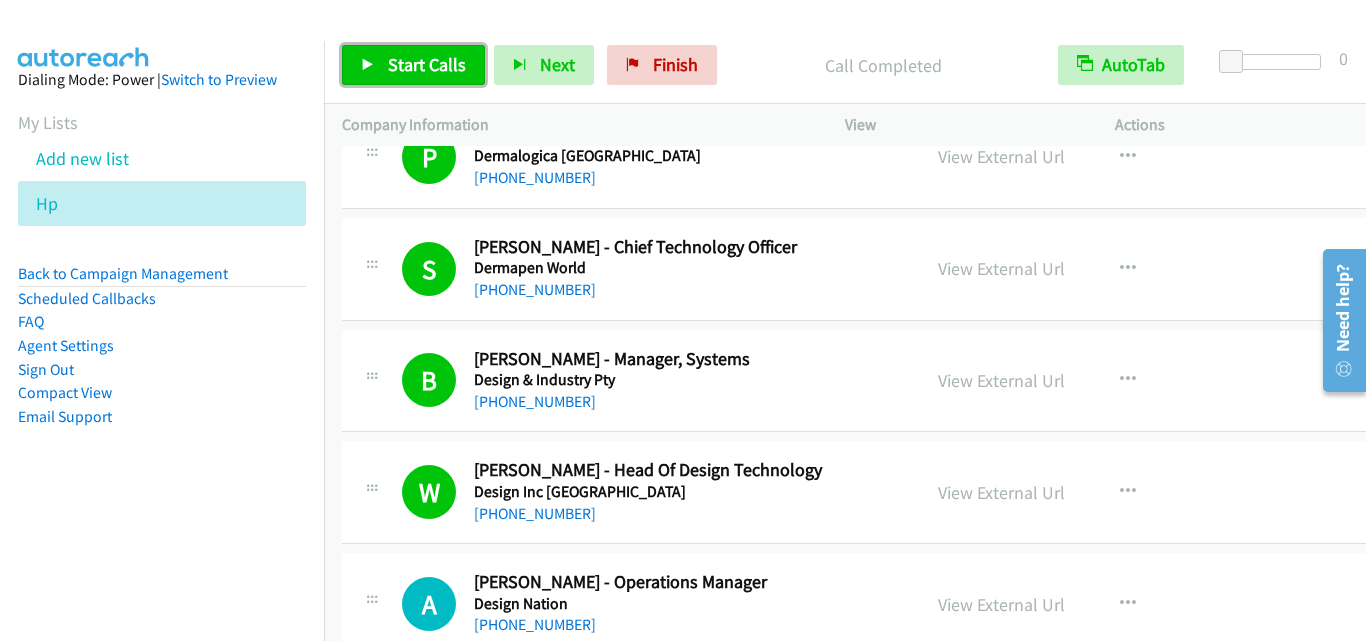 click on "Start Calls" at bounding box center (427, 64) 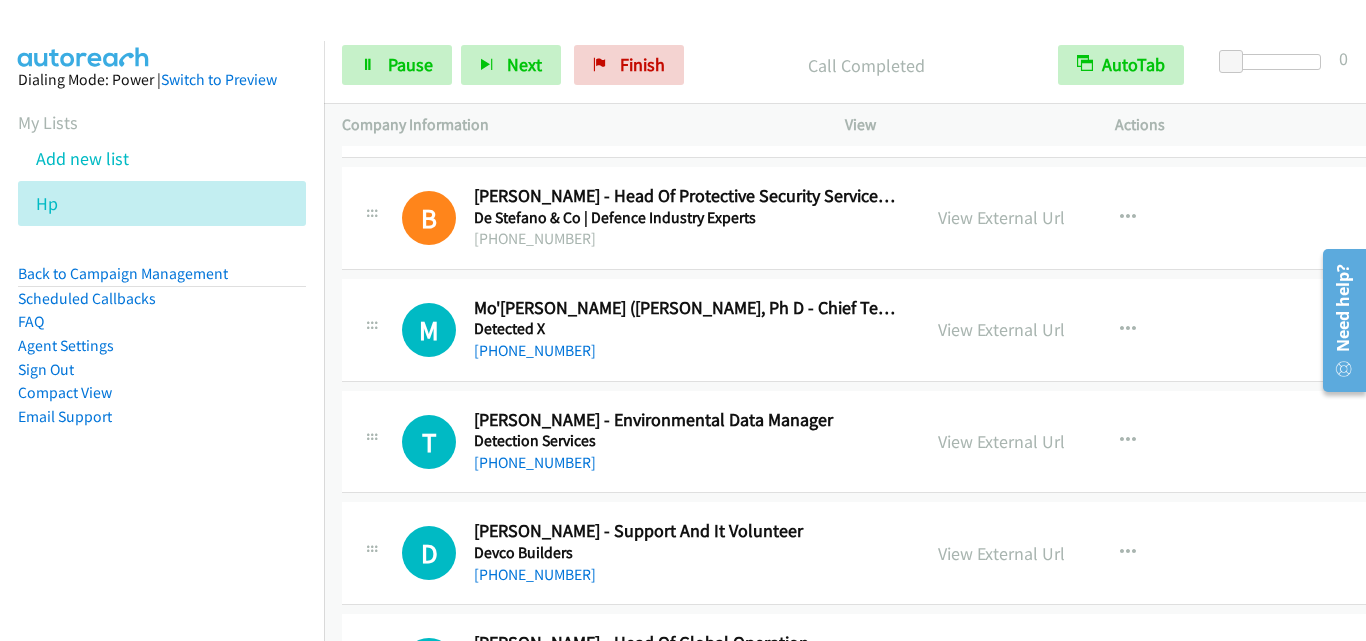 scroll, scrollTop: 8100, scrollLeft: 0, axis: vertical 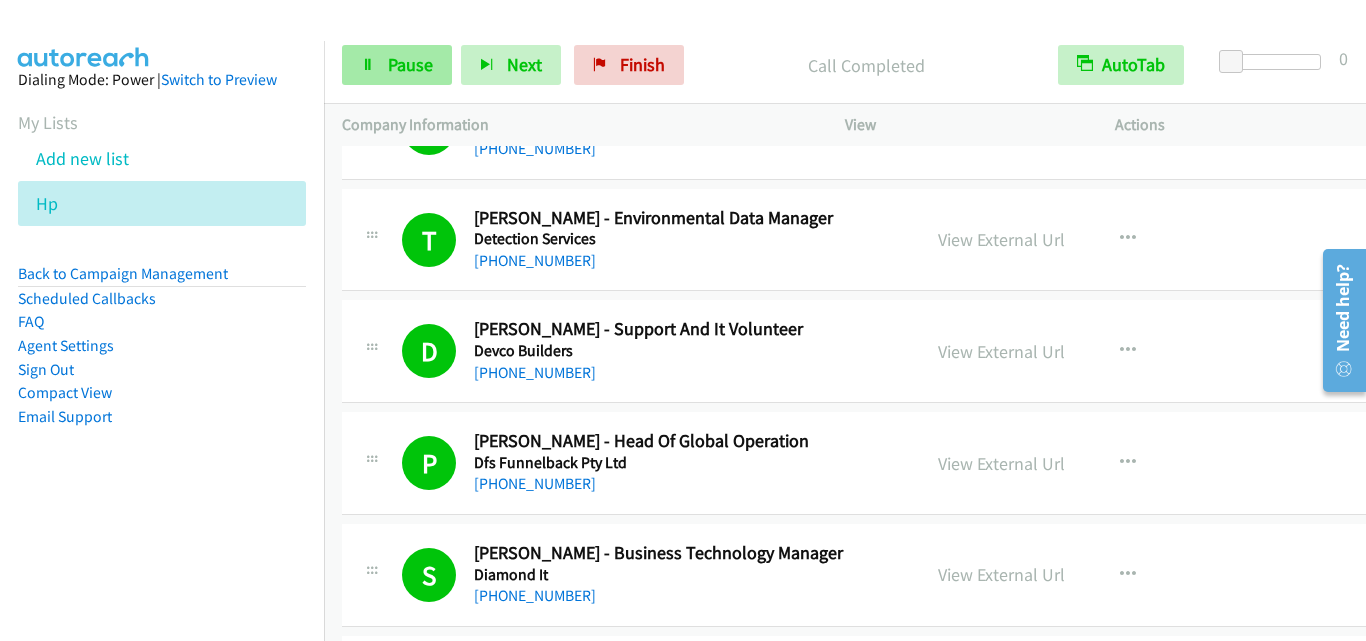 click on "Pause" at bounding box center [410, 64] 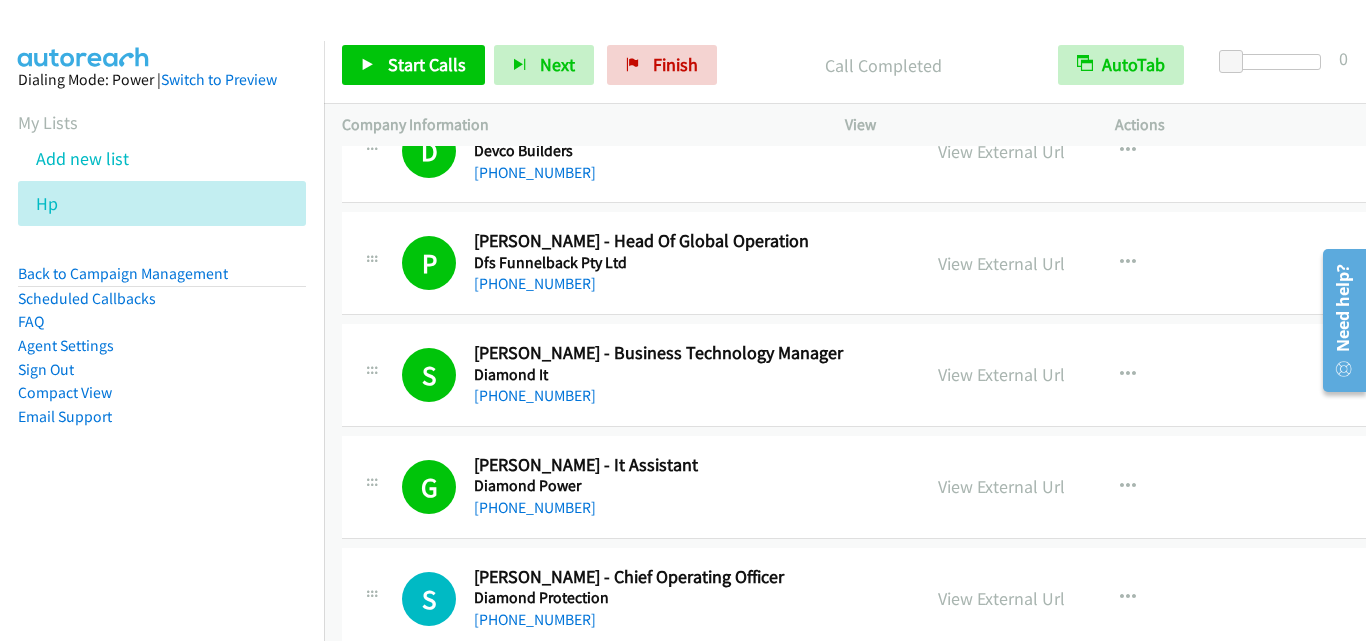 scroll, scrollTop: 8600, scrollLeft: 0, axis: vertical 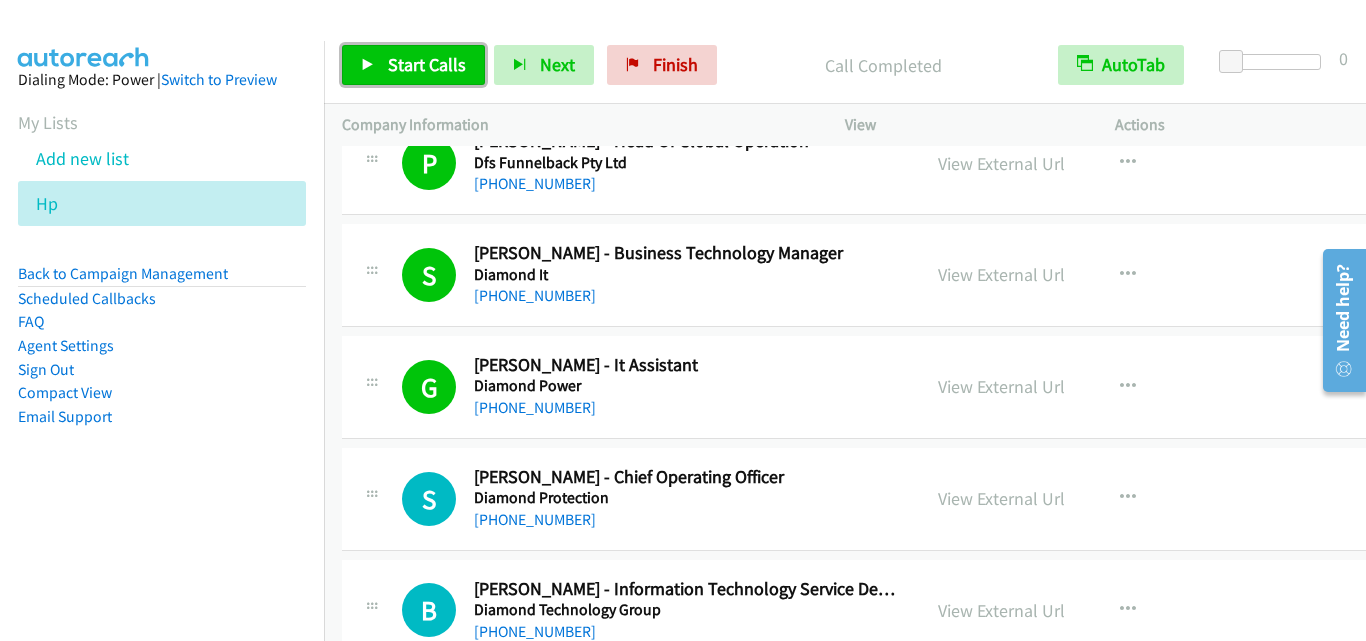 click on "Start Calls" at bounding box center (427, 64) 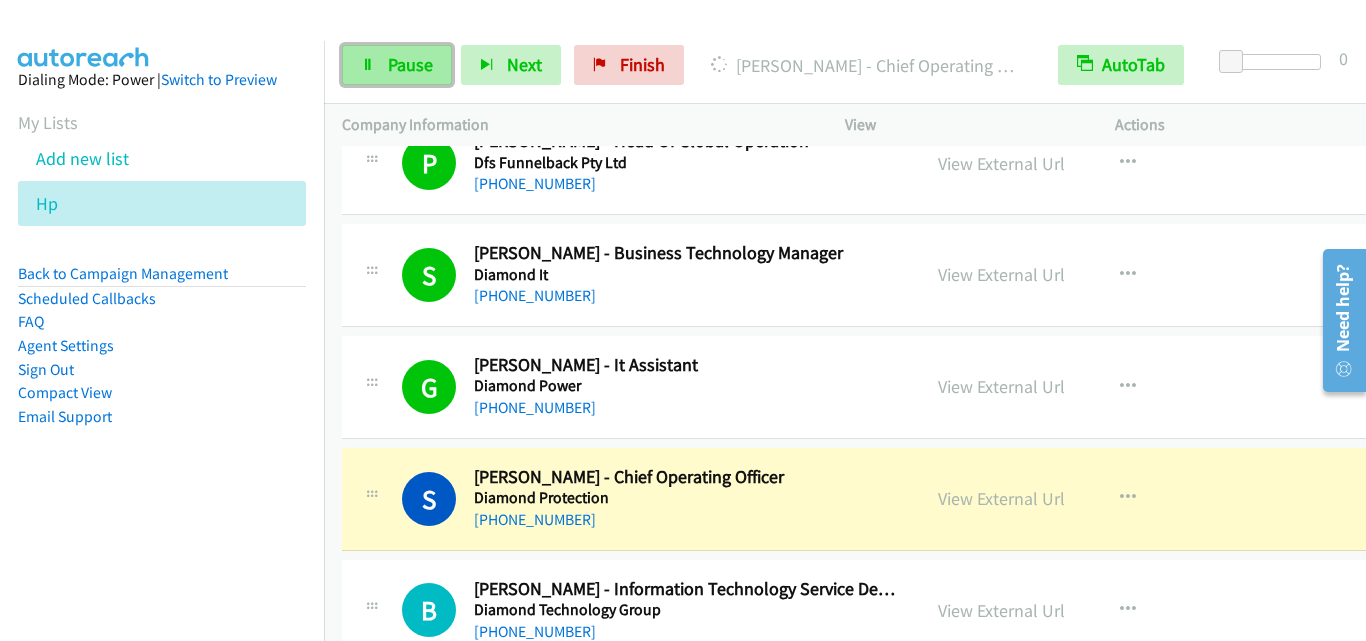 click on "Pause" at bounding box center [410, 64] 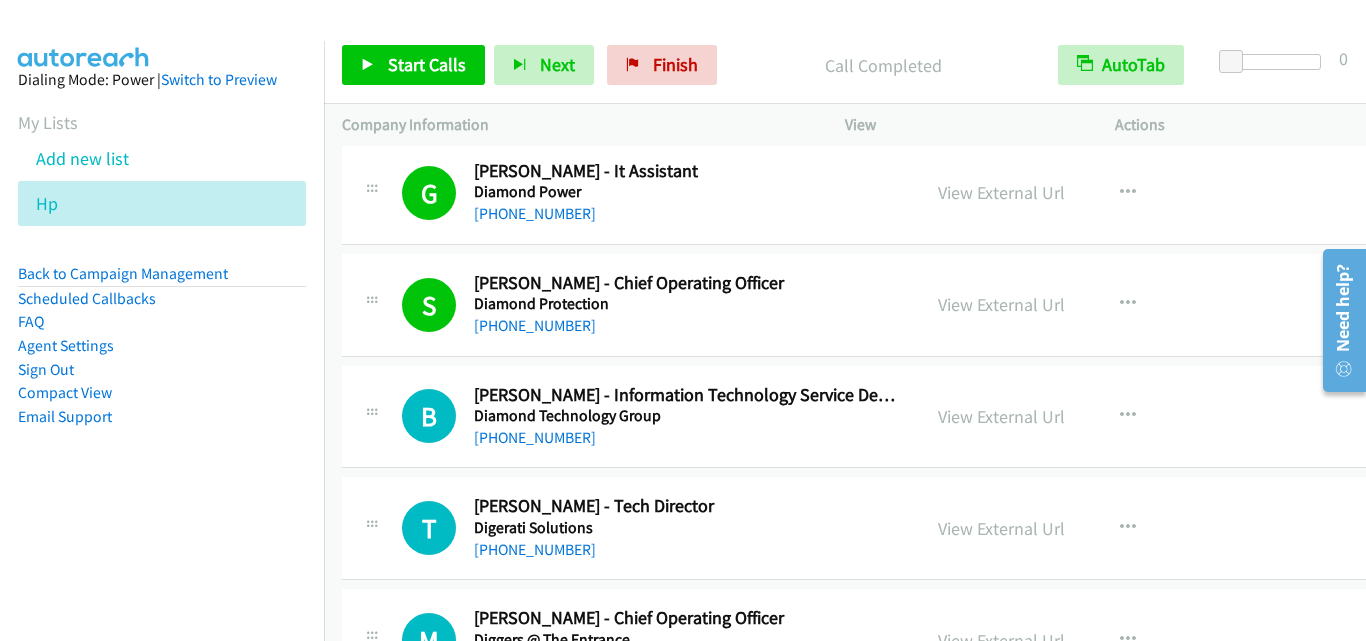 scroll, scrollTop: 8800, scrollLeft: 0, axis: vertical 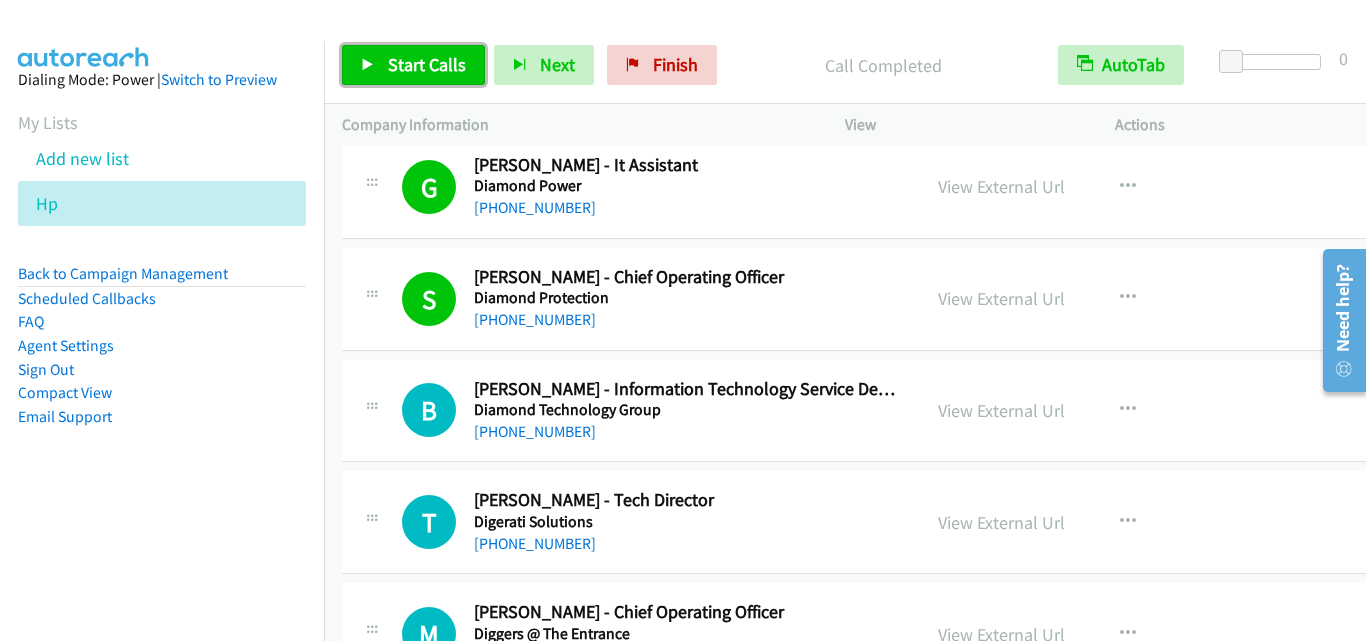 click on "Start Calls" at bounding box center [427, 64] 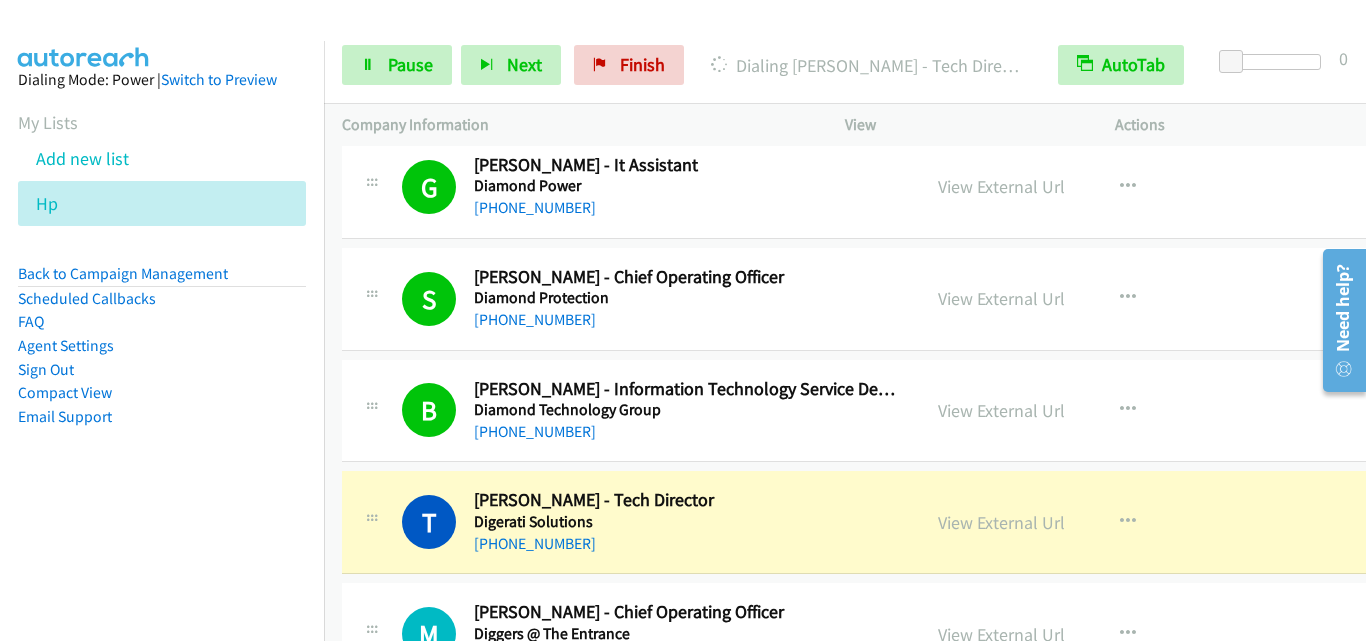 scroll, scrollTop: 9200, scrollLeft: 0, axis: vertical 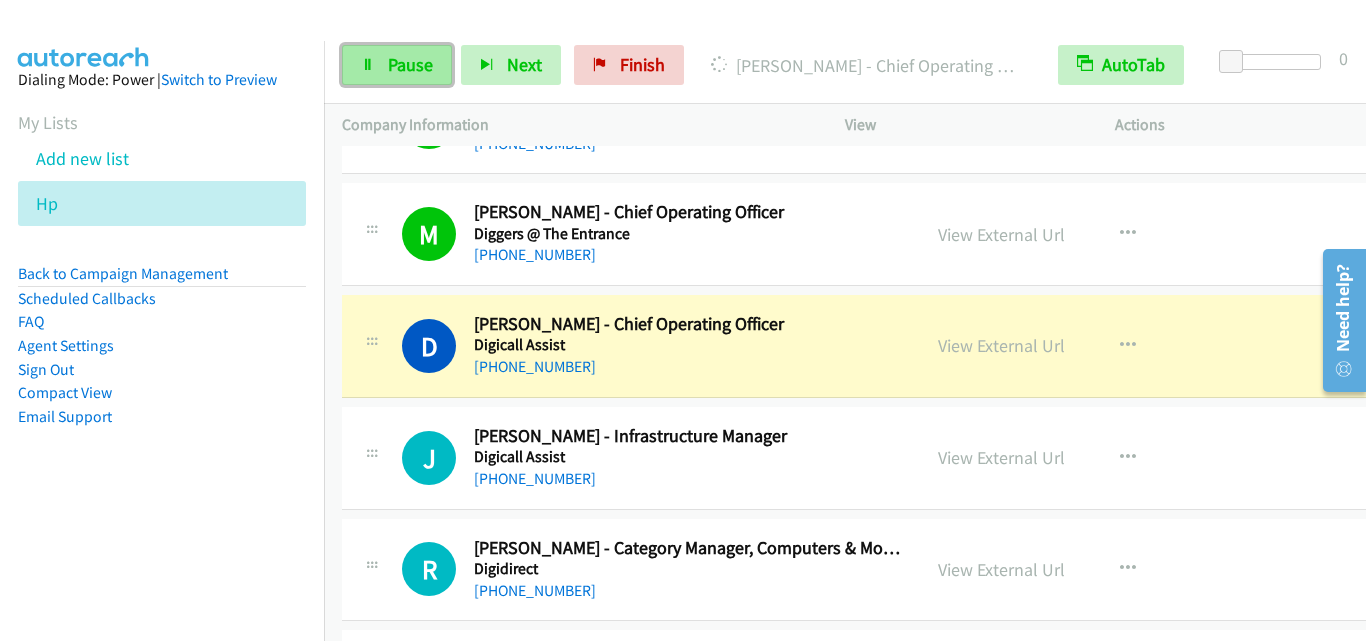 click on "Pause" at bounding box center (410, 64) 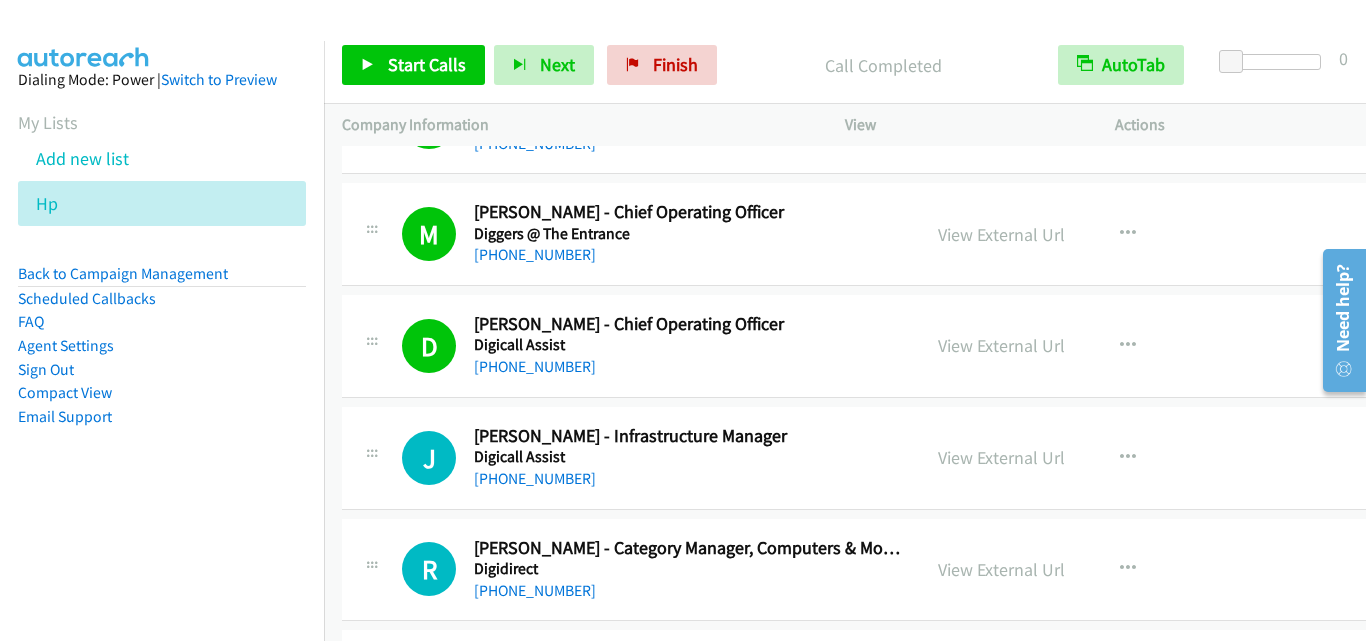 click at bounding box center [1275, 69] 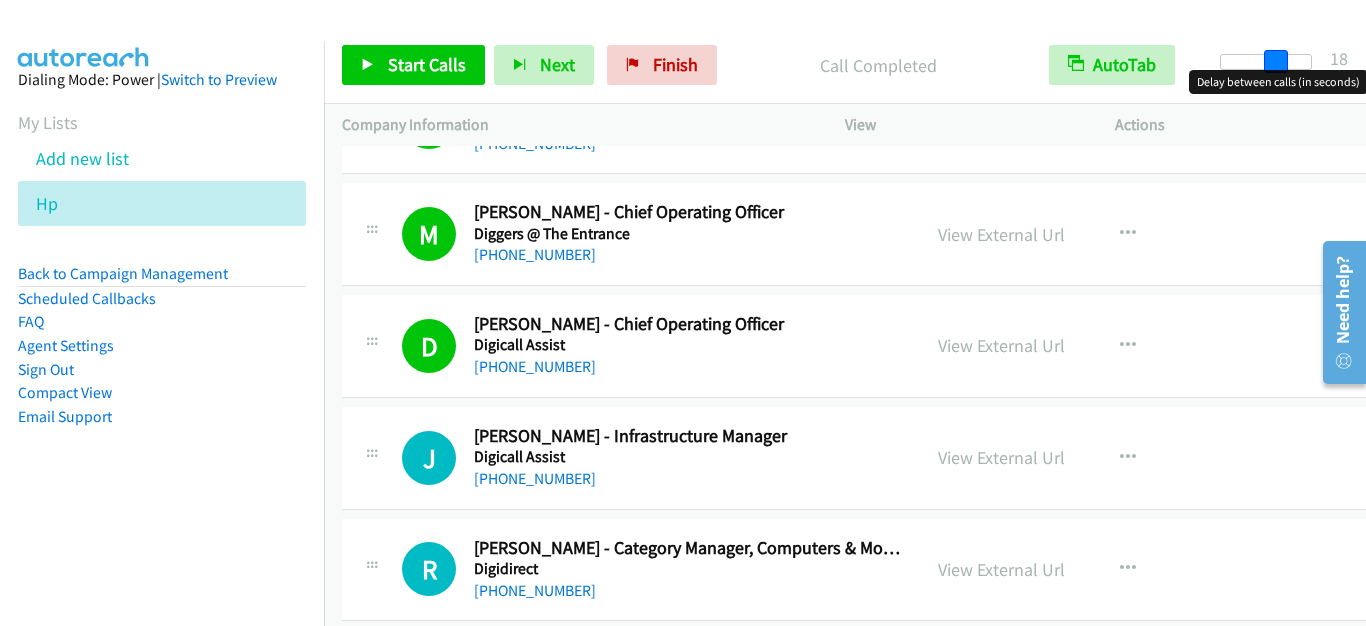 click at bounding box center (1266, 62) 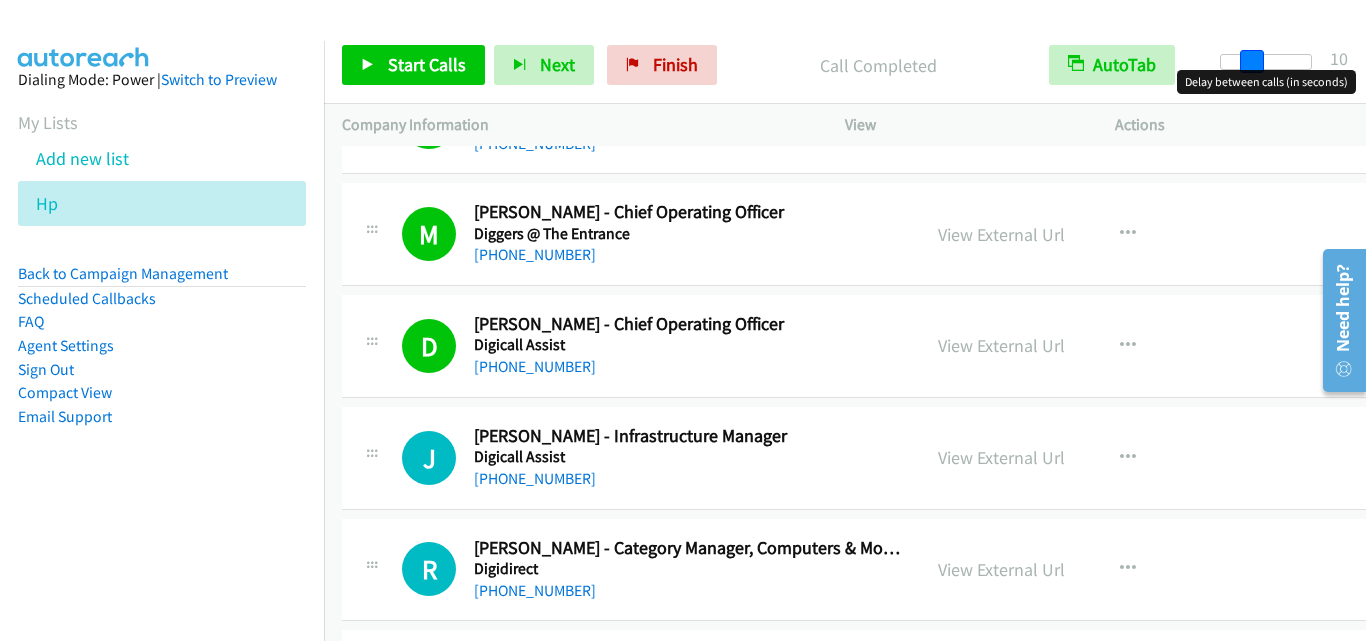 drag, startPoint x: 1282, startPoint y: 63, endPoint x: 1259, endPoint y: 64, distance: 23.021729 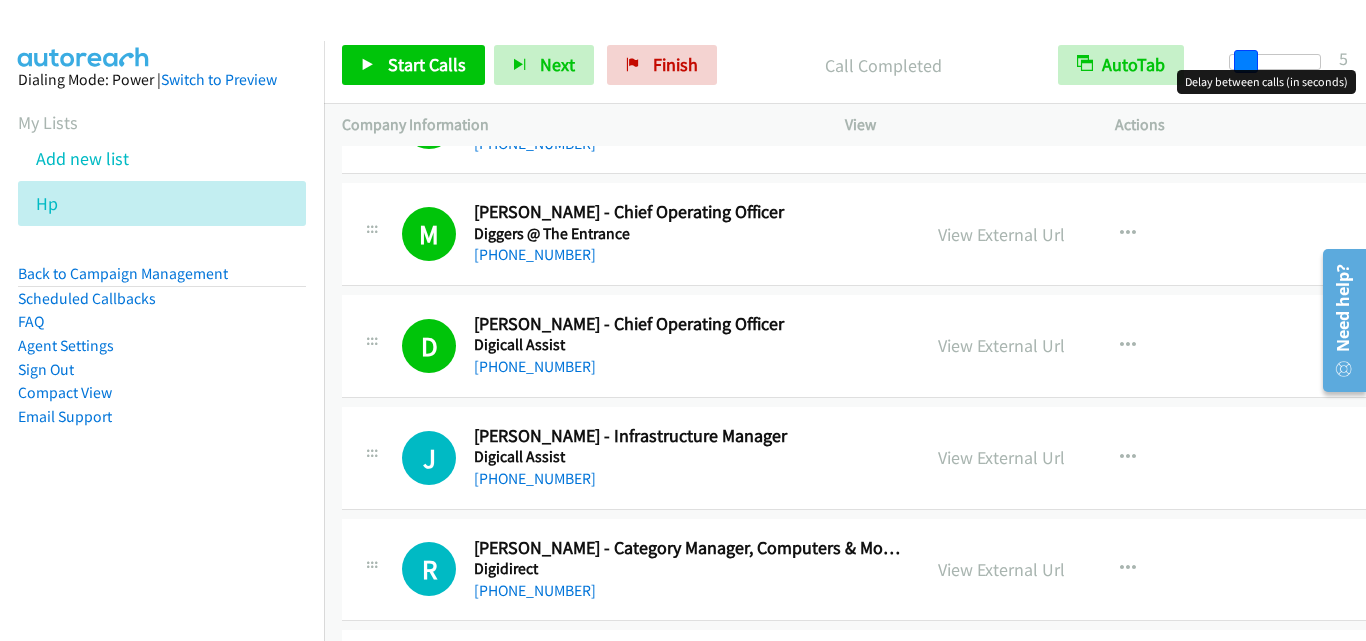 drag, startPoint x: 1258, startPoint y: 62, endPoint x: 1243, endPoint y: 62, distance: 15 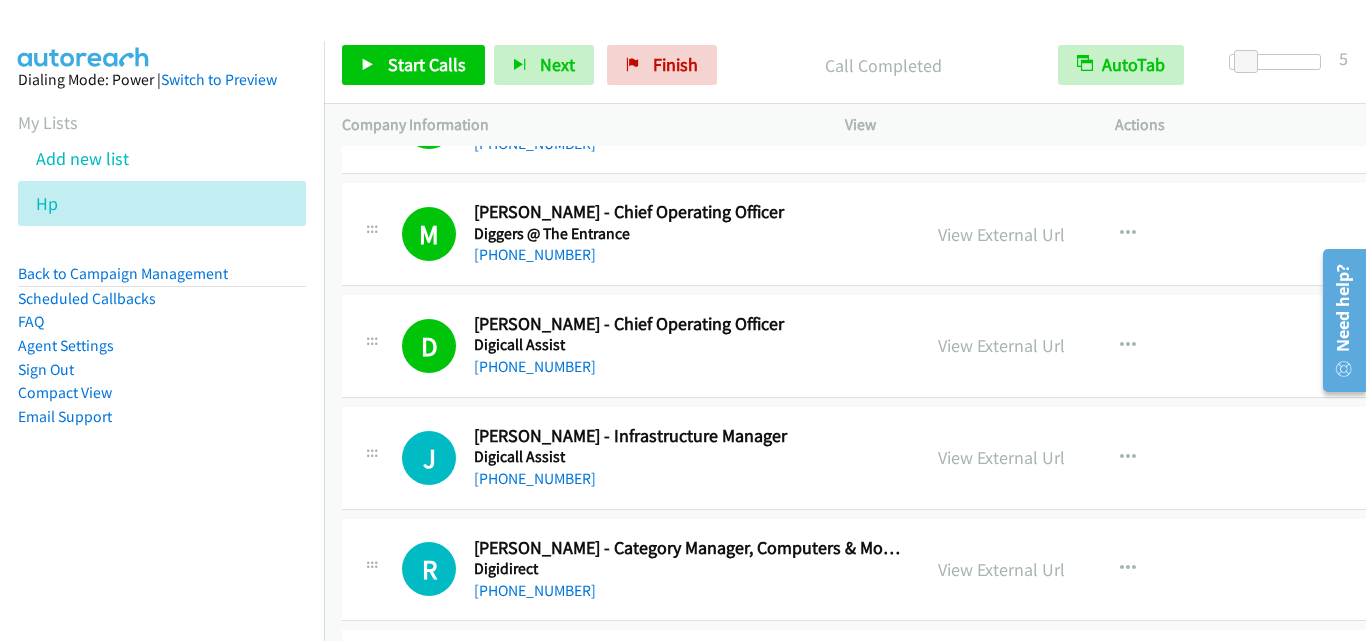 click on "Start Calls
Pause
Next
Finish
Call Completed
AutoTab
AutoTab
5" at bounding box center (845, 65) 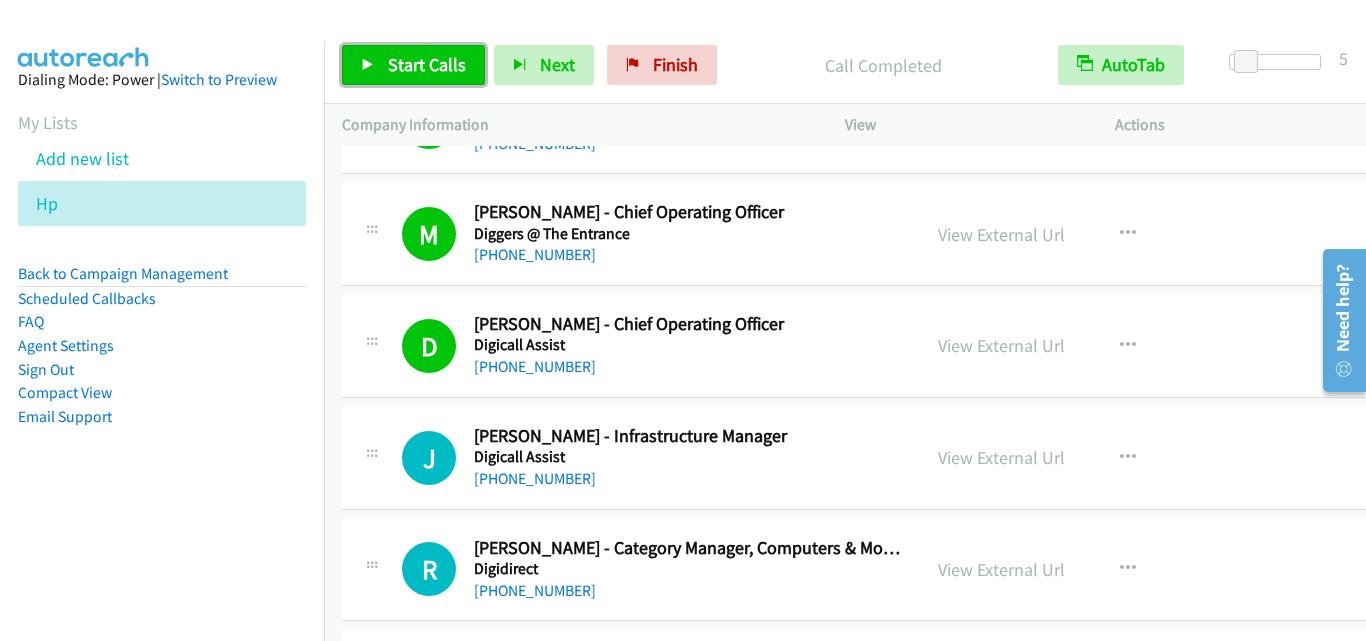 click on "Start Calls" at bounding box center [427, 64] 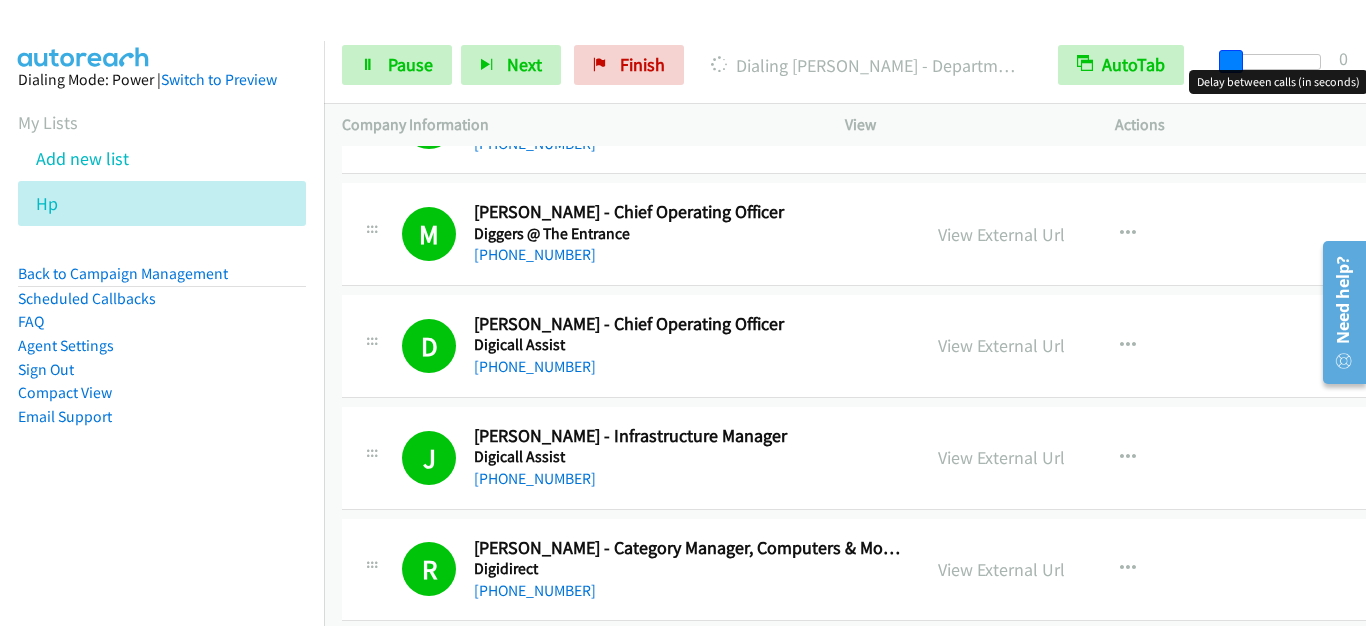 drag, startPoint x: 1240, startPoint y: 62, endPoint x: 1206, endPoint y: 68, distance: 34.525352 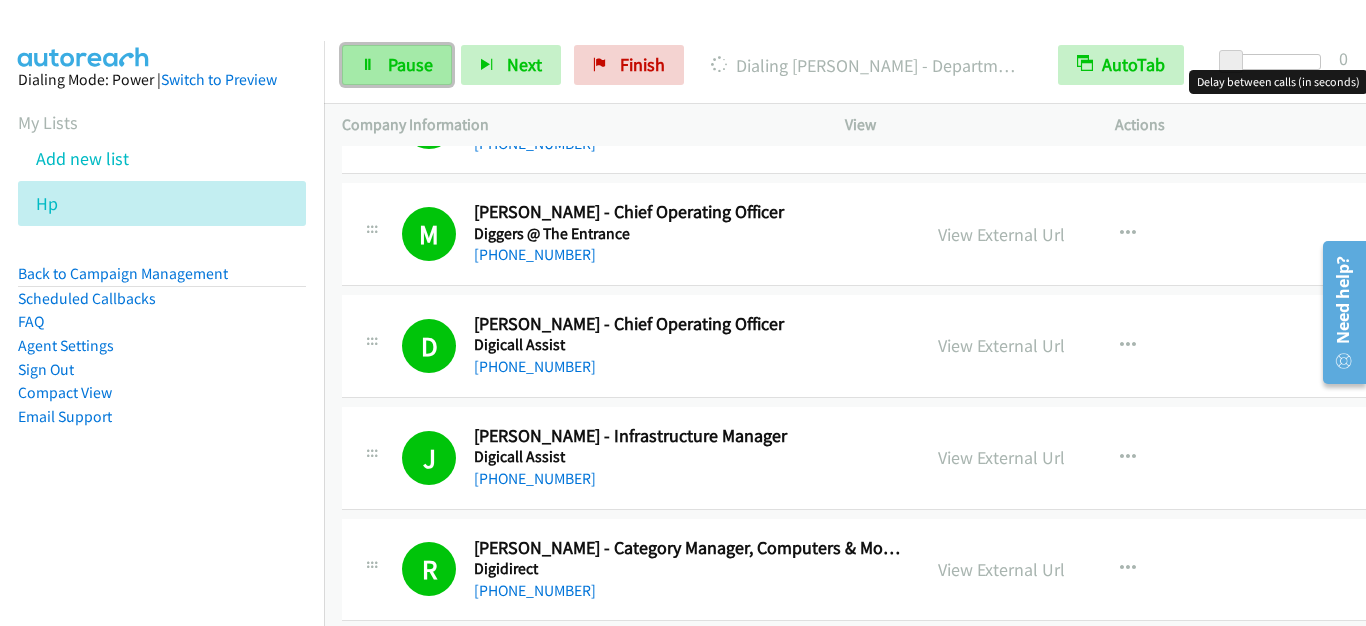 click on "Pause" at bounding box center (410, 64) 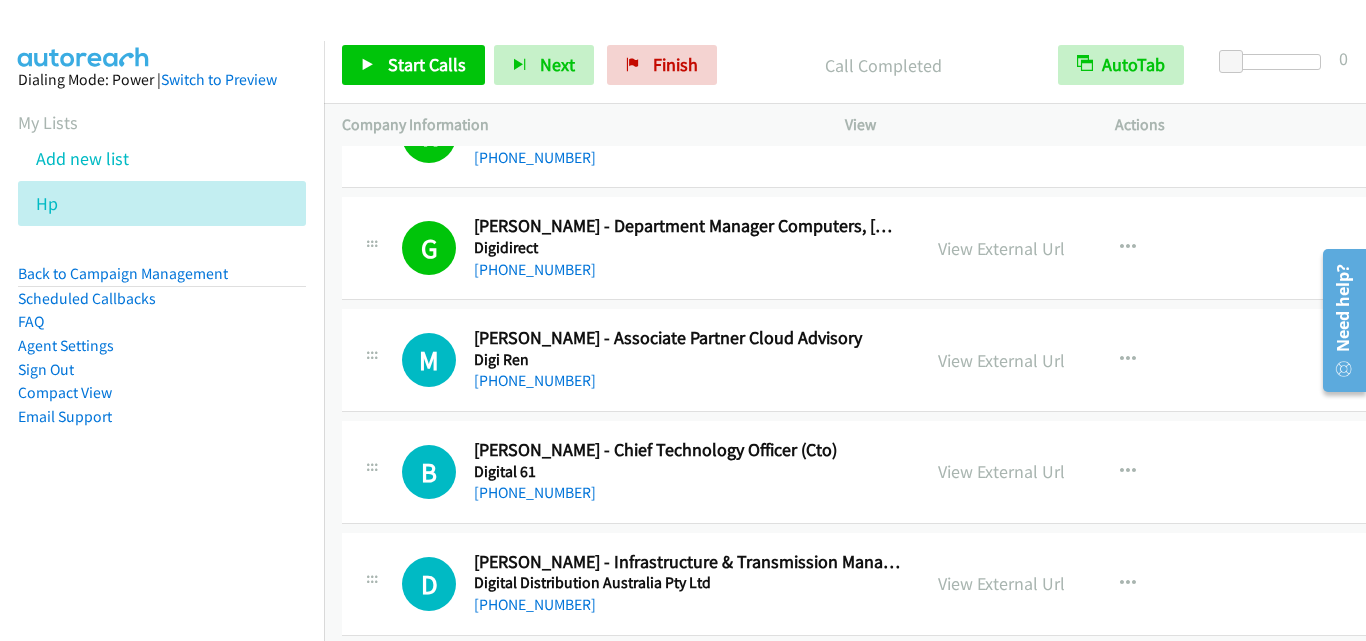 scroll, scrollTop: 9600, scrollLeft: 0, axis: vertical 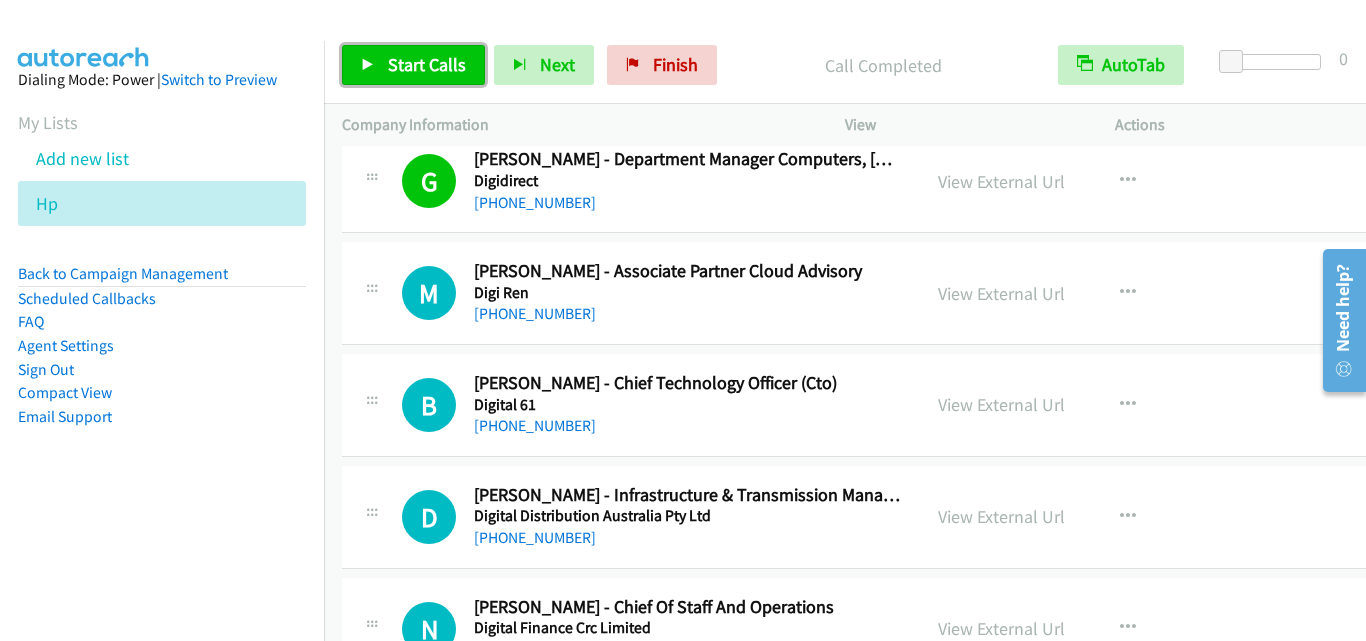 click on "Start Calls" at bounding box center (427, 64) 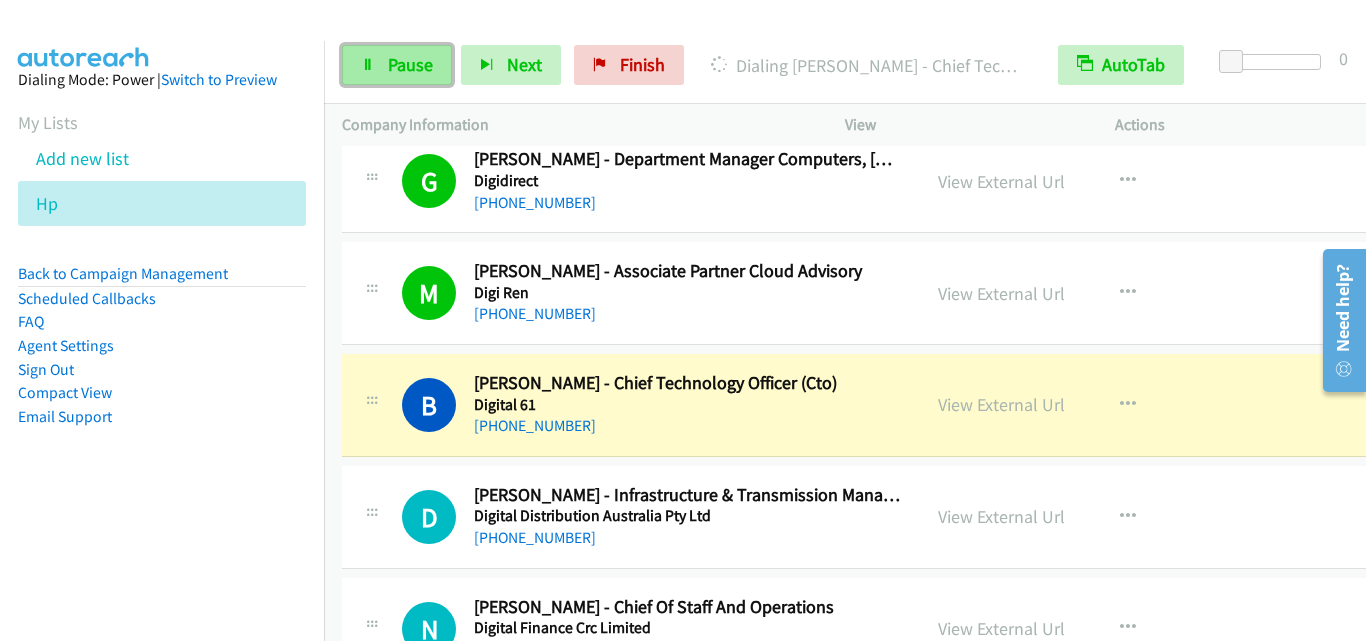 click on "Pause" at bounding box center [410, 64] 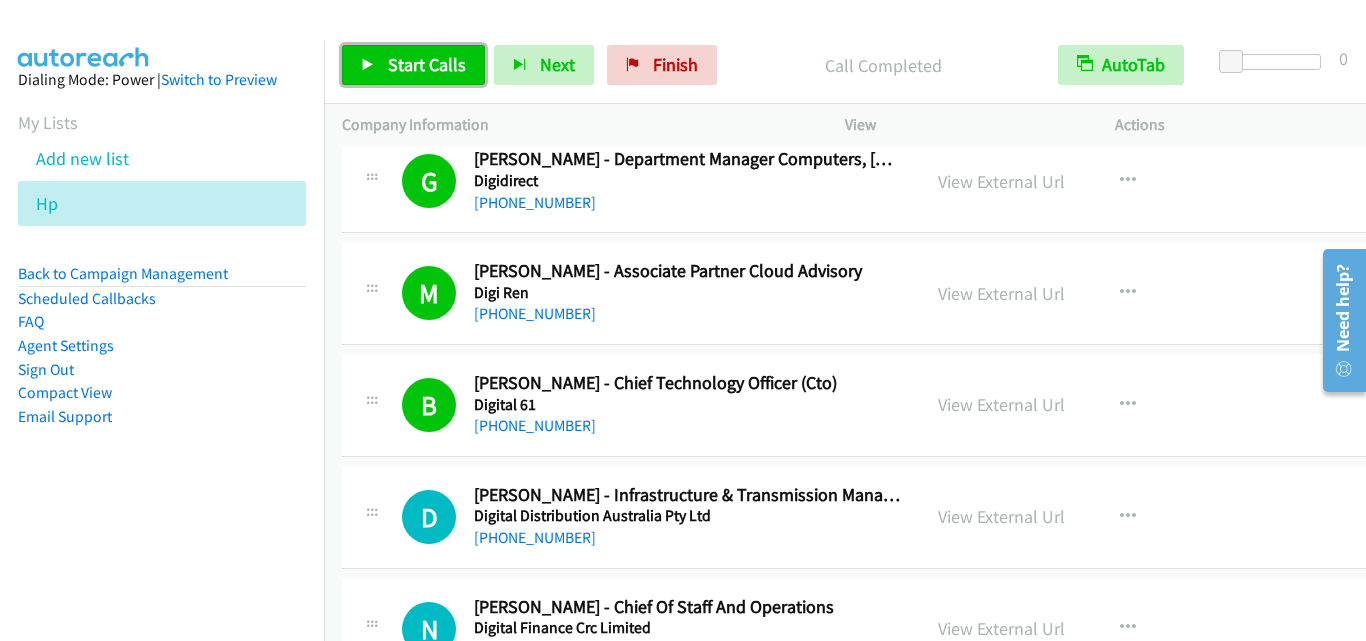 click on "Start Calls" at bounding box center [427, 64] 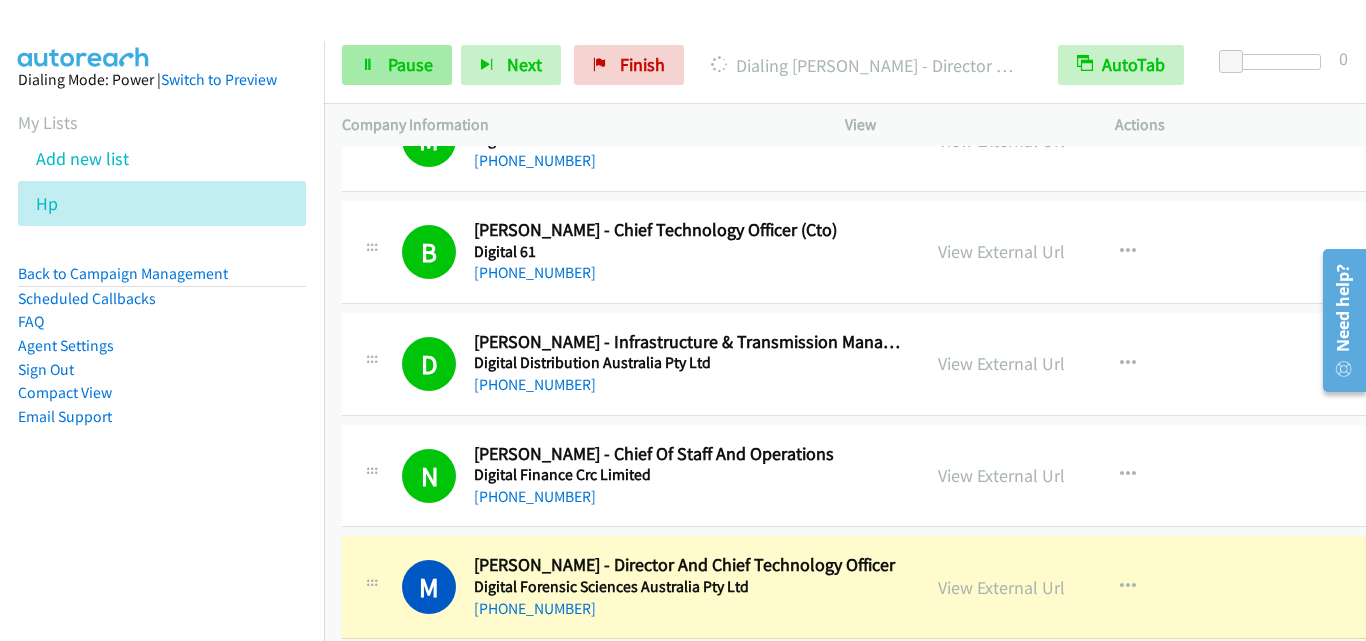 scroll, scrollTop: 9900, scrollLeft: 0, axis: vertical 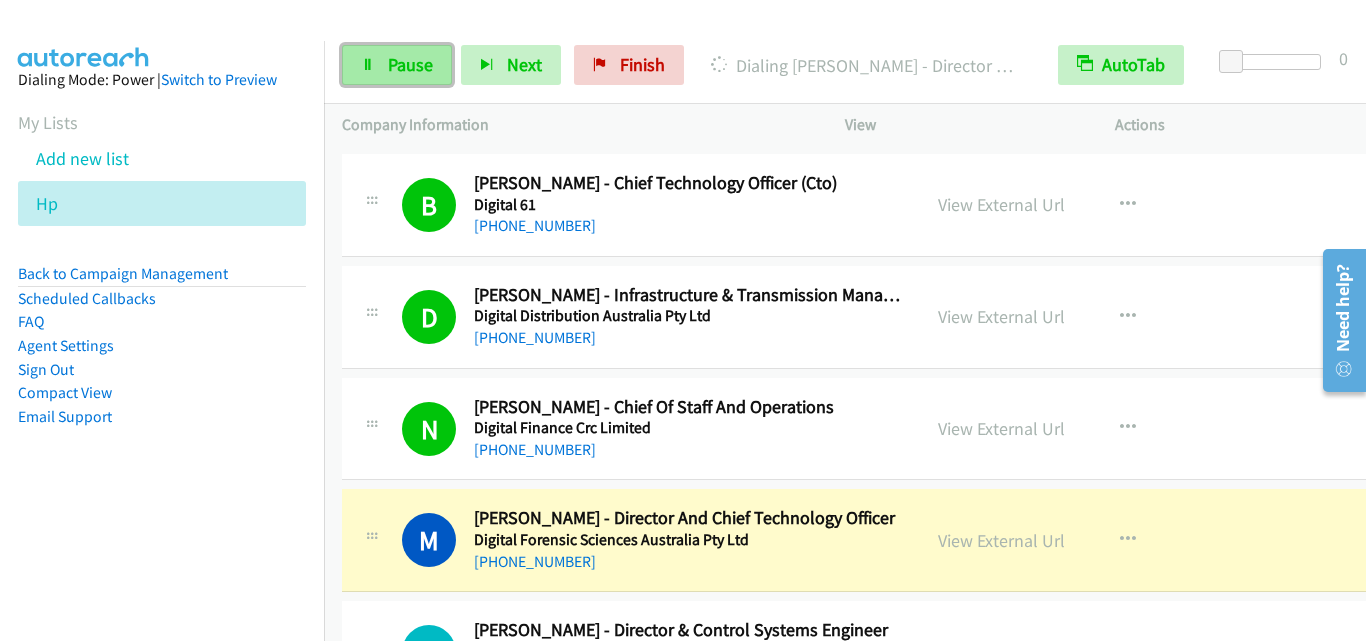 click on "Pause" at bounding box center [410, 64] 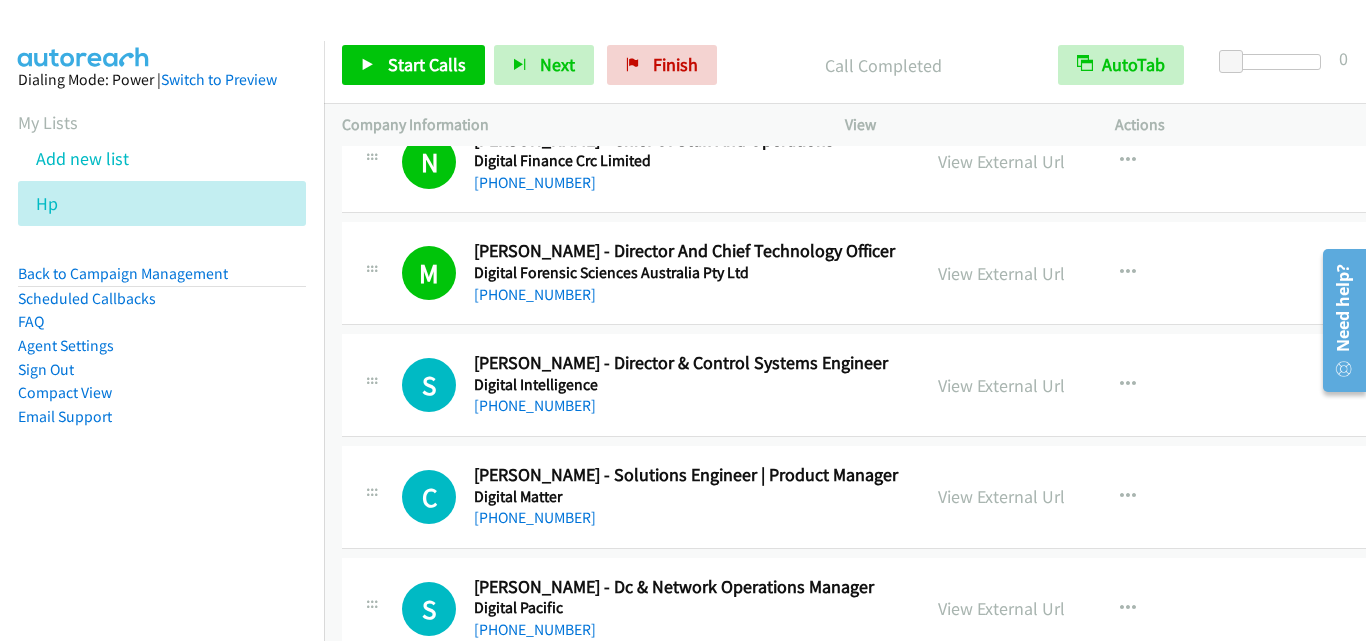 scroll, scrollTop: 10200, scrollLeft: 0, axis: vertical 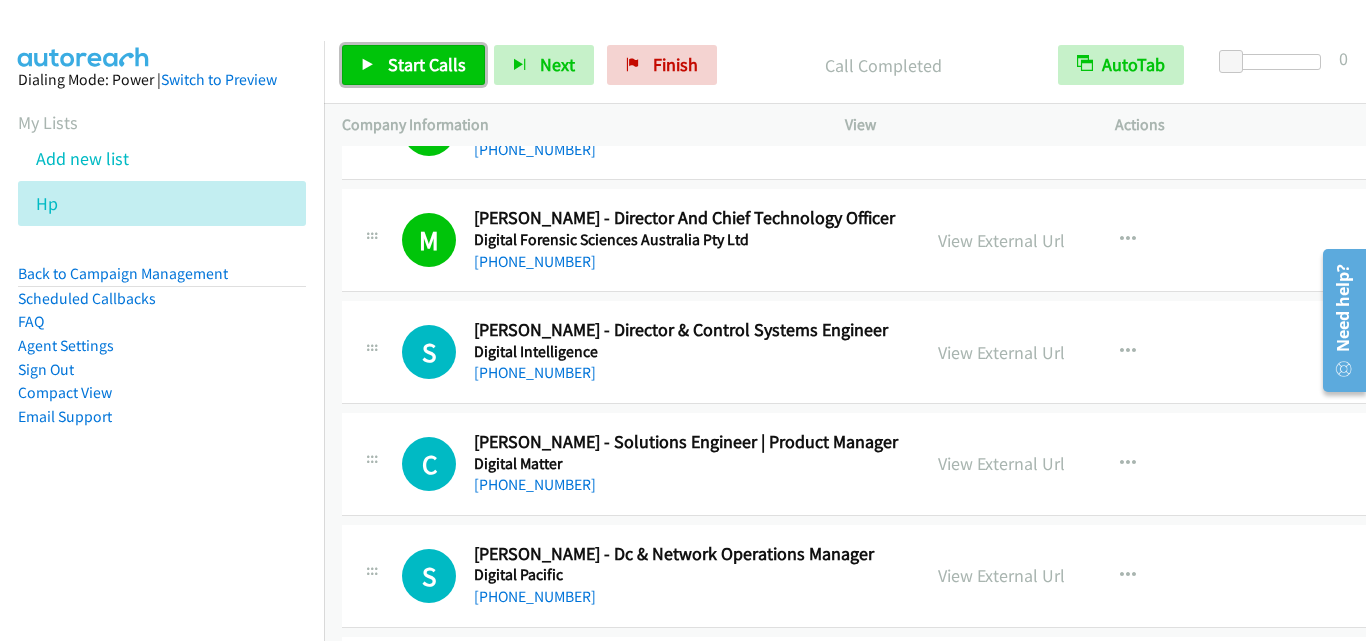click on "Start Calls" at bounding box center [427, 64] 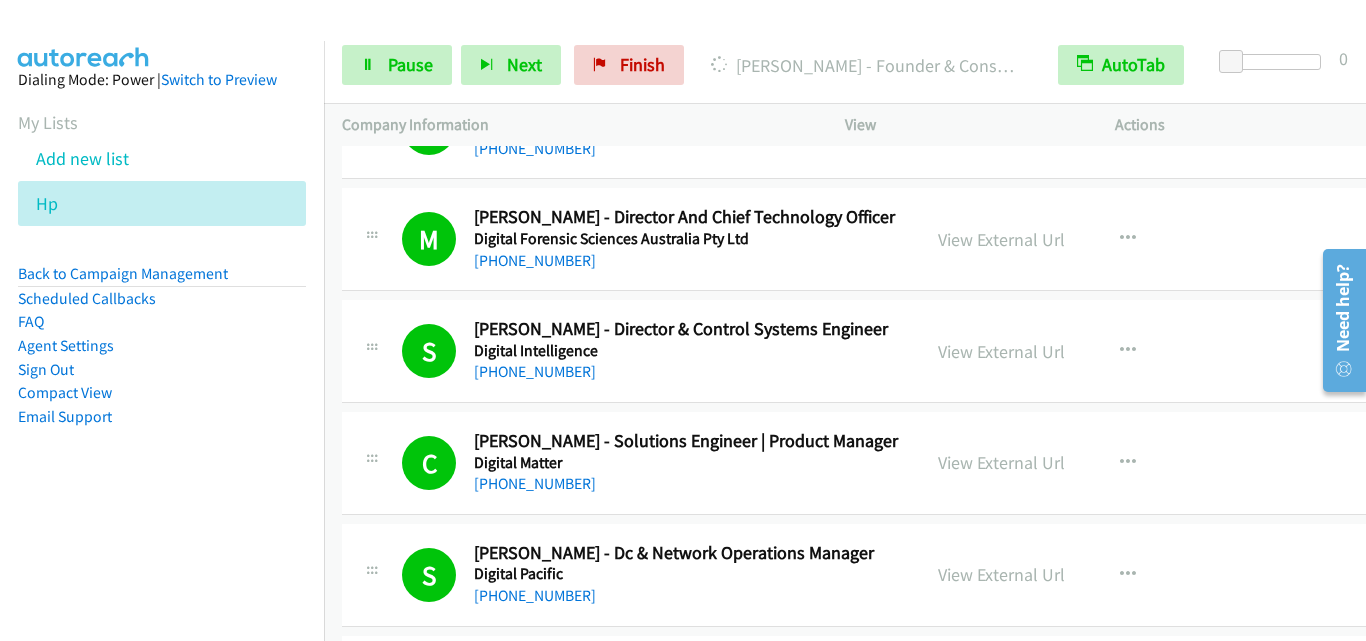 scroll, scrollTop: 10300, scrollLeft: 0, axis: vertical 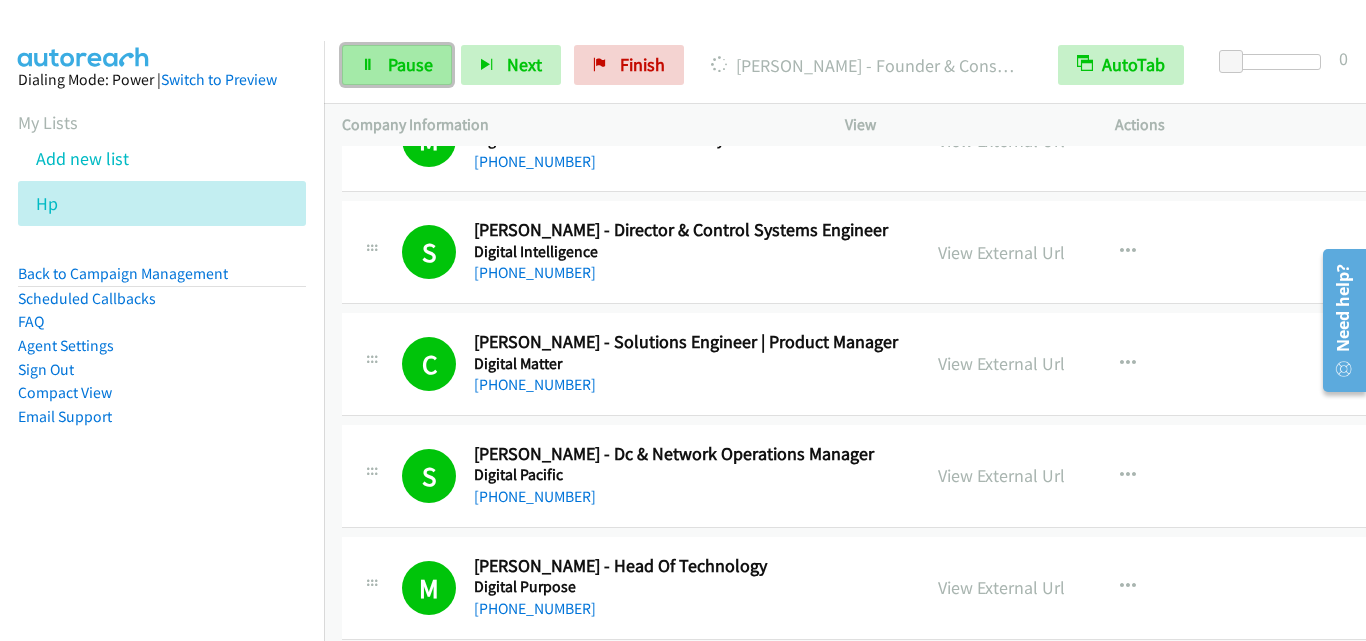 click on "Pause" at bounding box center (410, 64) 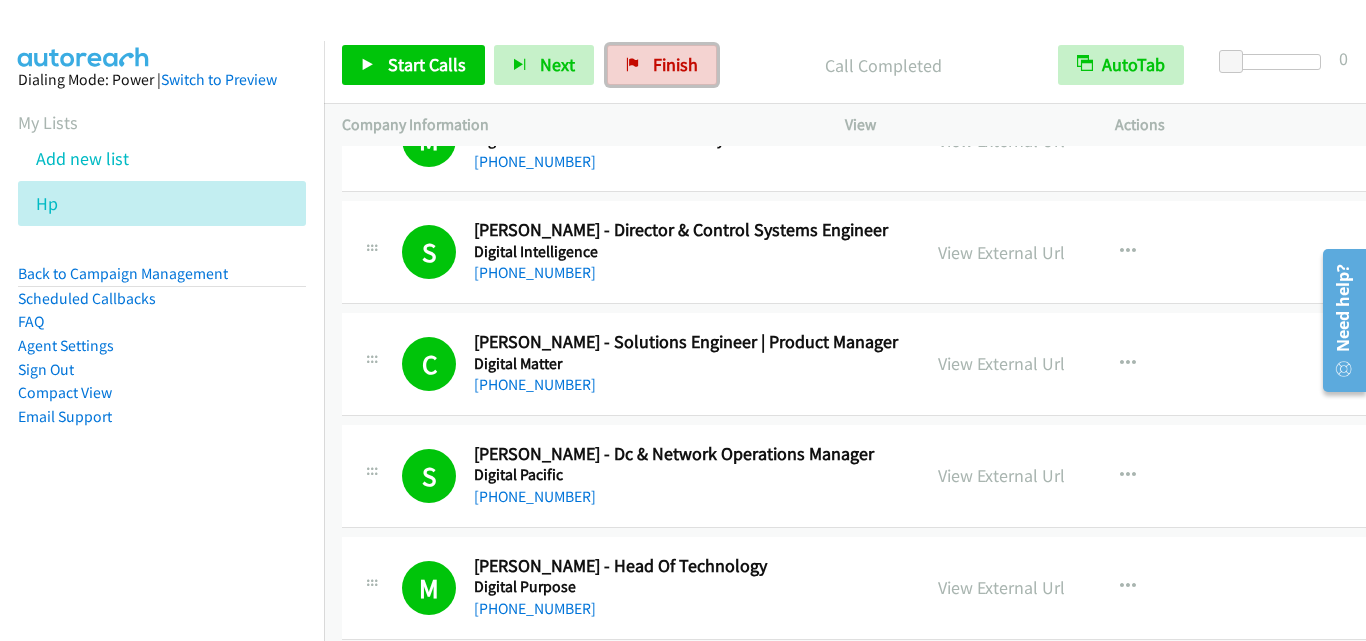 drag, startPoint x: 680, startPoint y: 63, endPoint x: 771, endPoint y: 103, distance: 99.40322 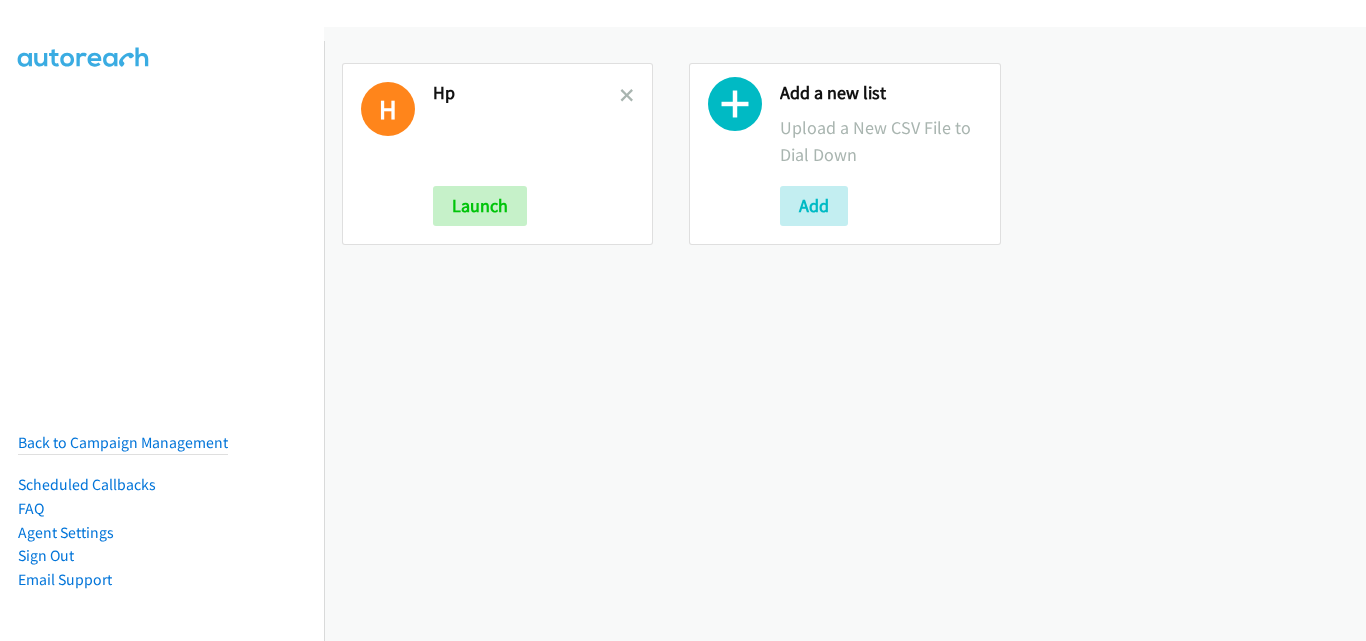 scroll, scrollTop: 0, scrollLeft: 0, axis: both 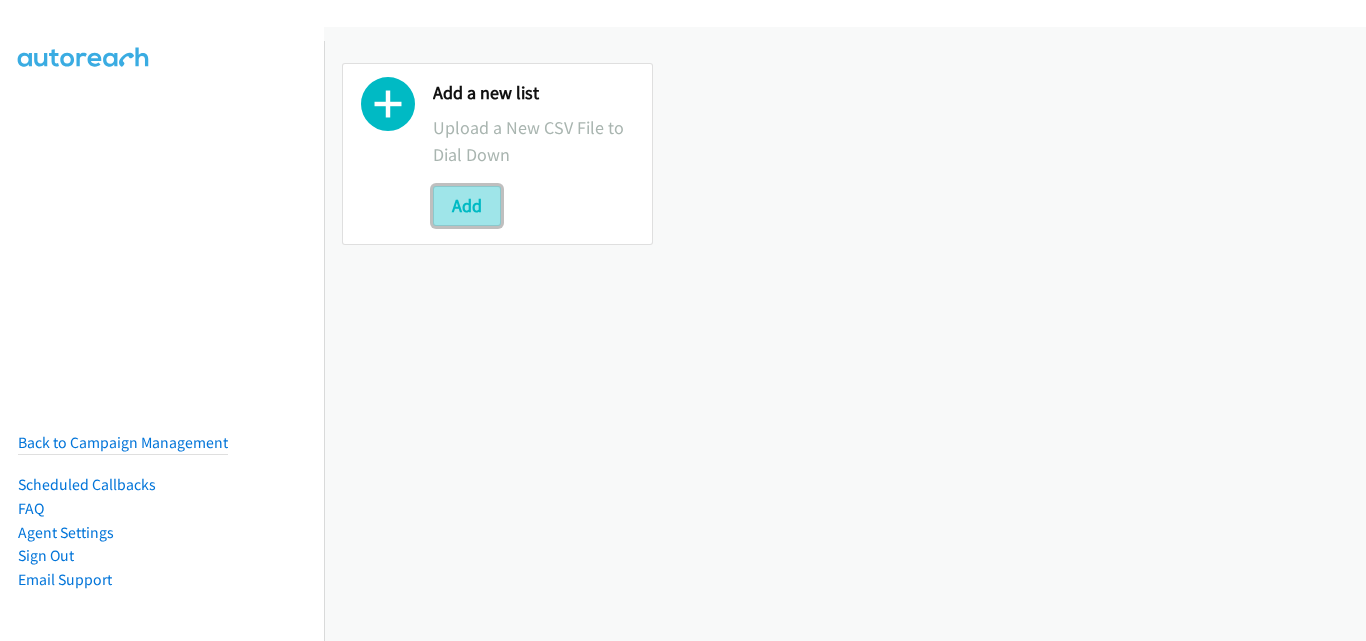 click on "Add" at bounding box center [467, 206] 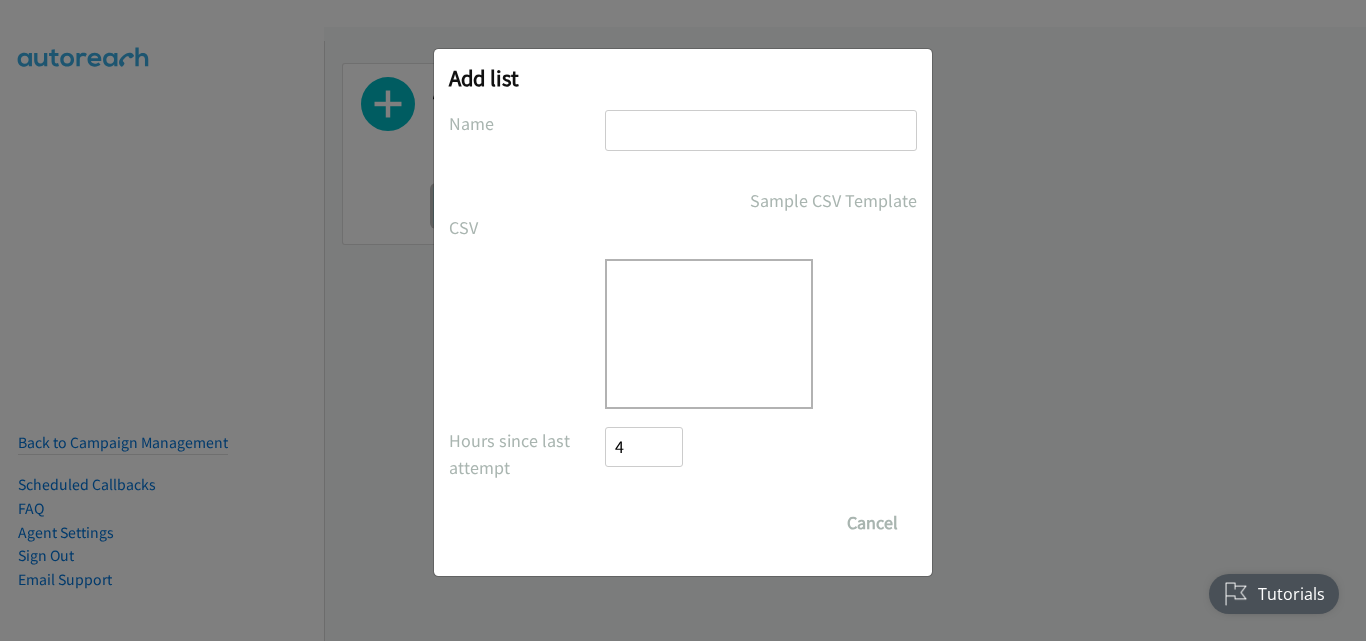 scroll, scrollTop: 0, scrollLeft: 0, axis: both 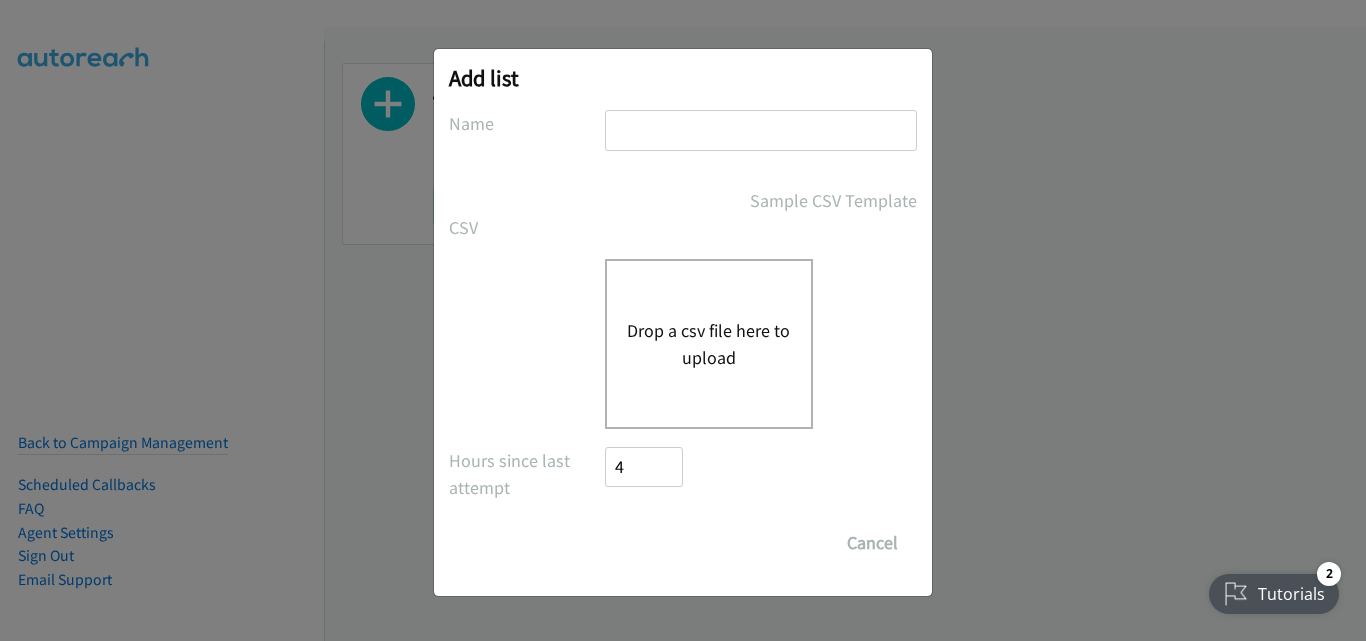 click on "Add list" at bounding box center [683, 78] 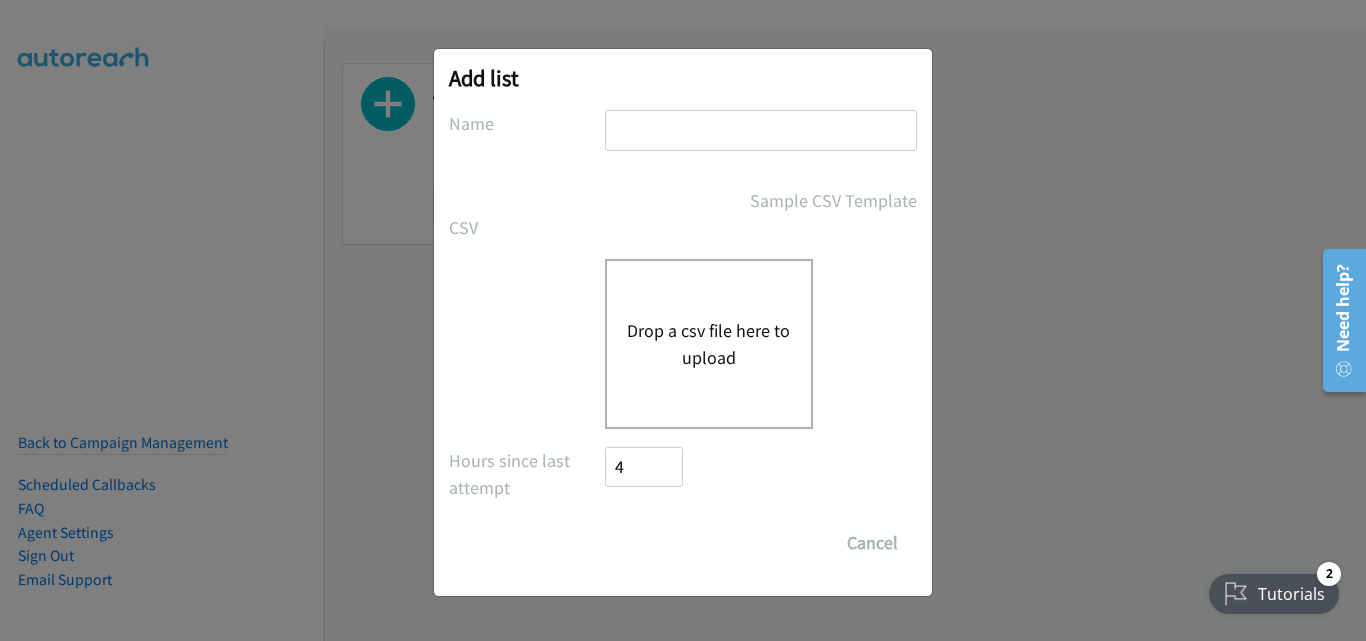 click at bounding box center [761, 130] 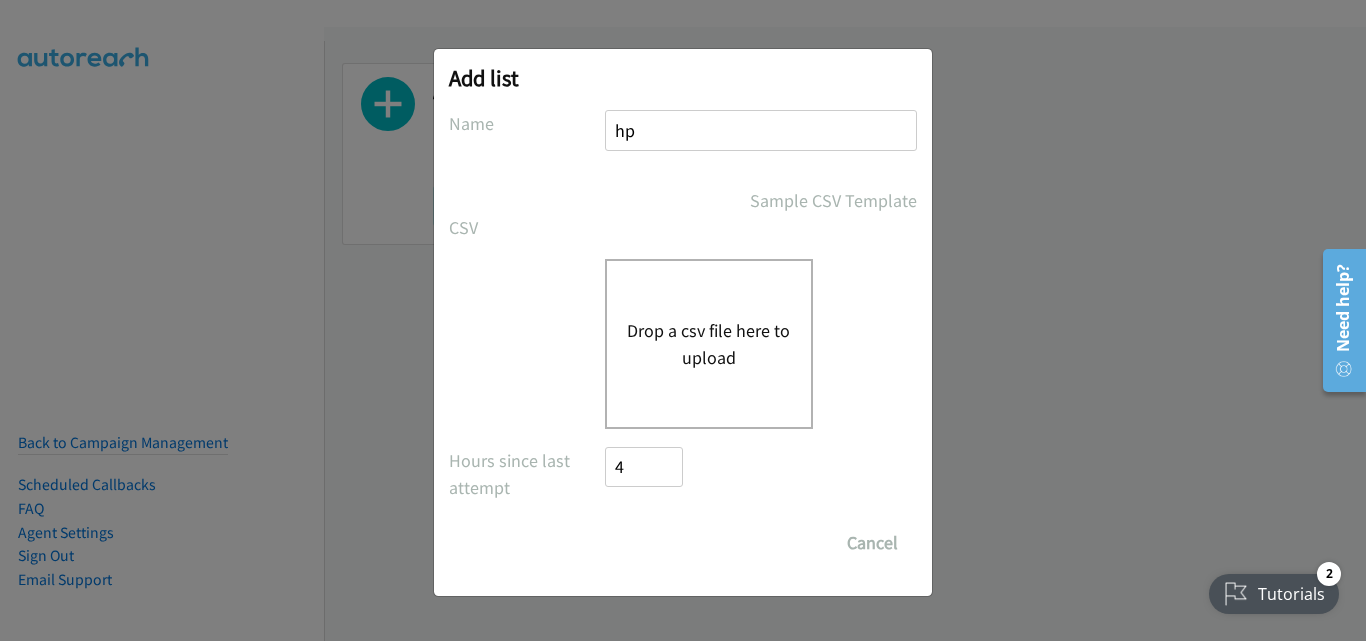 click on "Drop a csv file here to upload" at bounding box center [709, 344] 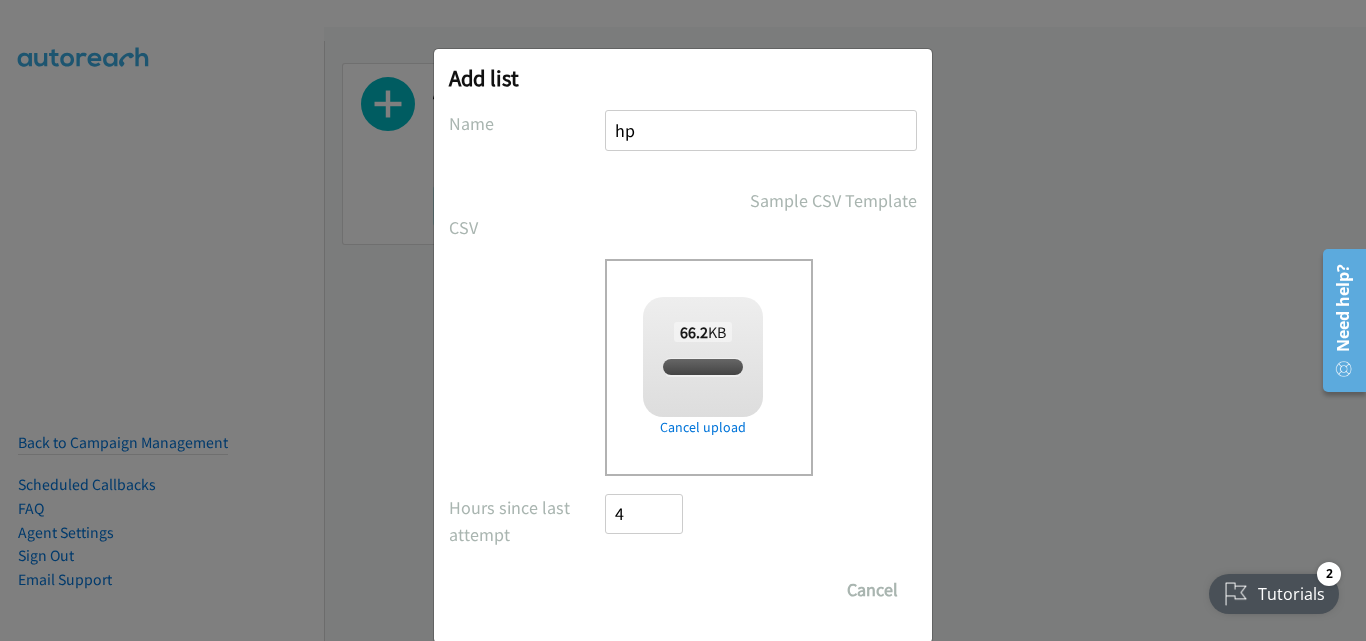 checkbox on "true" 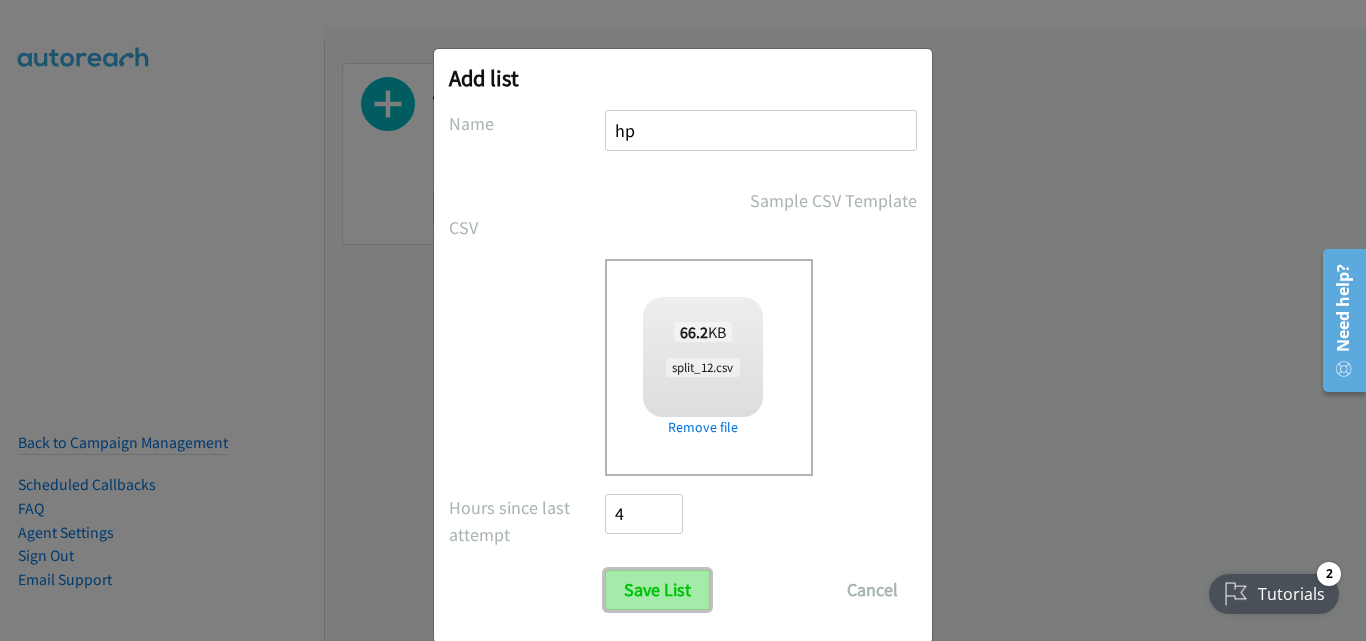 click on "Save List" at bounding box center [657, 590] 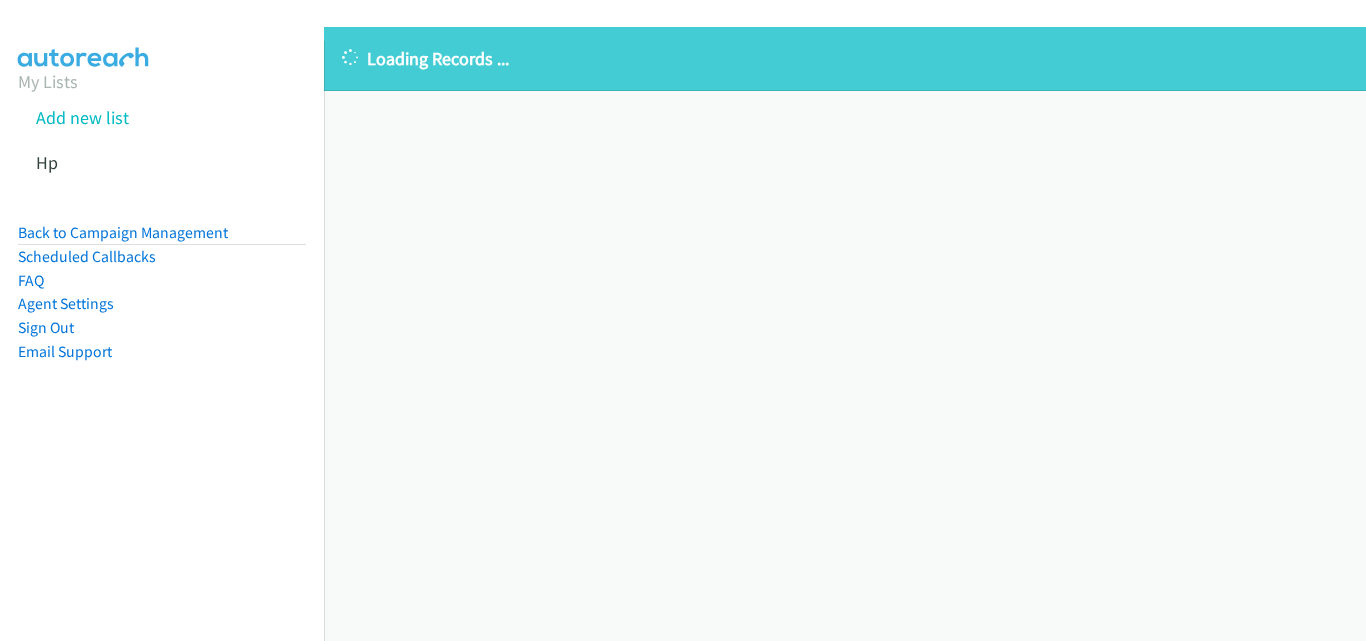 scroll, scrollTop: 0, scrollLeft: 0, axis: both 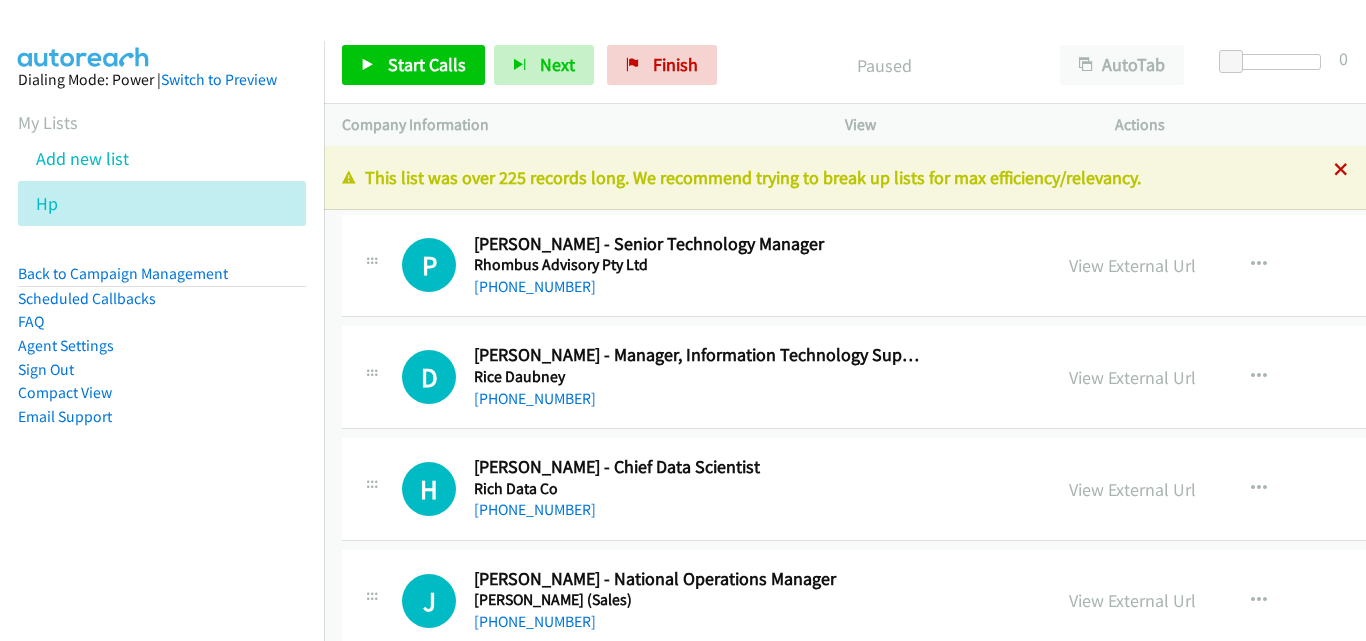 click at bounding box center (1341, 171) 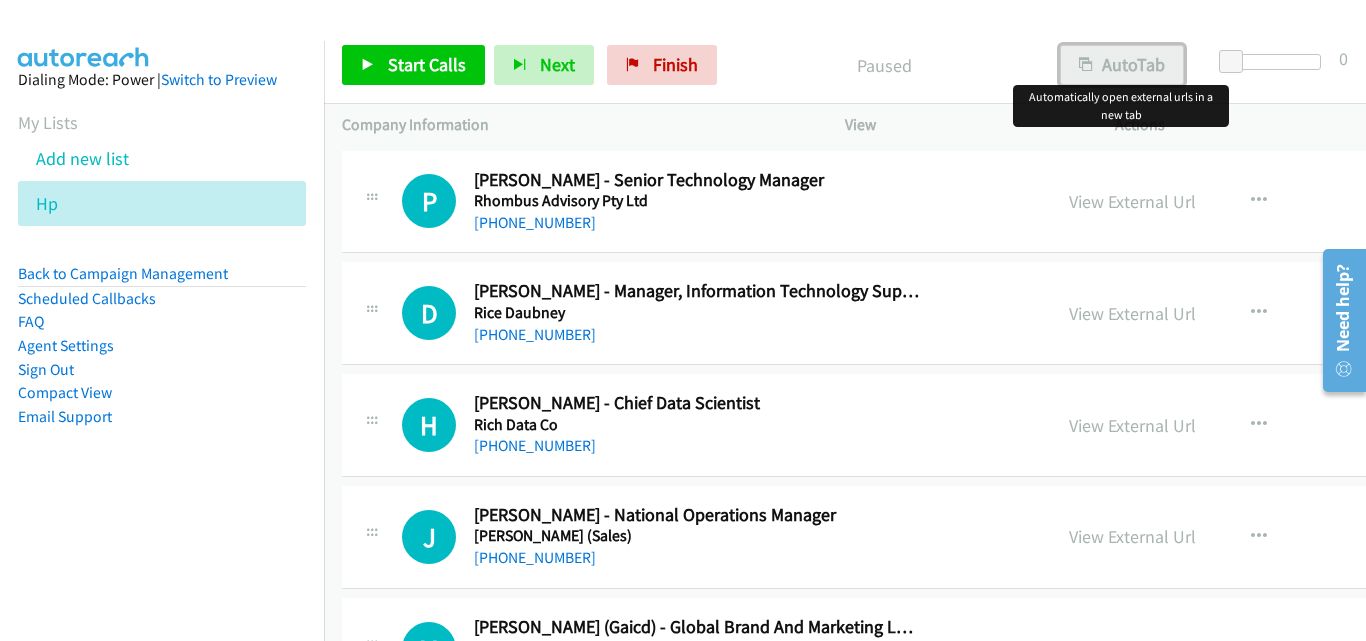 click on "AutoTab" at bounding box center (1122, 65) 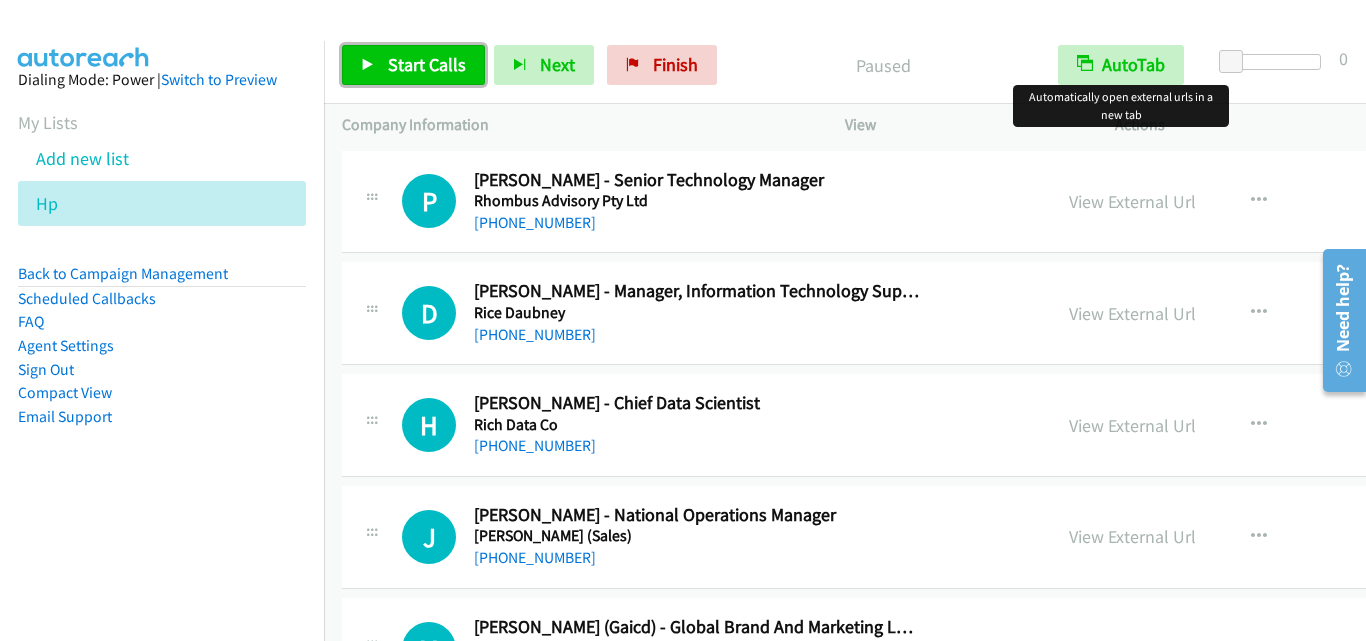 click on "Start Calls" at bounding box center (427, 64) 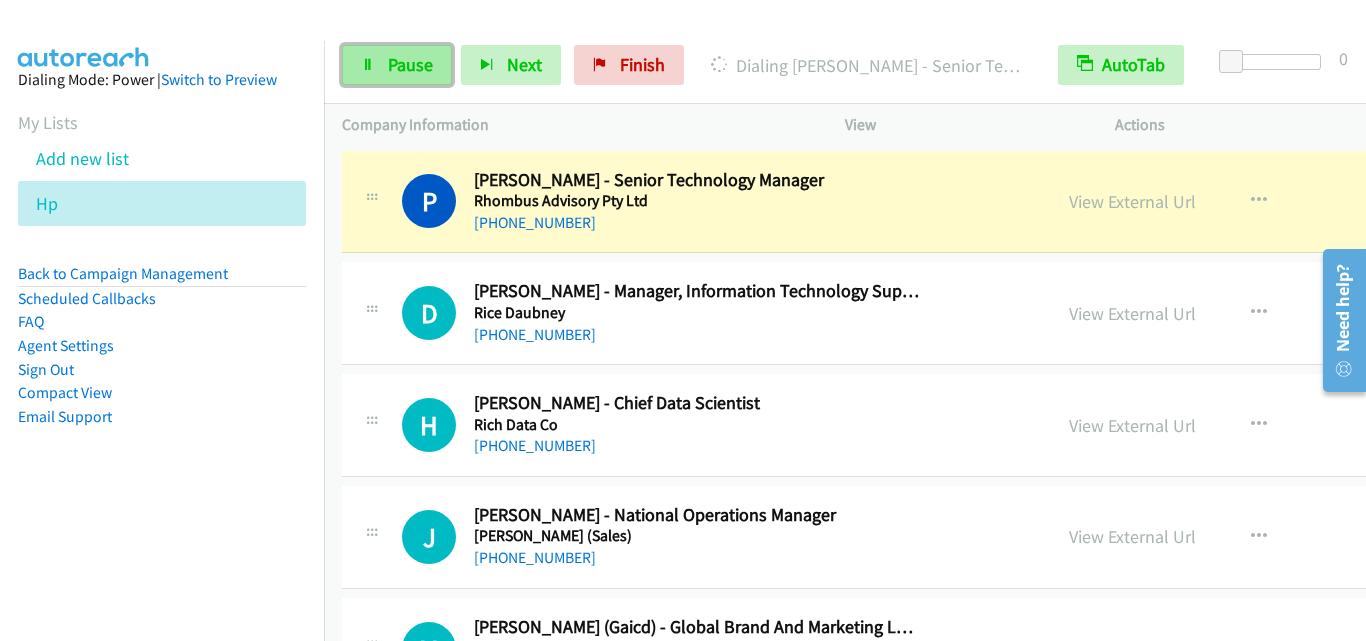 click on "Pause" at bounding box center [410, 64] 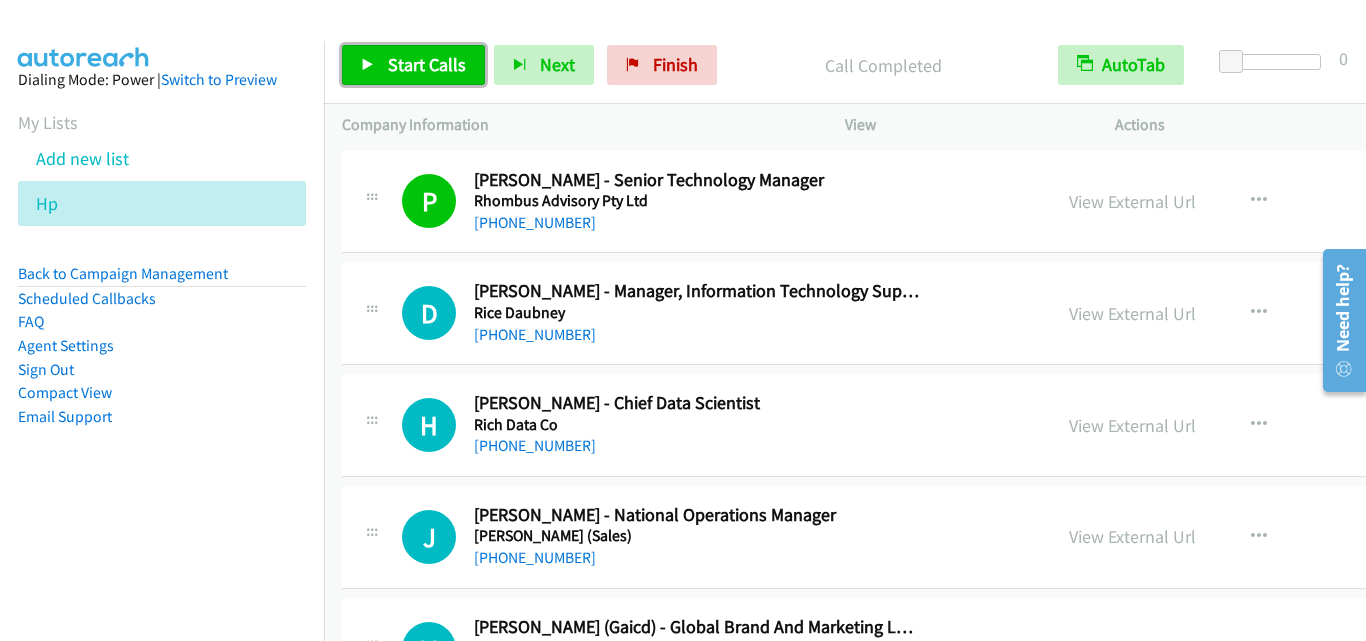 click on "Start Calls" at bounding box center (427, 64) 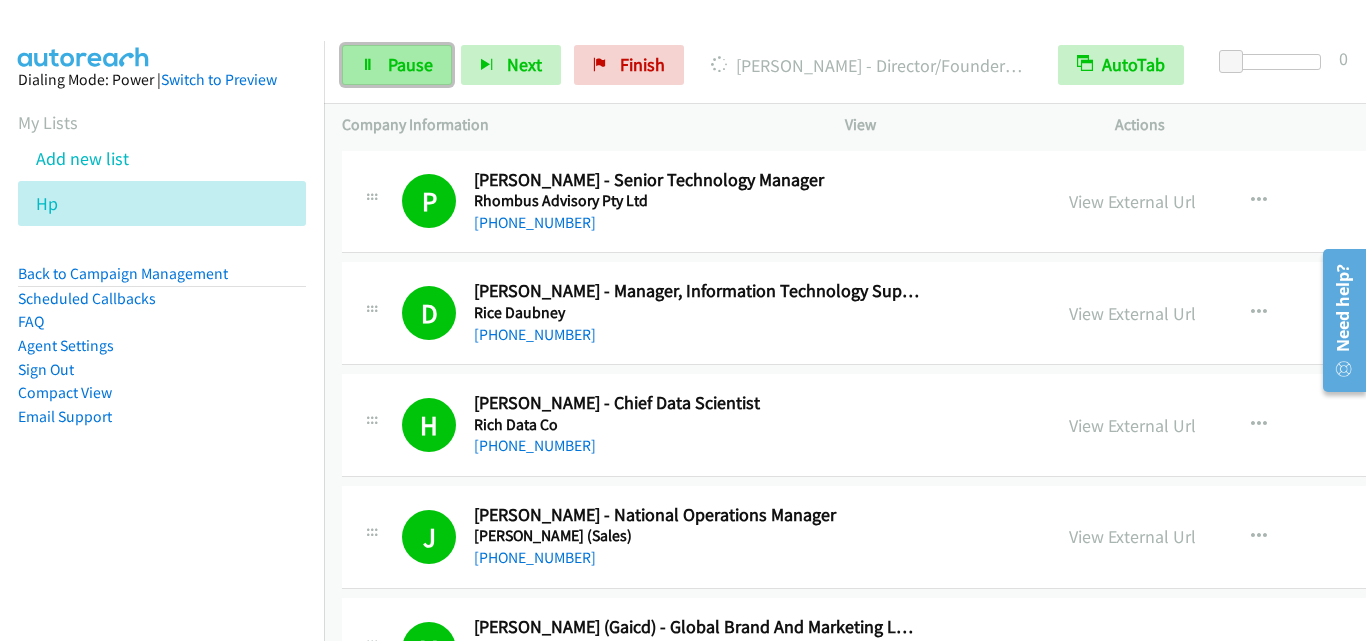 click on "Pause" at bounding box center (410, 64) 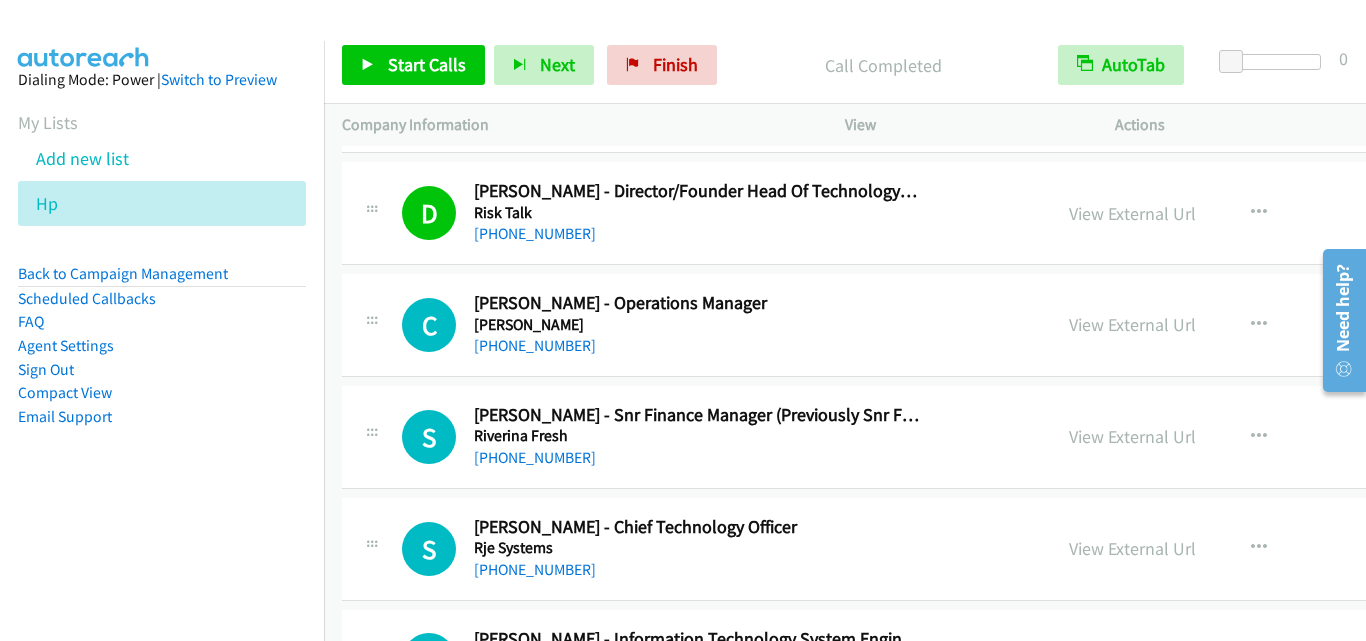 scroll, scrollTop: 1300, scrollLeft: 0, axis: vertical 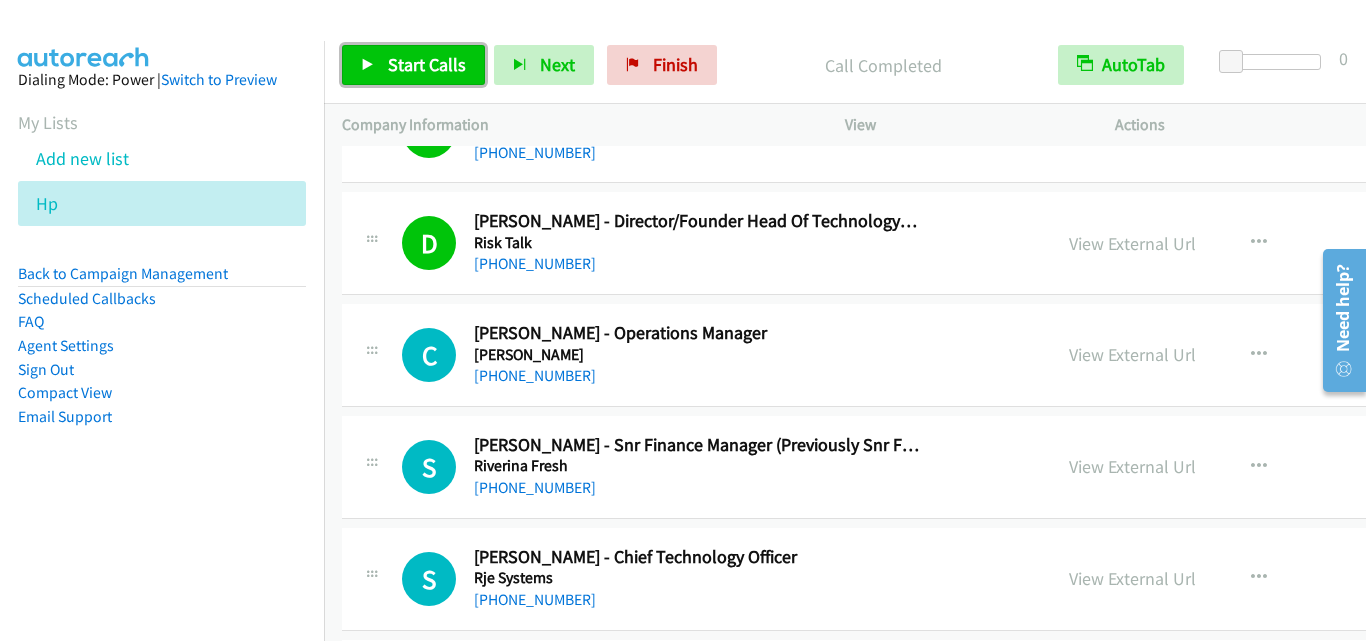 click on "Start Calls" at bounding box center (427, 64) 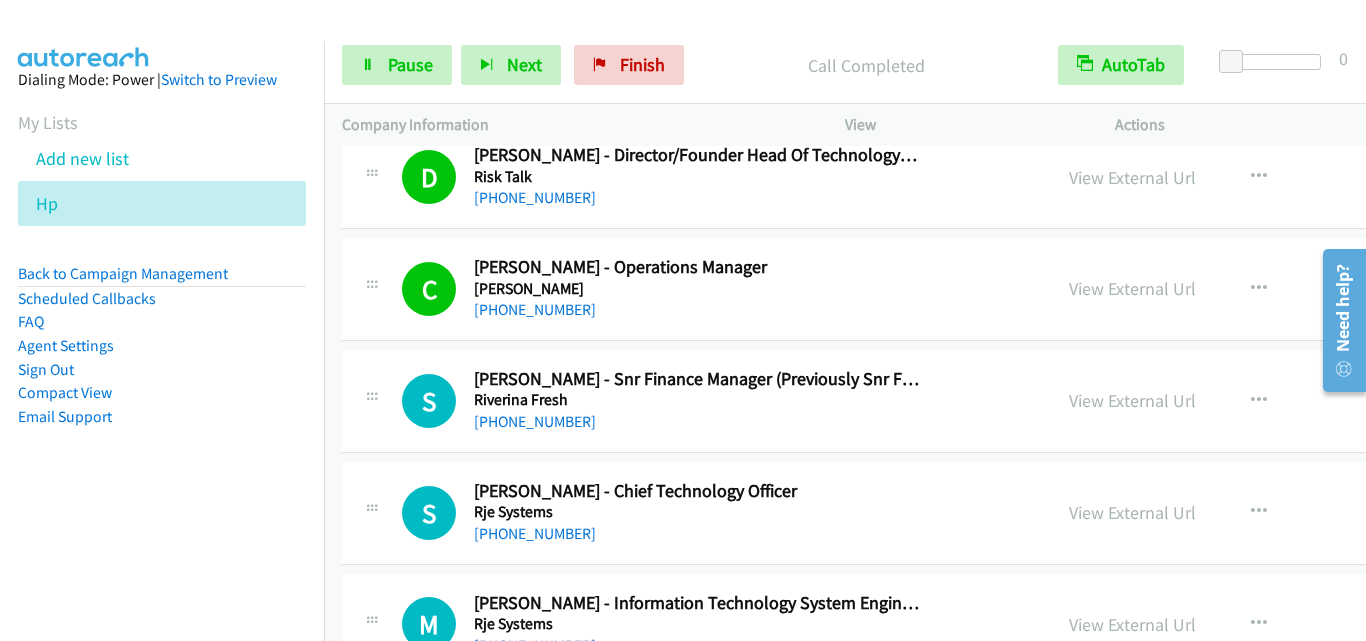 scroll, scrollTop: 1400, scrollLeft: 0, axis: vertical 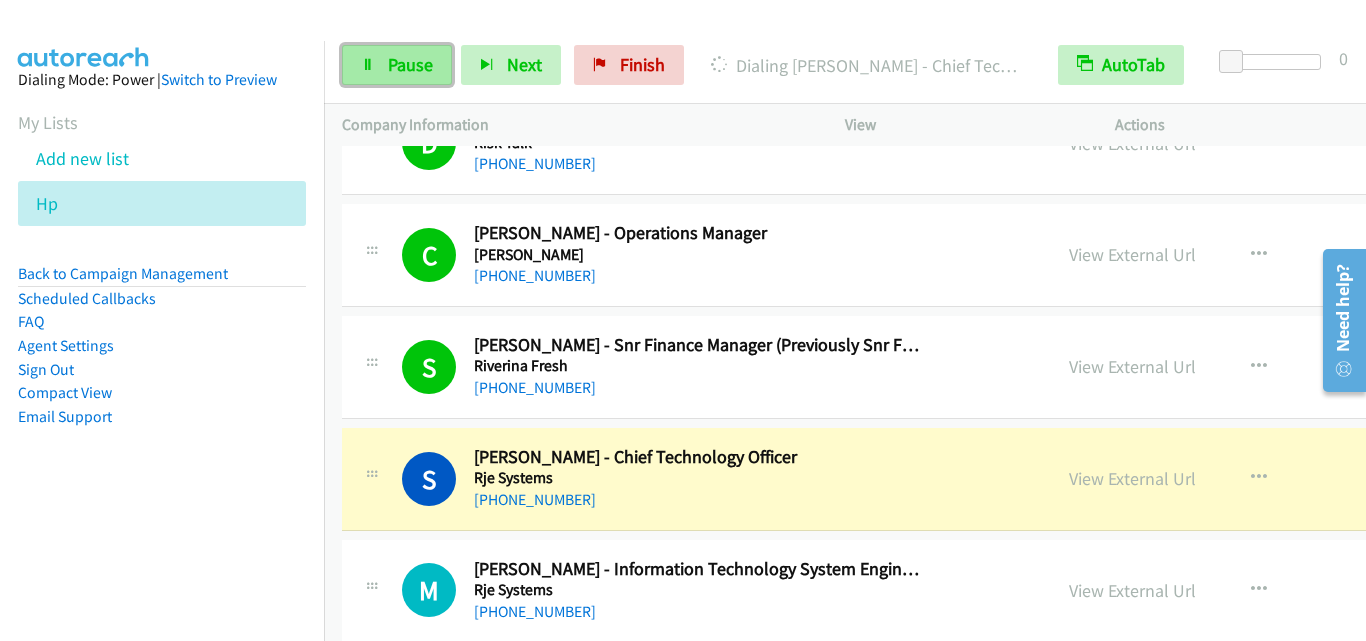 click on "Pause" at bounding box center (410, 64) 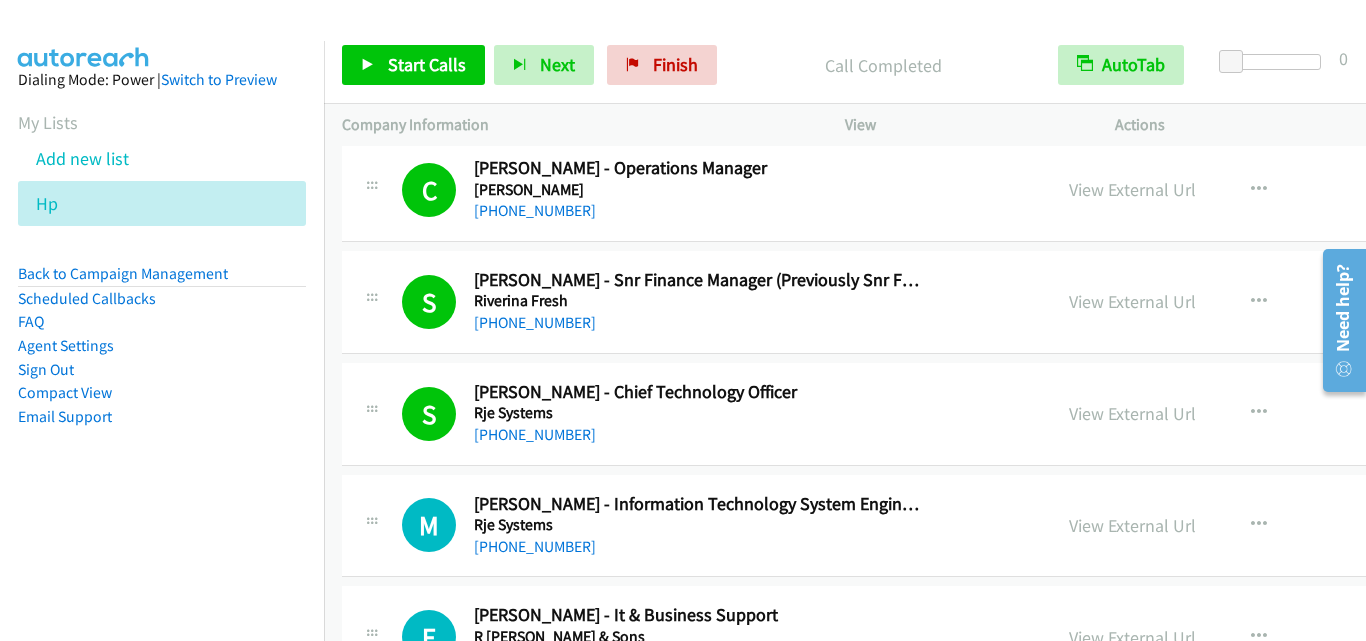 scroll, scrollTop: 1500, scrollLeft: 0, axis: vertical 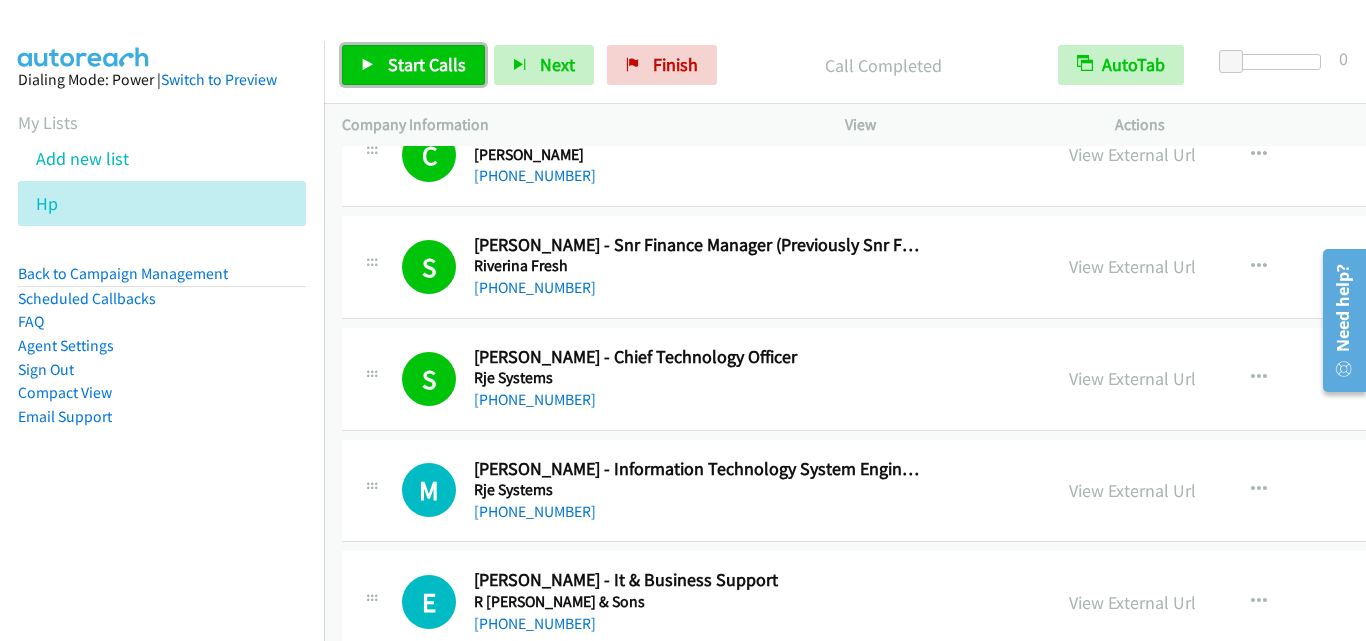 click on "Start Calls" at bounding box center (427, 64) 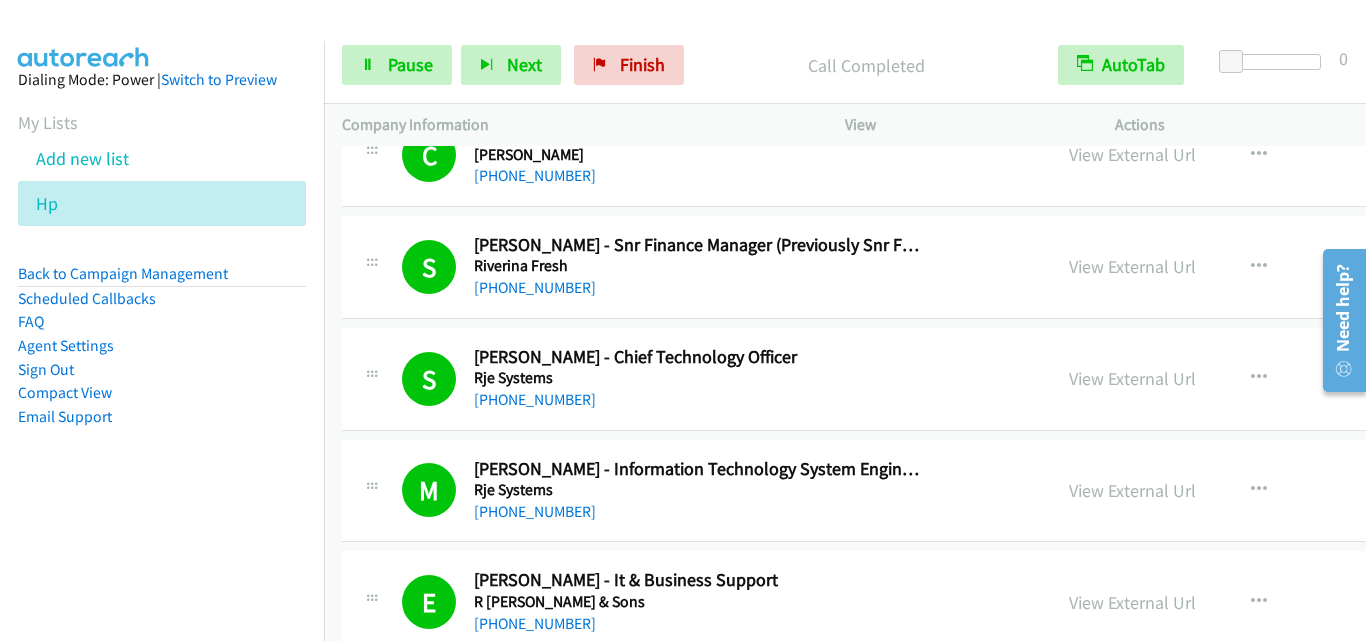 scroll, scrollTop: 1700, scrollLeft: 0, axis: vertical 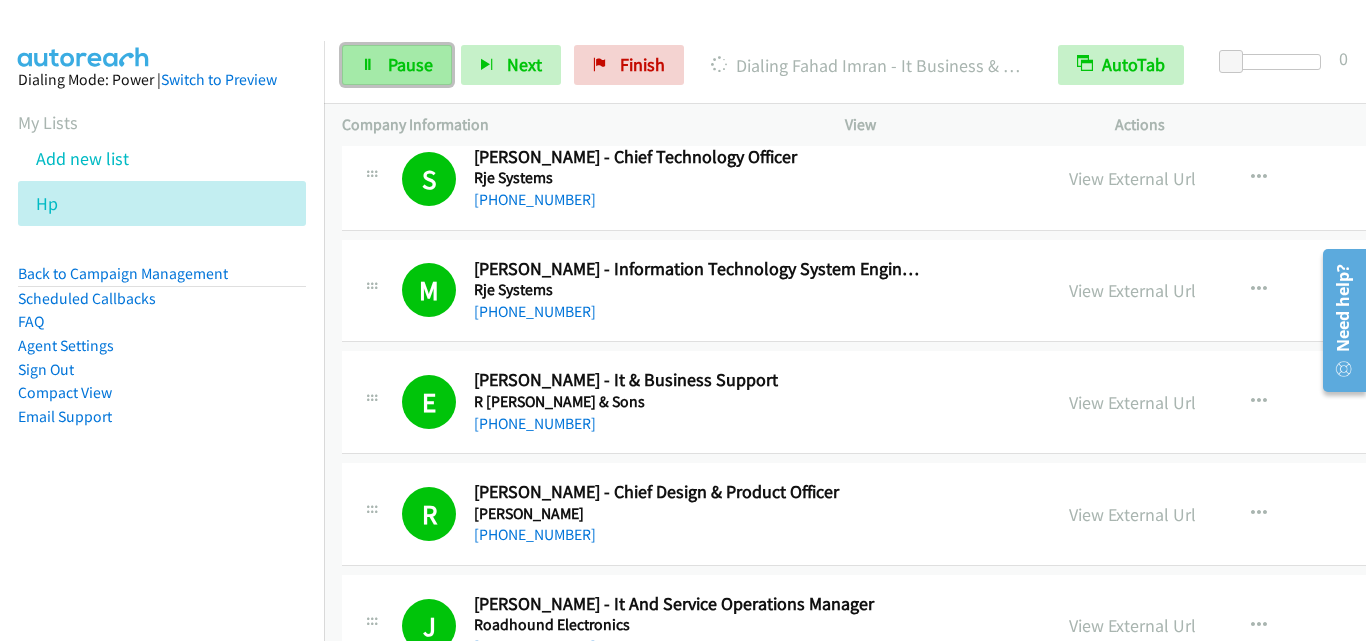 click on "Pause" at bounding box center (410, 64) 